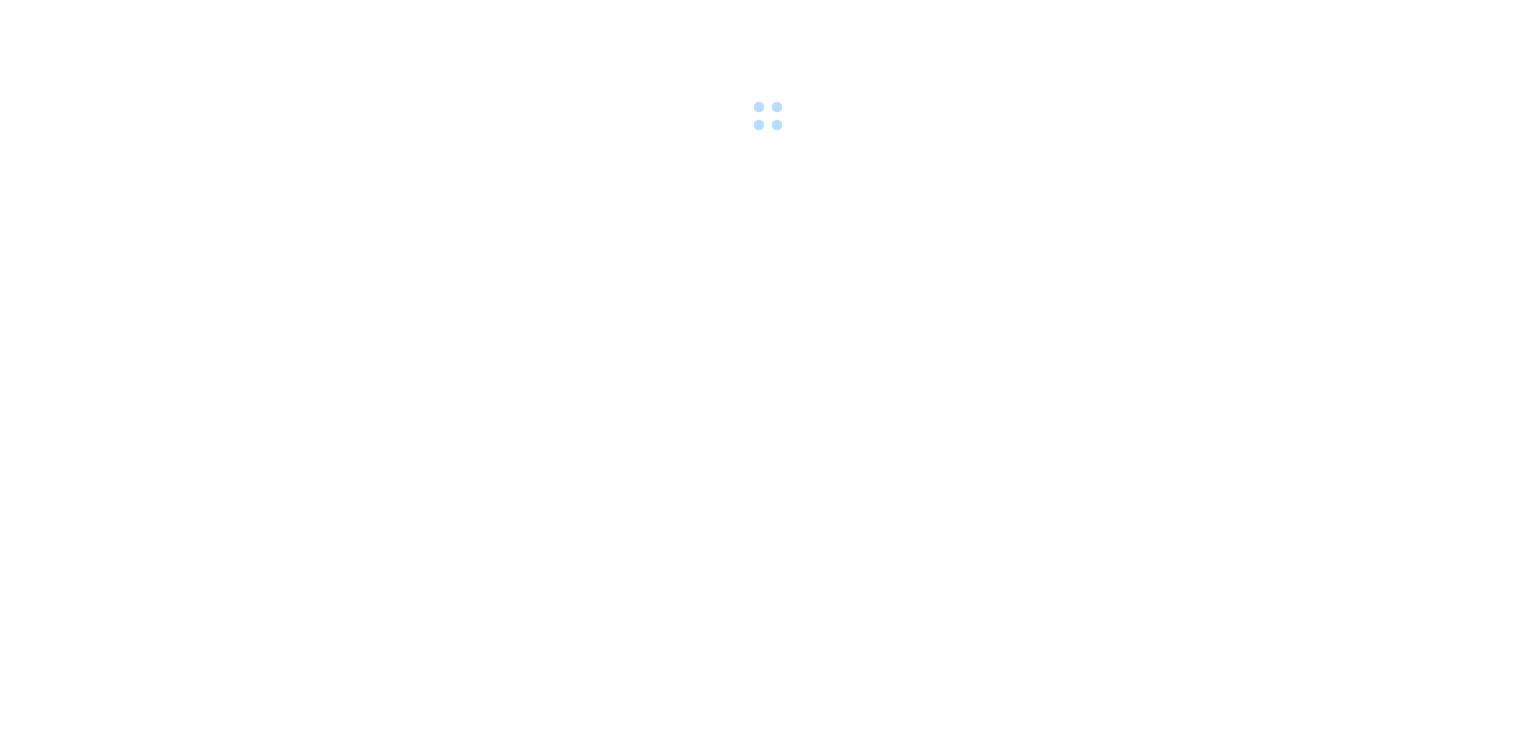 scroll, scrollTop: 0, scrollLeft: 0, axis: both 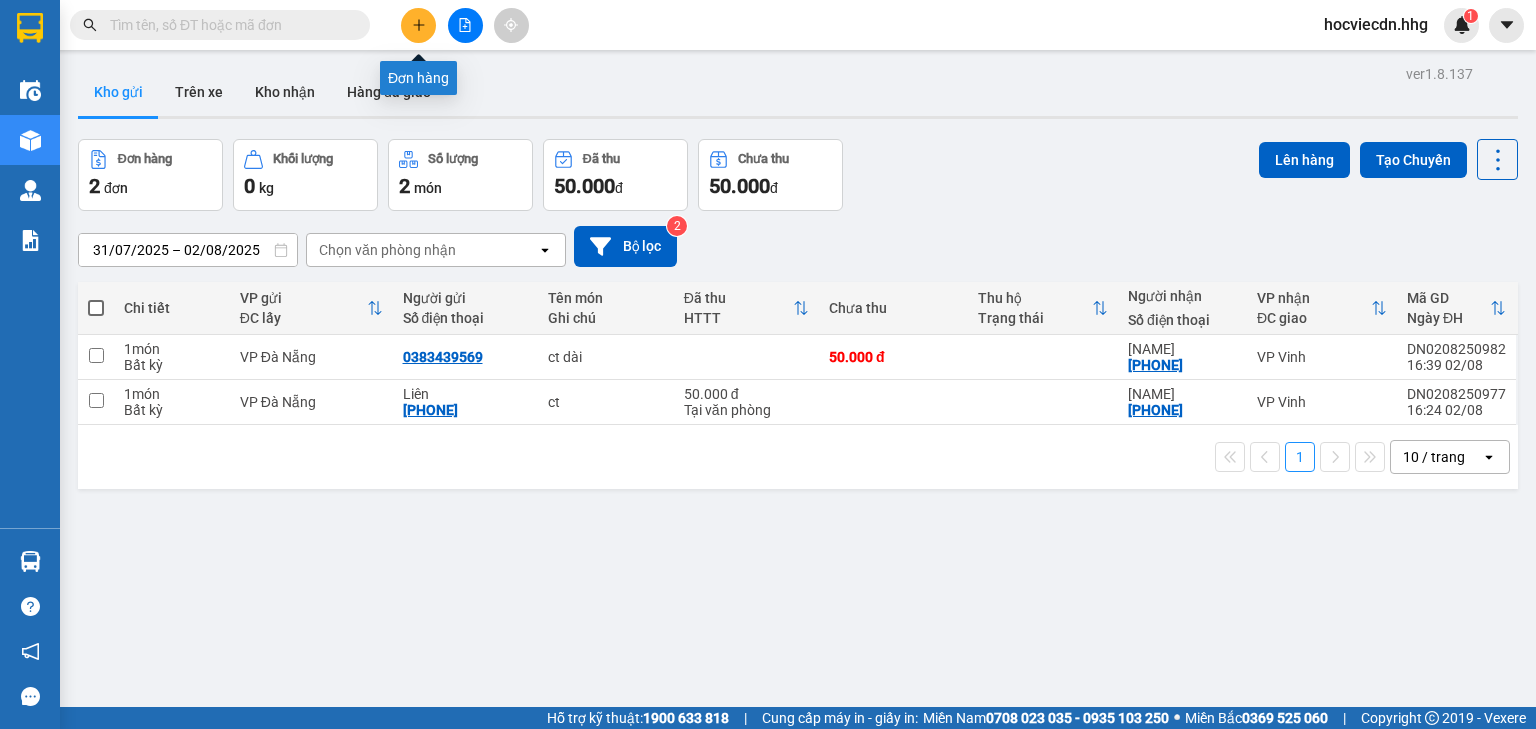 click 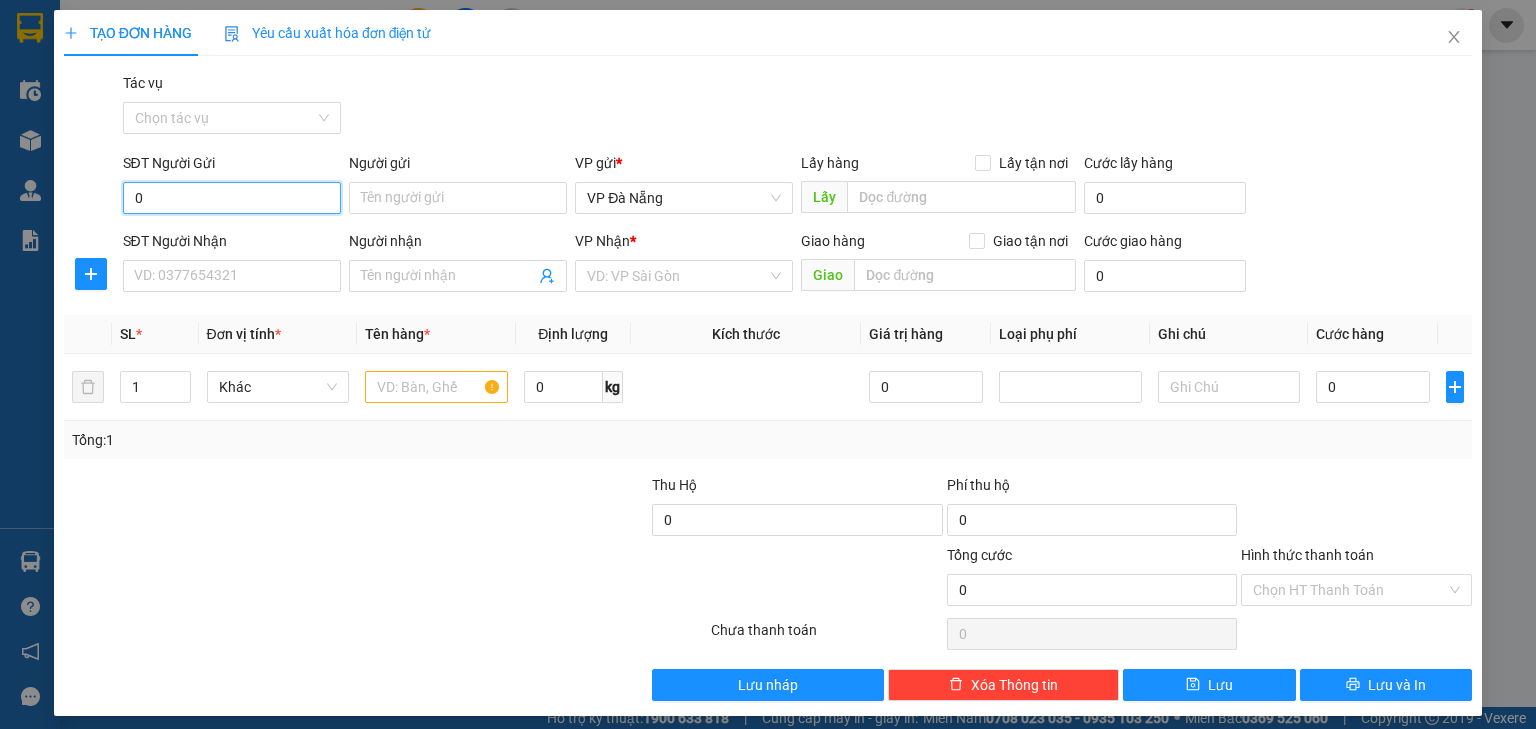 click on "0" at bounding box center [232, 198] 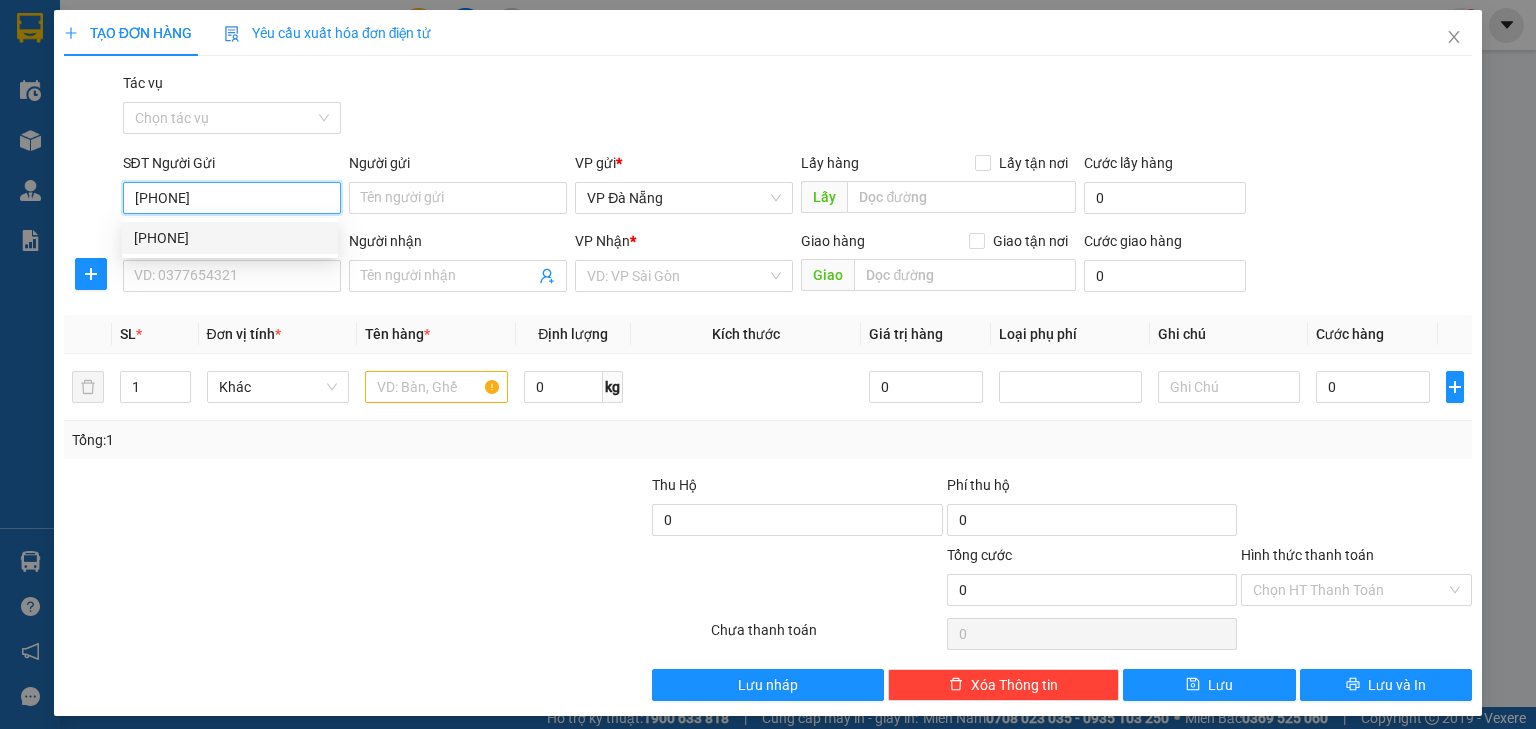 click on "[PHONE]" at bounding box center (230, 238) 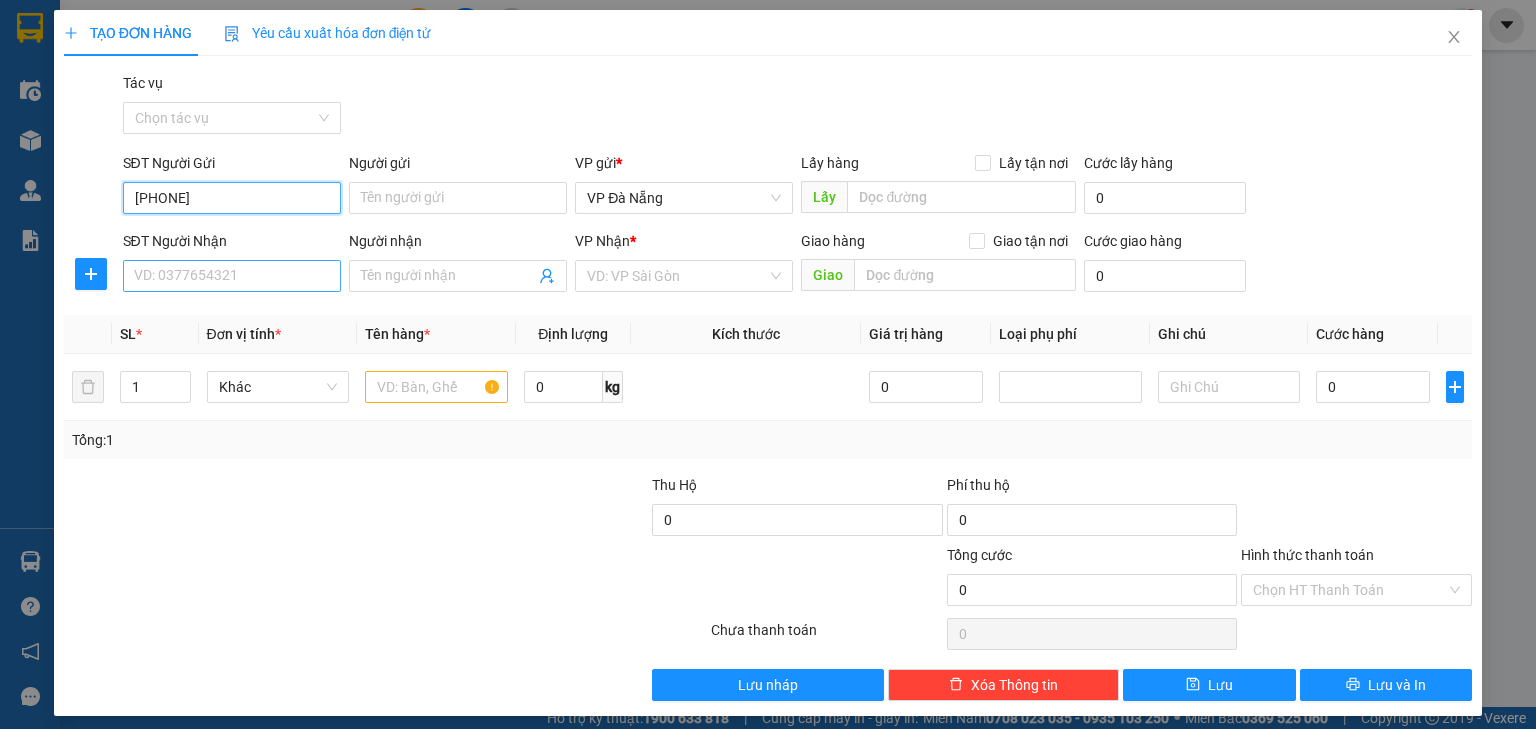 type on "[PHONE]" 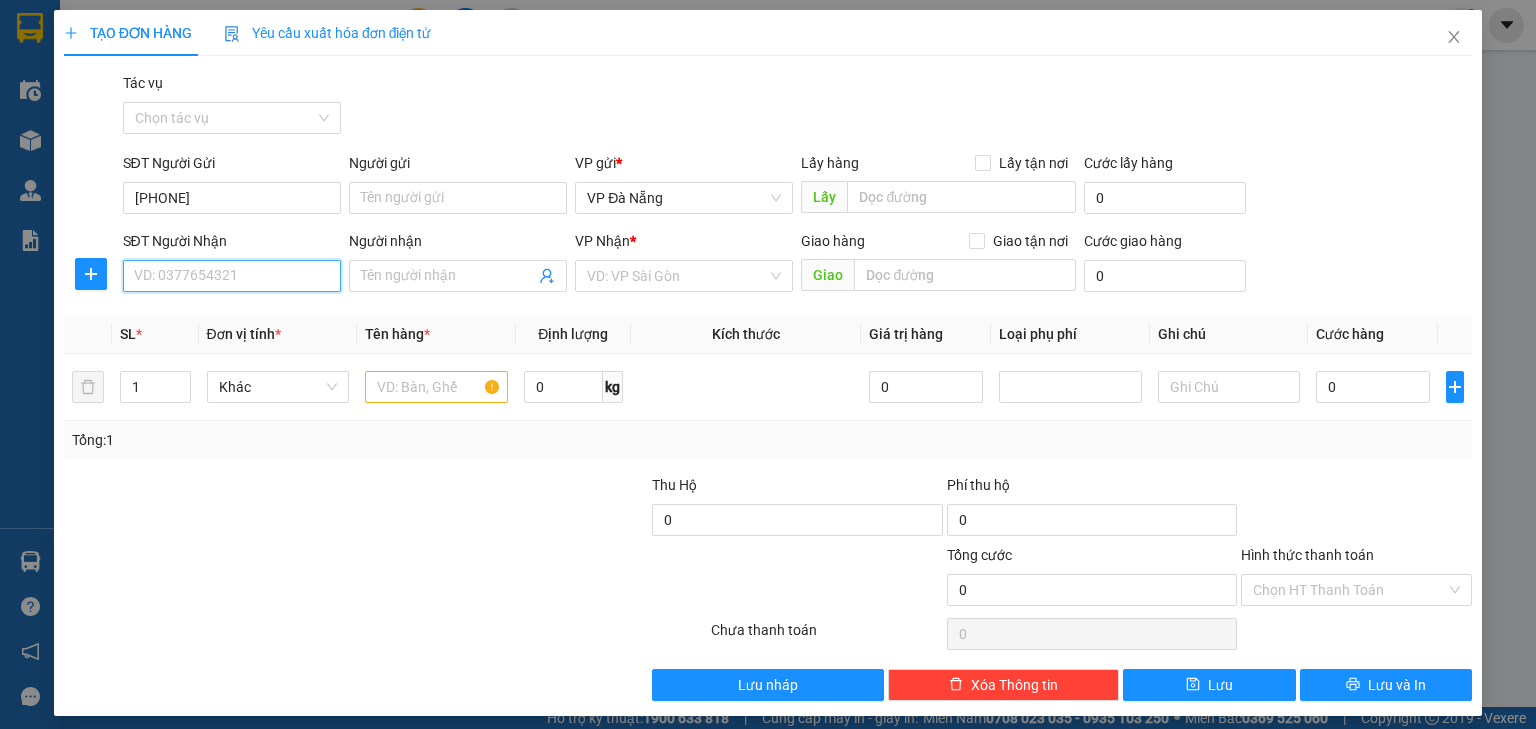 click on "SĐT Người Nhận" at bounding box center [232, 276] 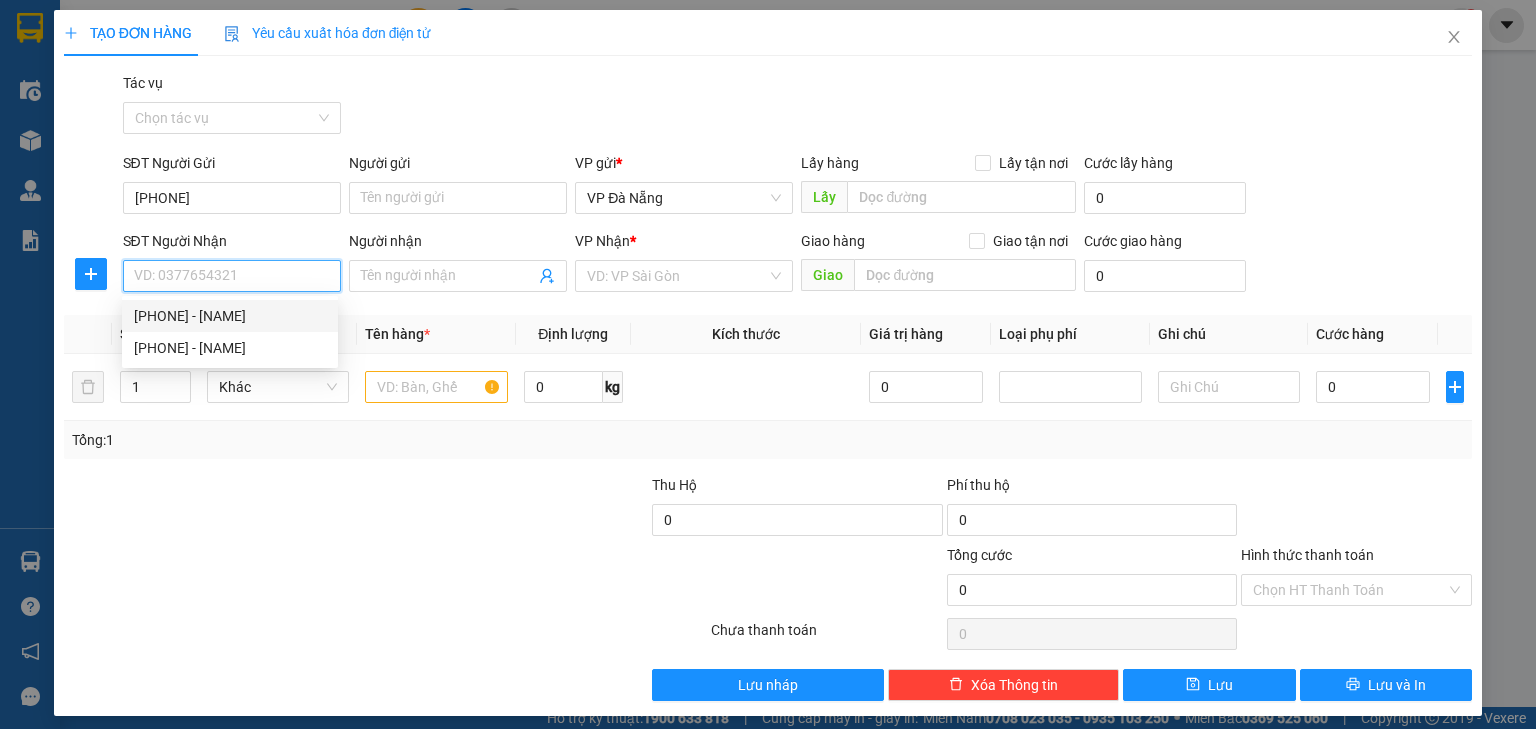 click on "[PHONE] - [NAME]" at bounding box center (230, 316) 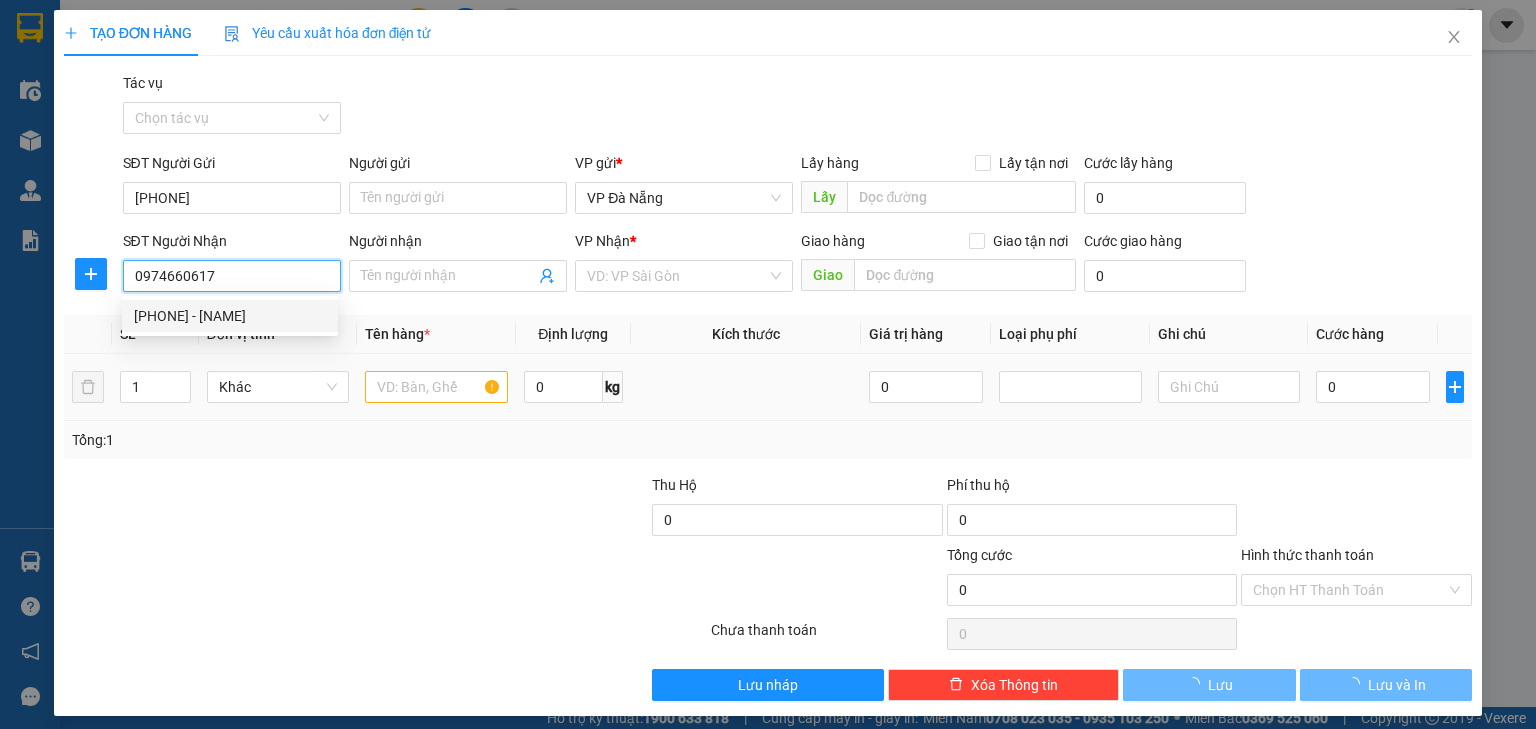 type on "[NAME]" 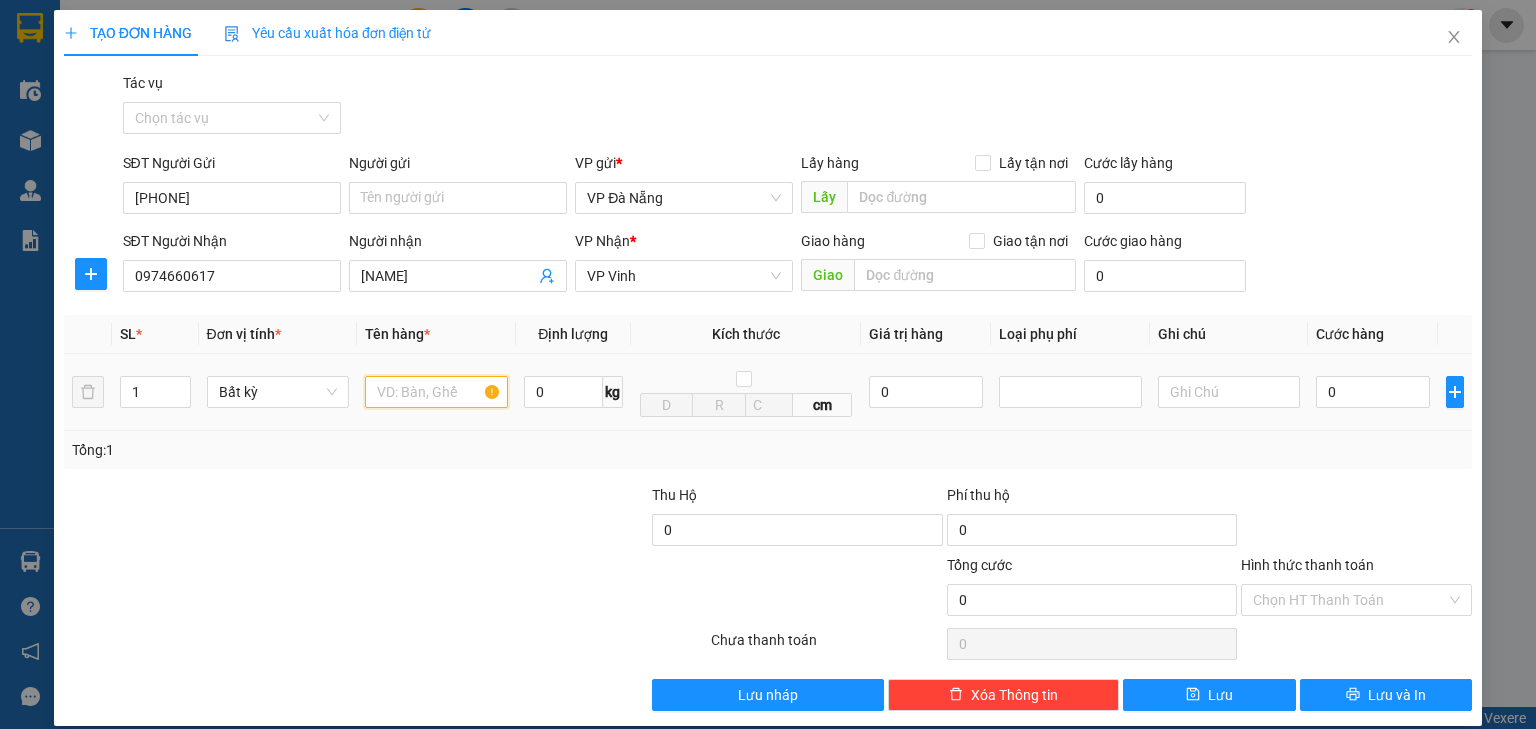 click at bounding box center [436, 392] 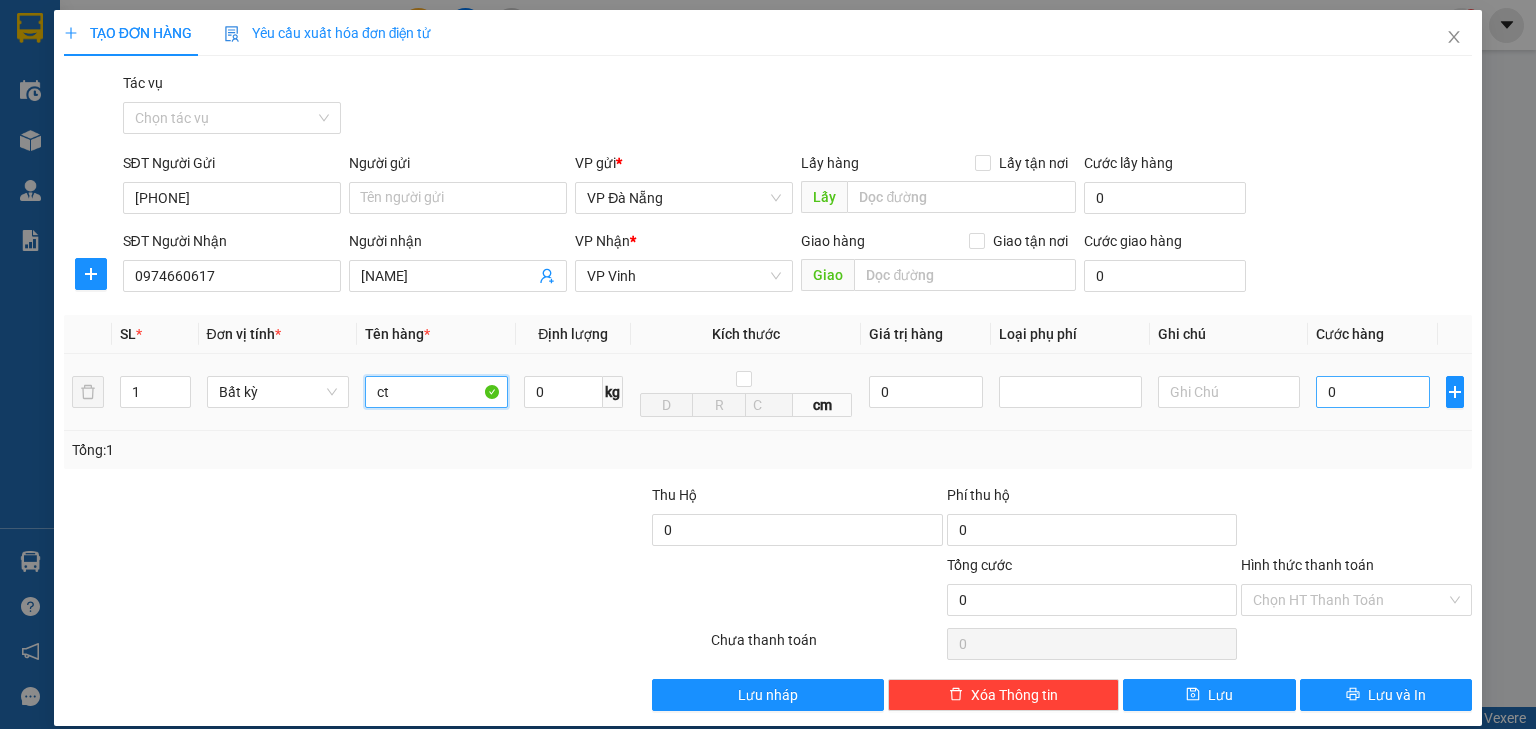type on "ct" 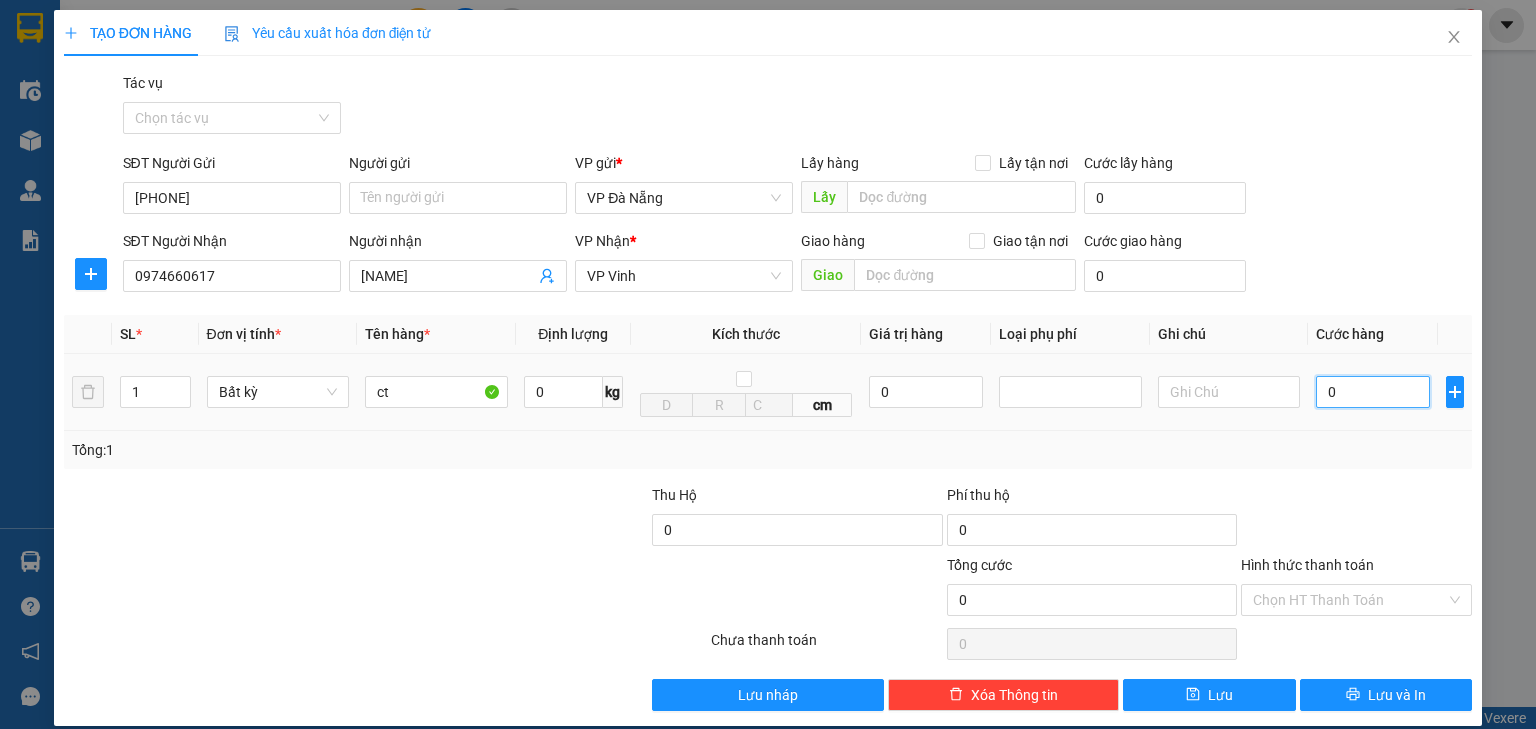 click on "0" at bounding box center [1373, 392] 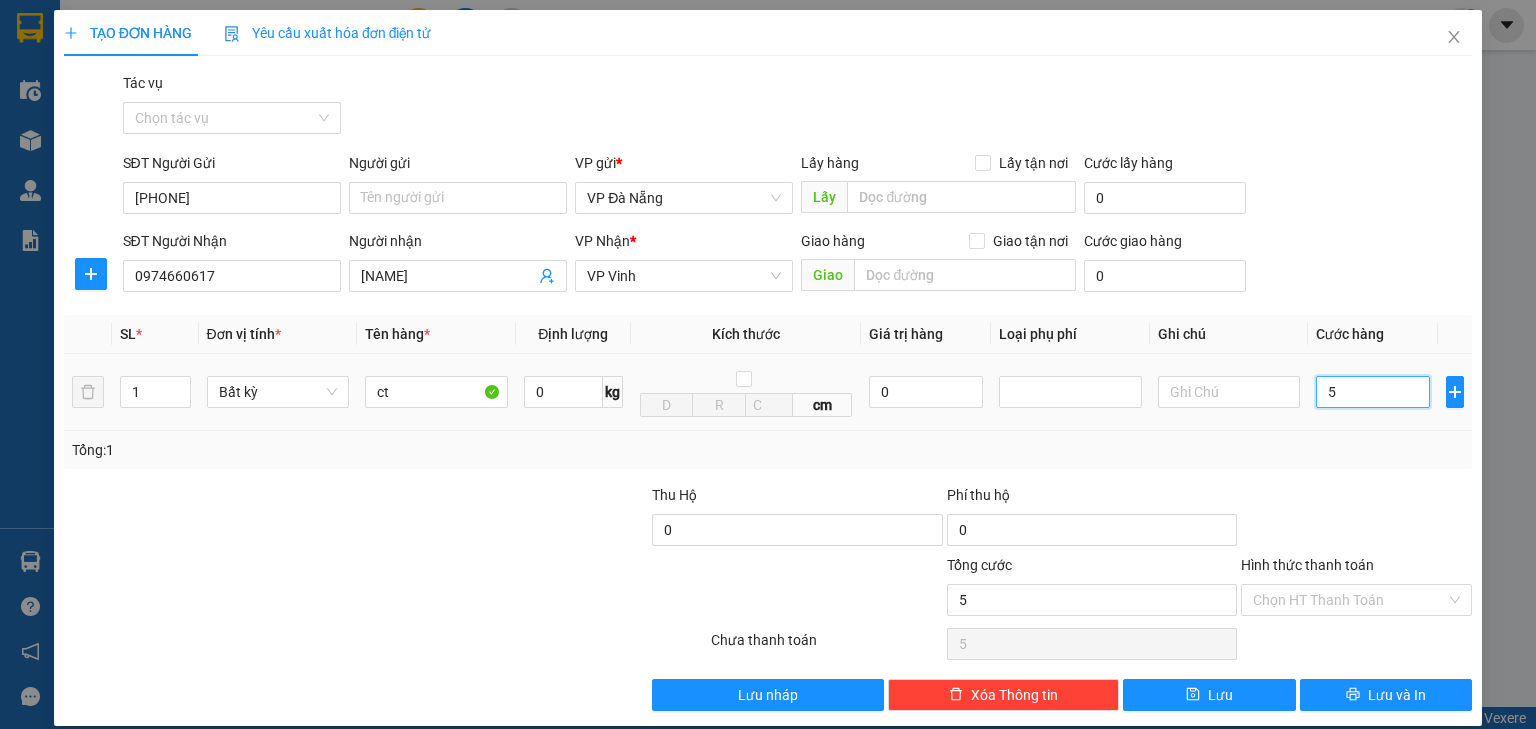 type on "50" 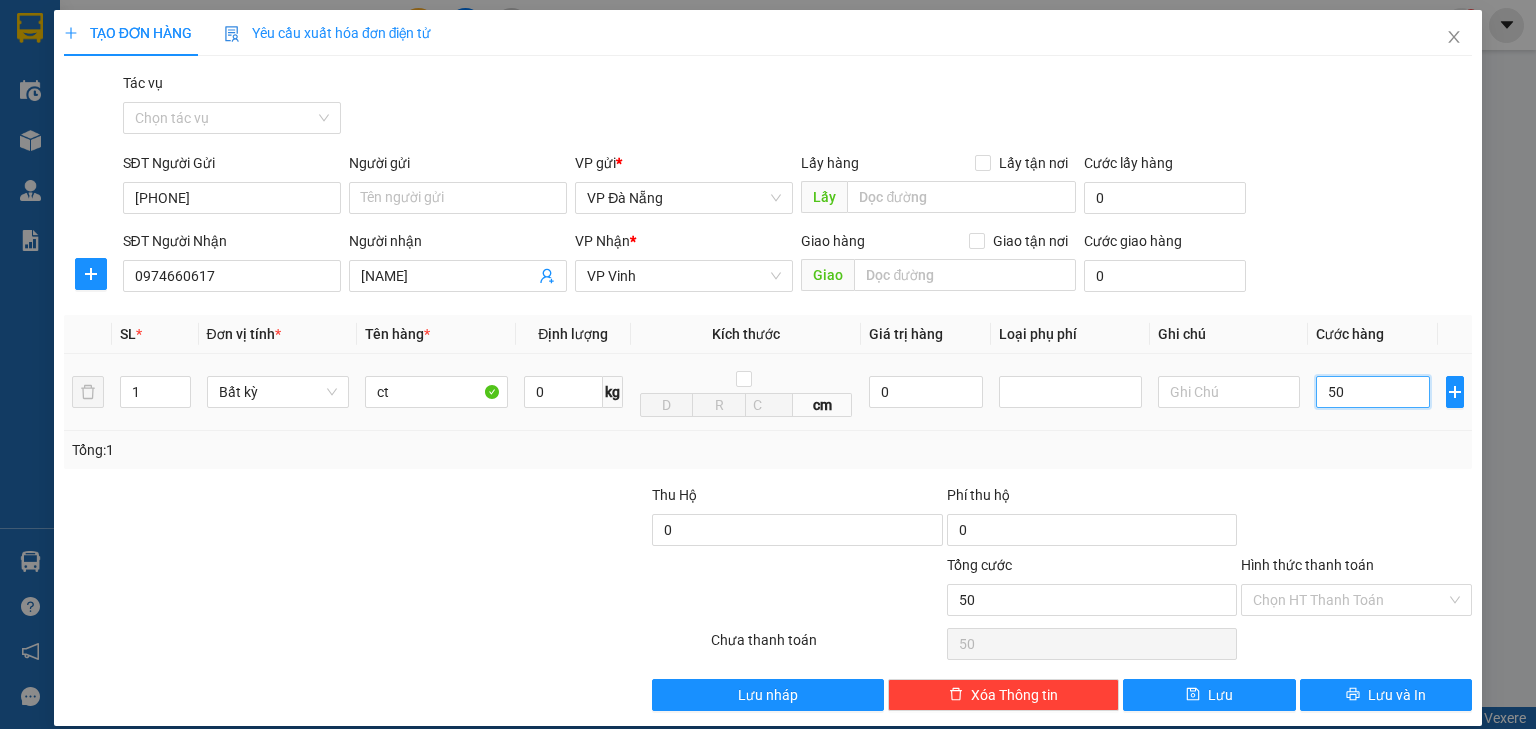 type on "500" 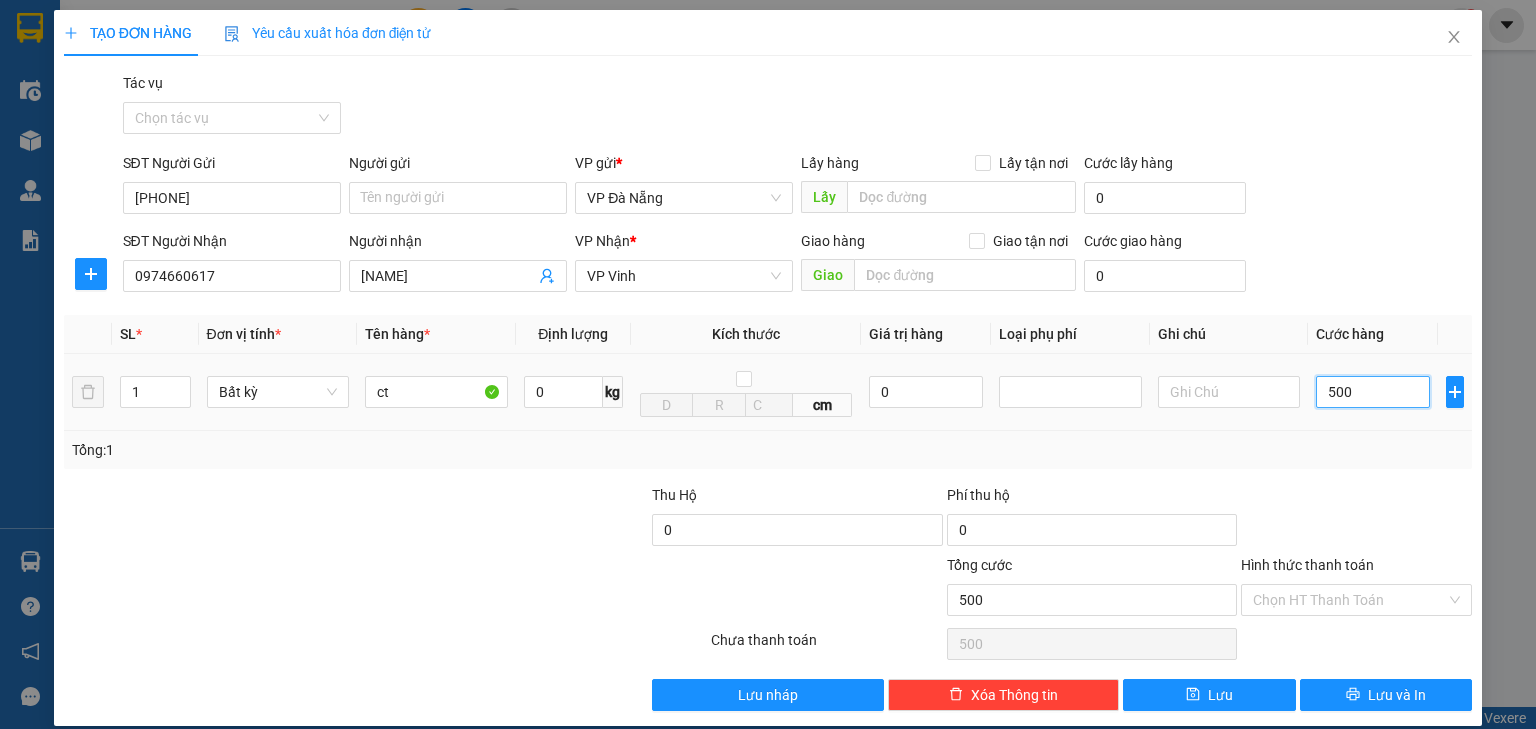 type on "5.000" 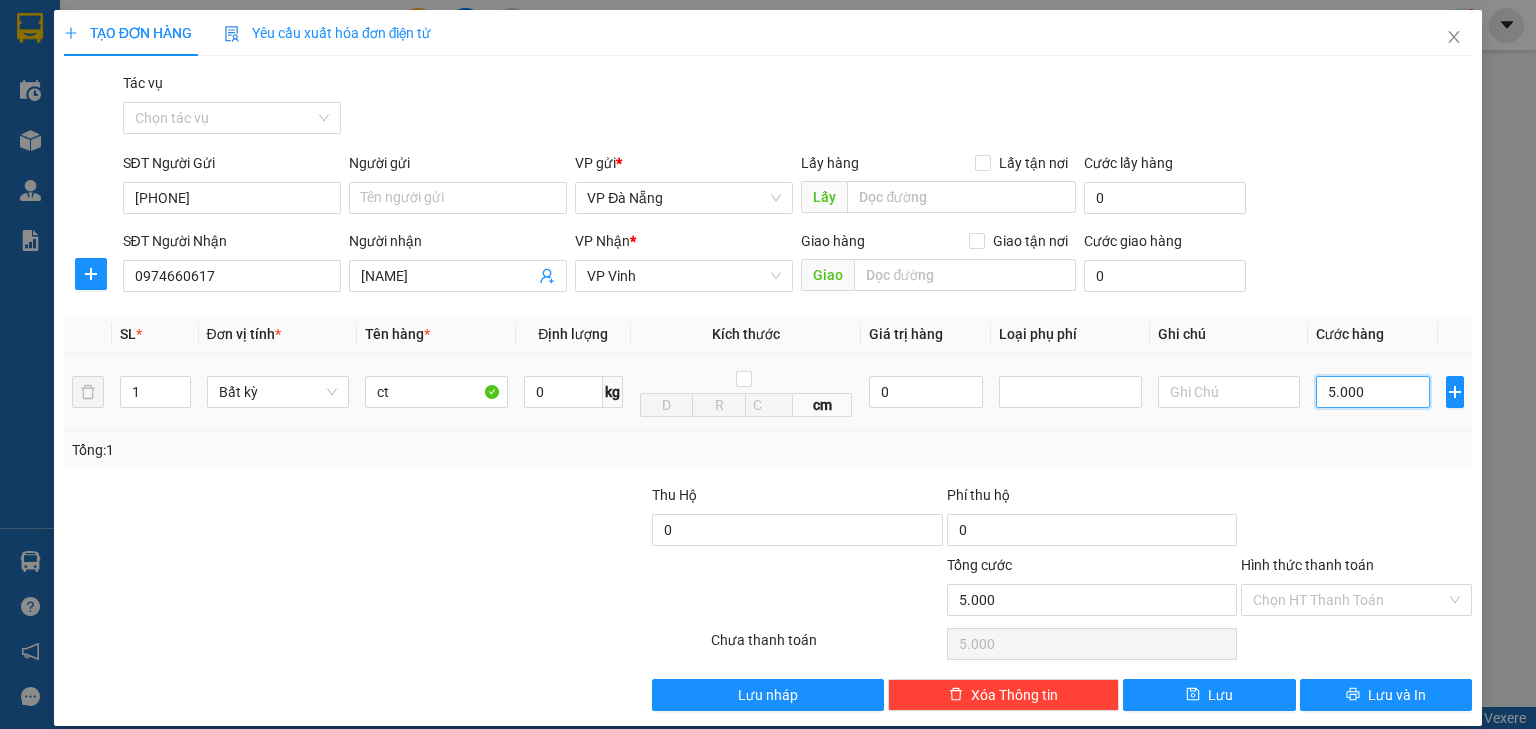 type on "50.000" 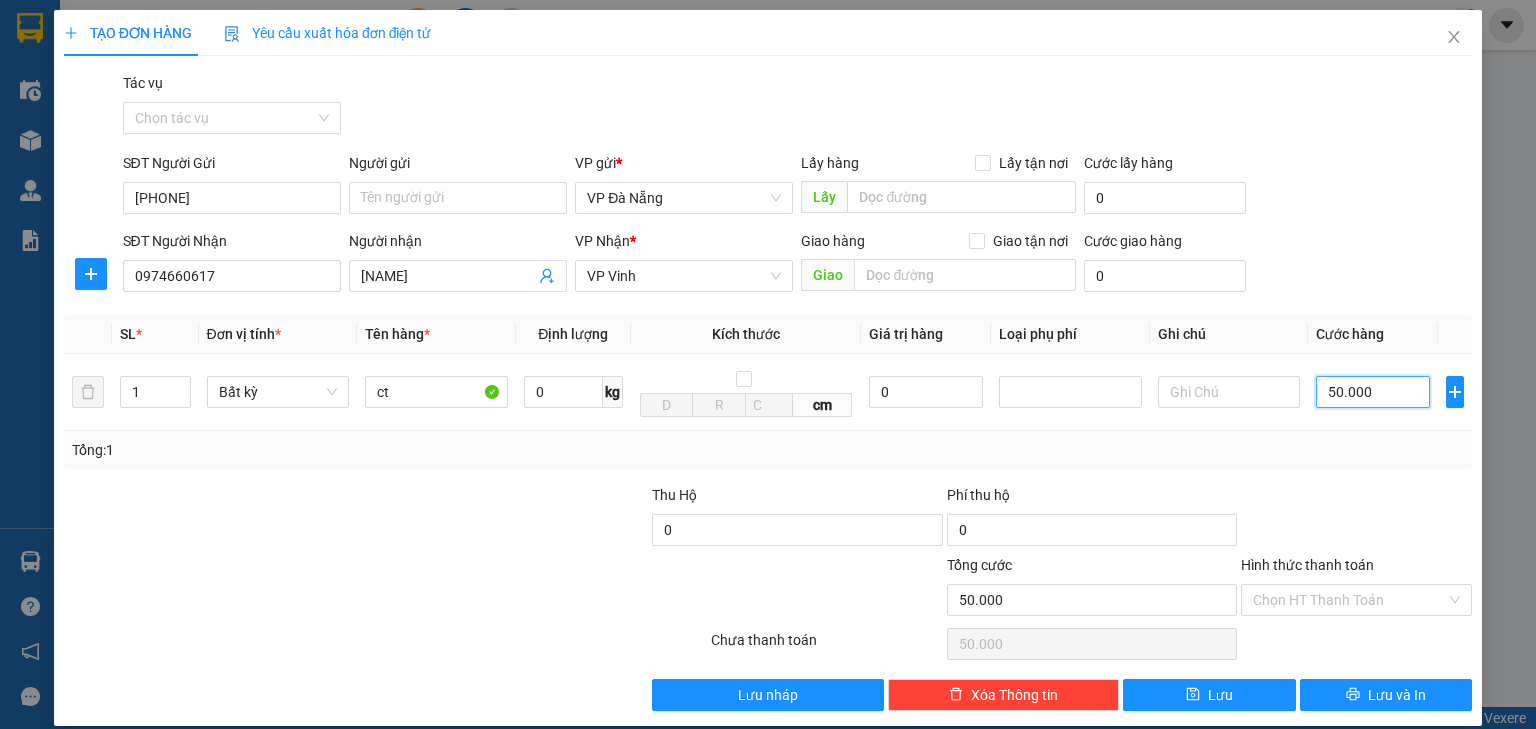 type on "50.000" 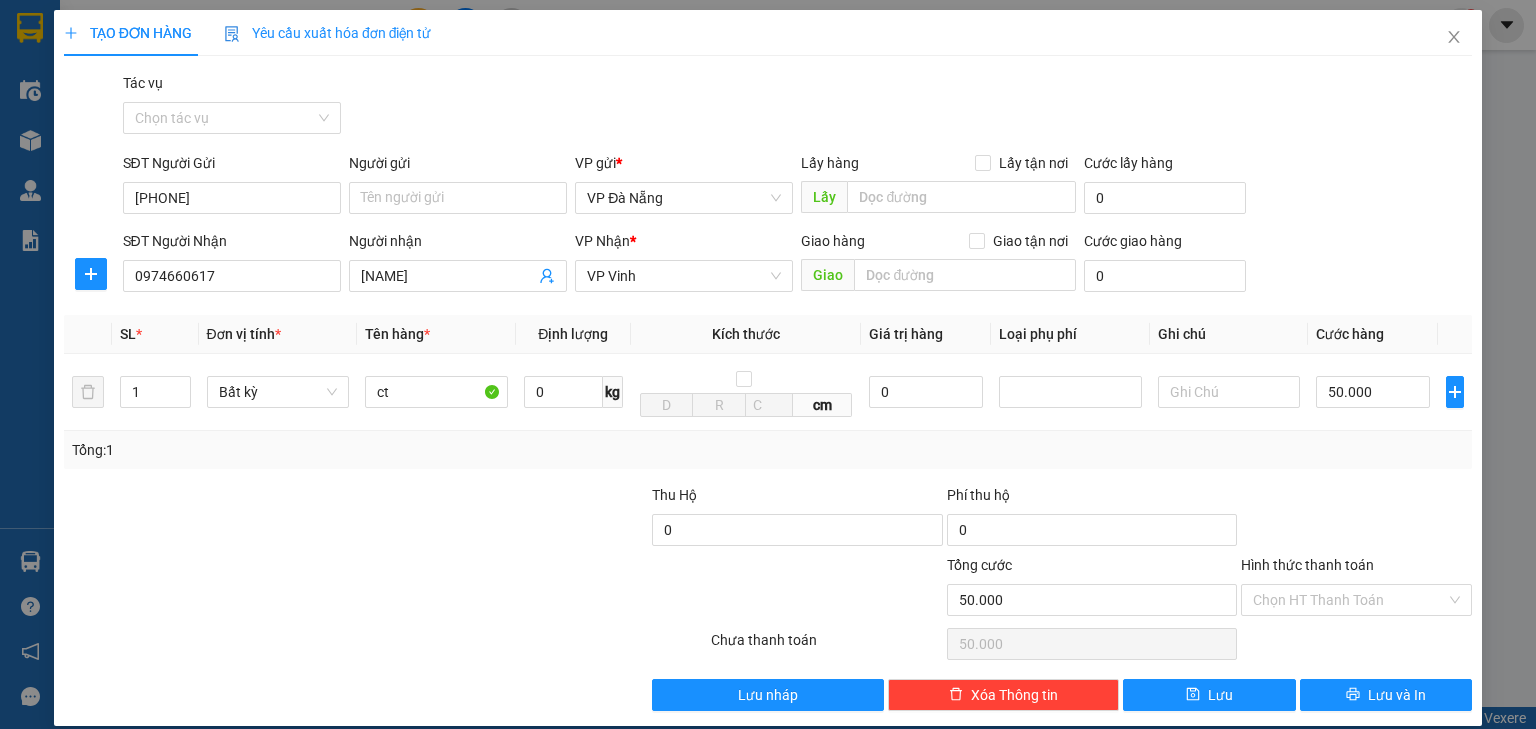 click on "Transit Pickup Surcharge Ids Transit Deliver Surcharge Ids Transit Deliver Surcharge Transit Deliver Surcharge Gói vận chuyển  * Tiêu chuẩn Tác vụ Chọn tác vụ SĐT Người Gửi [PHONE] Người gửi Tên người gửi VP gửi  * VP Đà Nẵng Lấy hàng Lấy tận nơi Lấy Cước lấy hàng 0 SĐT Người Nhận [PHONE] Người nhận Chị Na VP Nhận  * VP Vinh Giao hàng Giao tận nơi Giao Cước giao hàng 0 SL  * Đơn vị tính  * Tên hàng  * Định lượng Kích thước Giá trị hàng Loại phụ phí Ghi chú Cước hàng                       1 Bất kỳ ct 0 kg cm 0   50.000 Tổng:  1 Thu Hộ 0 Phí thu hộ 0 Tổng cước 50.000 Hình thức thanh toán Chọn HT Thanh Toán Số tiền thu trước 0 Chưa thanh toán 50.000 Chọn HT Thanh Toán Lưu nháp Xóa Thông tin Lưu Lưu và In Tổng định lượng của tất cả kiện hàng" at bounding box center [768, 391] 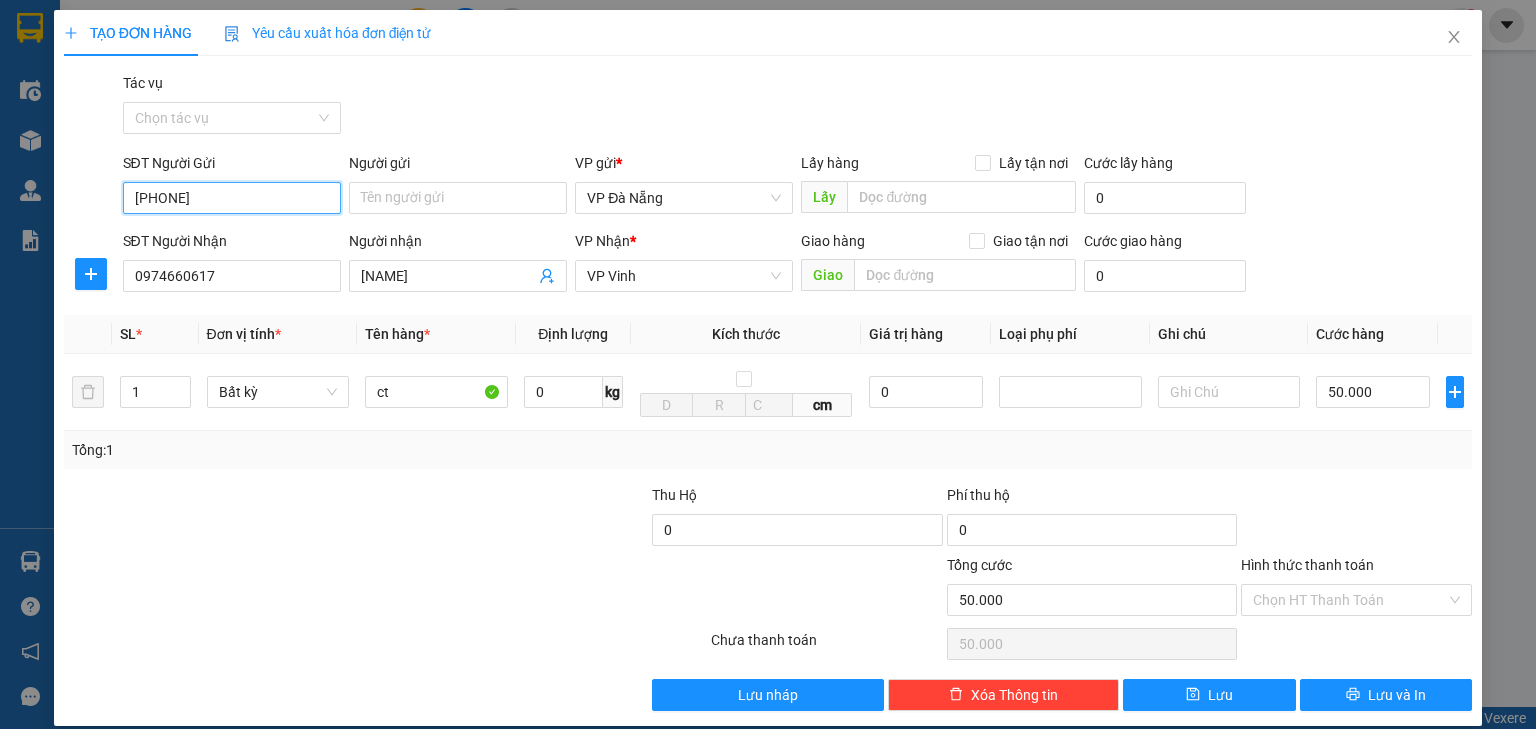 drag, startPoint x: 220, startPoint y: 199, endPoint x: 79, endPoint y: 198, distance: 141.00354 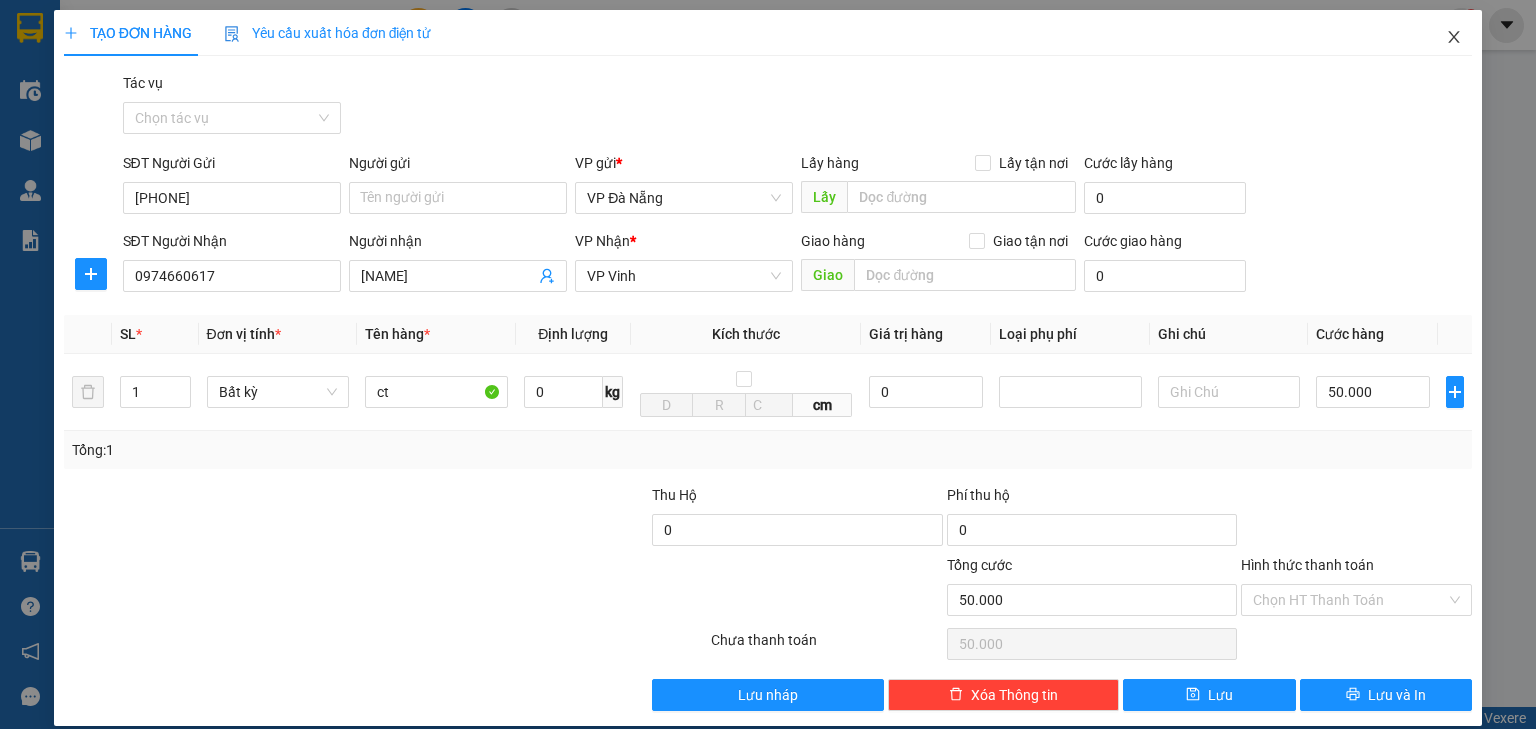 click 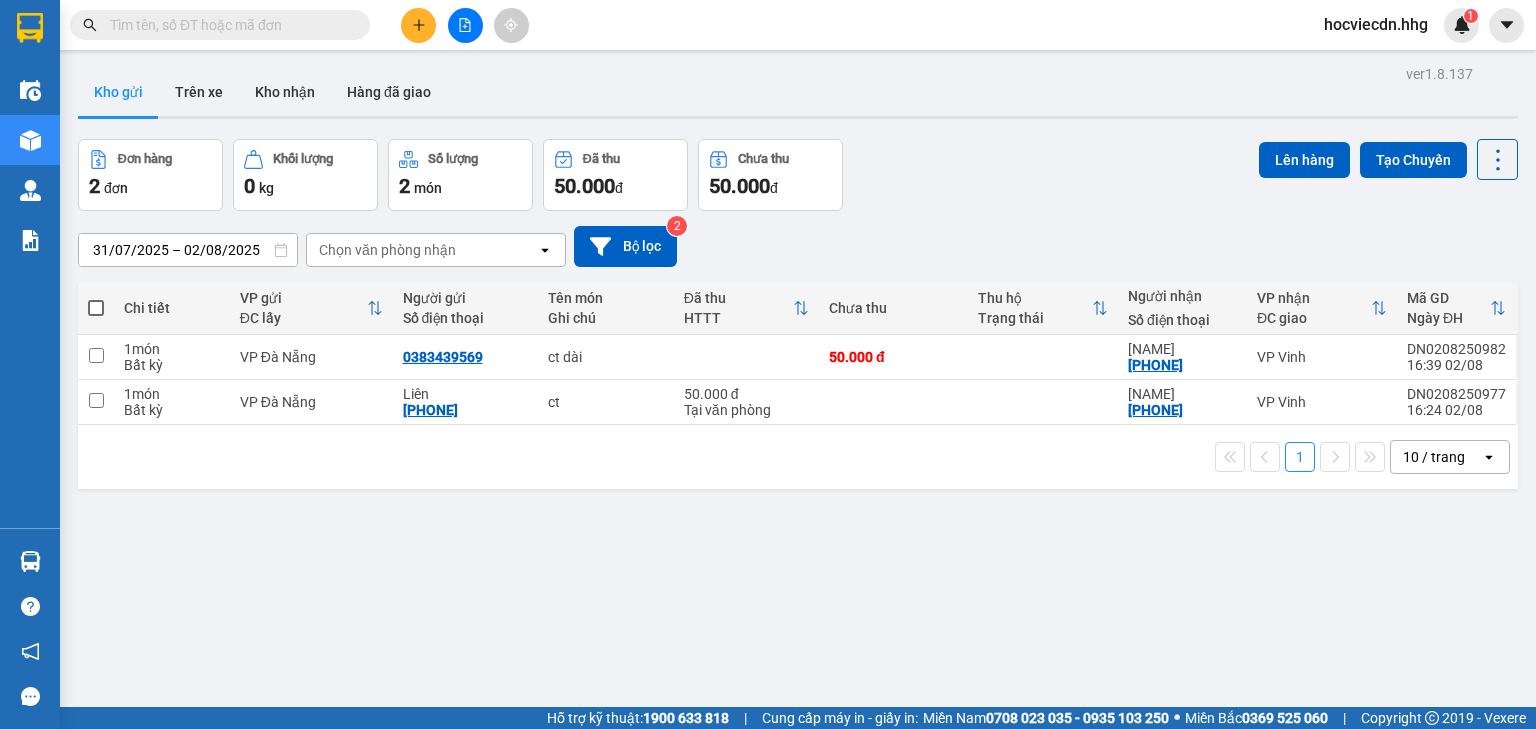 drag, startPoint x: 1381, startPoint y: 355, endPoint x: 984, endPoint y: 658, distance: 499.41766 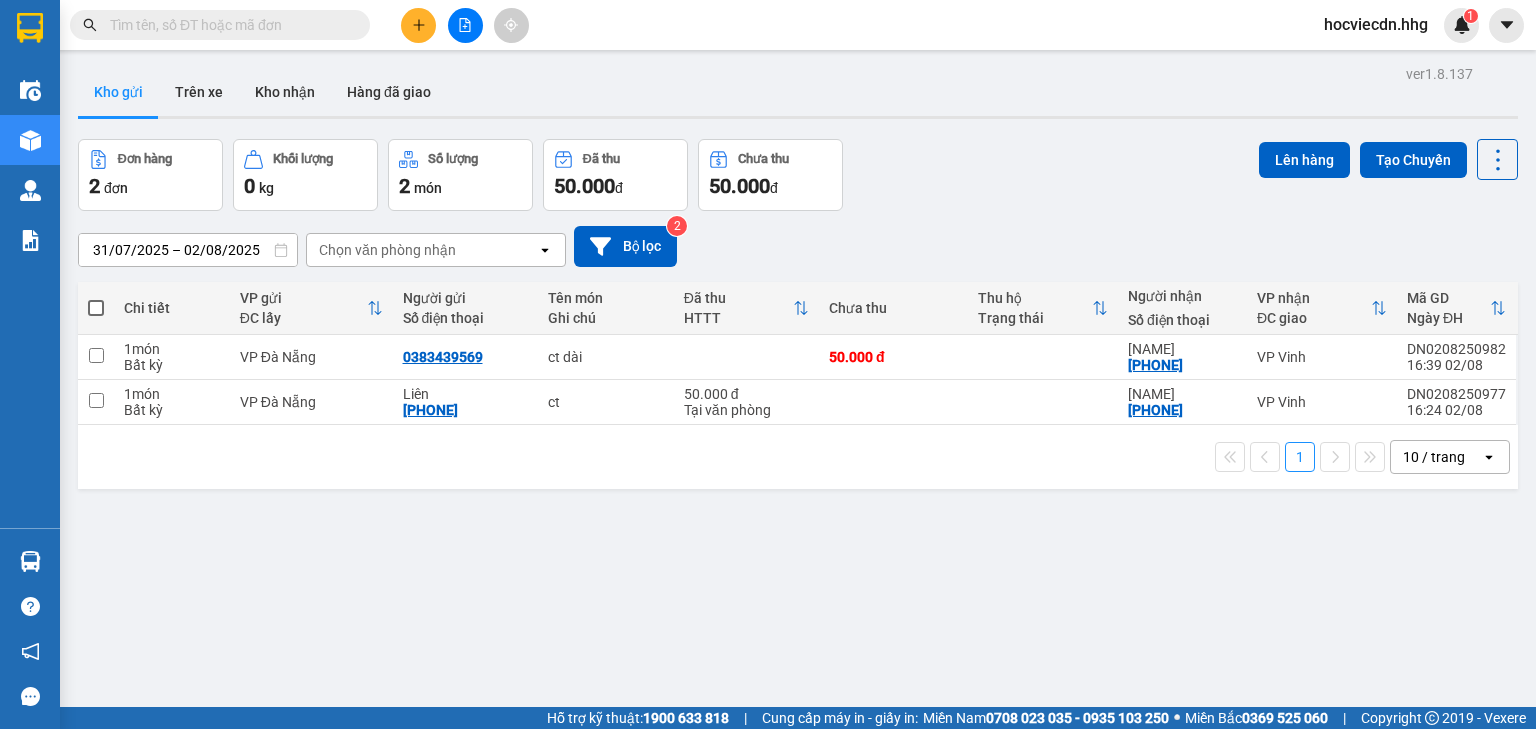 click on "ver  1.8.137 Kho gửi Trên xe Kho nhận Hàng đã giao Đơn hàng 2 đơn Khối lượng 0 kg Số lượng 2 món Đã thu 50.000  đ Chưa thu 50.000  đ Lên hàng Tạo Chuyến [DATE] – [DATE] Press the down arrow key to interact with the calendar and select a date. Press the escape button to close the calendar. Selected date range is from [DATE] to [DATE]. Chọn văn phòng nhận open Bộ lọc 2 Chi tiết VP gửi ĐC lấy Người gửi Số điện thoại Tên món Ghi chú Đã thu HTTT Chưa thu Thu hộ Trạng thái Người nhận Số điện thoại VP nhận ĐC giao Mã GD Ngày ĐH 1  món Bất kỳ VP Đà Nẵng [PHONE] ct dài 50.000 đ [NAME] [PHONE] VP Vinh DN0208250982 16:39 [DATE] 1  món Bất kỳ VP Đà Nẵng Liên [PHONE] ct 50.000 đ Tại văn phòng [NAME] [PHONE] VP Vinh DN0208250977 16:24 [DATE] 1 10 / trang open Đang tải dữ liệu" at bounding box center (798, 424) 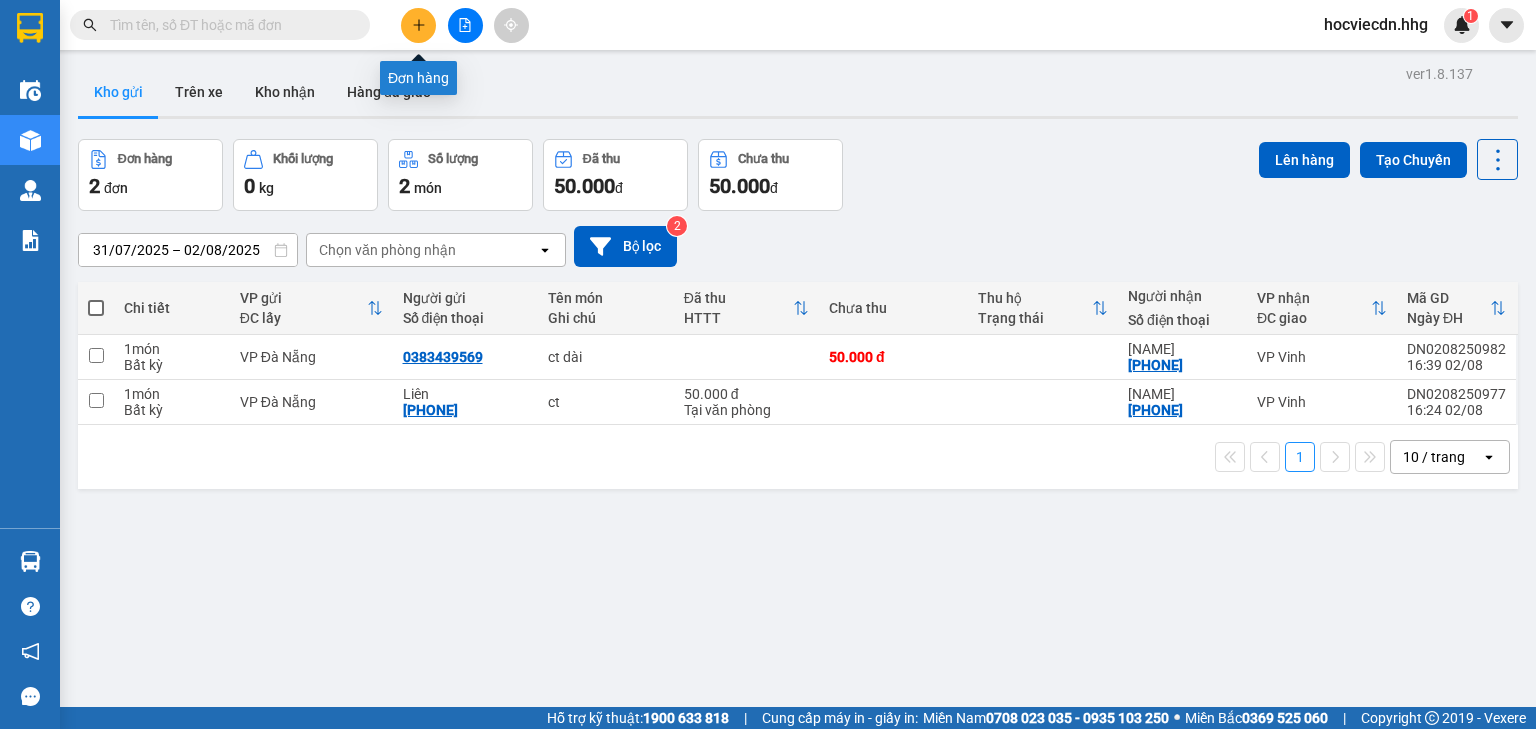 click at bounding box center (418, 25) 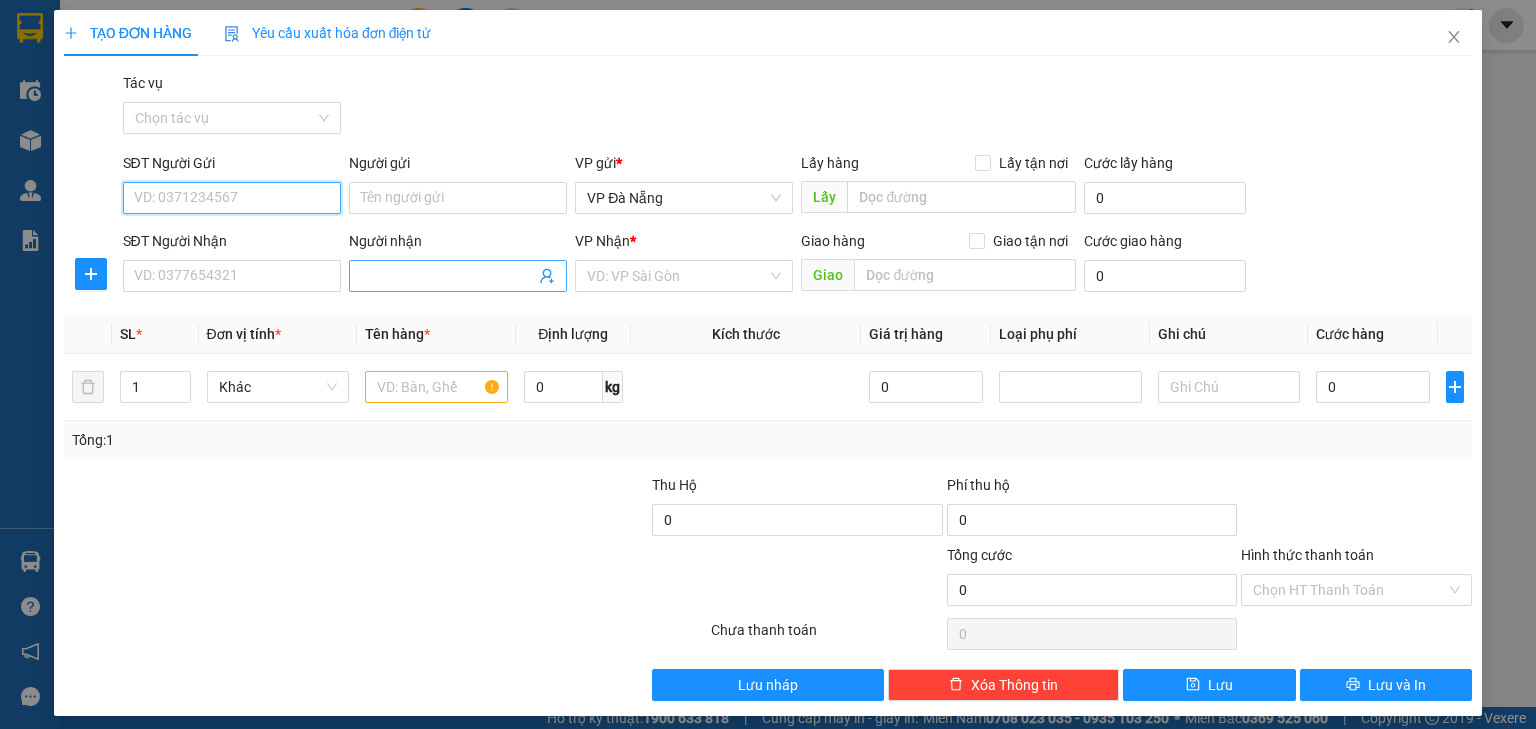 paste on "[PHONE]" 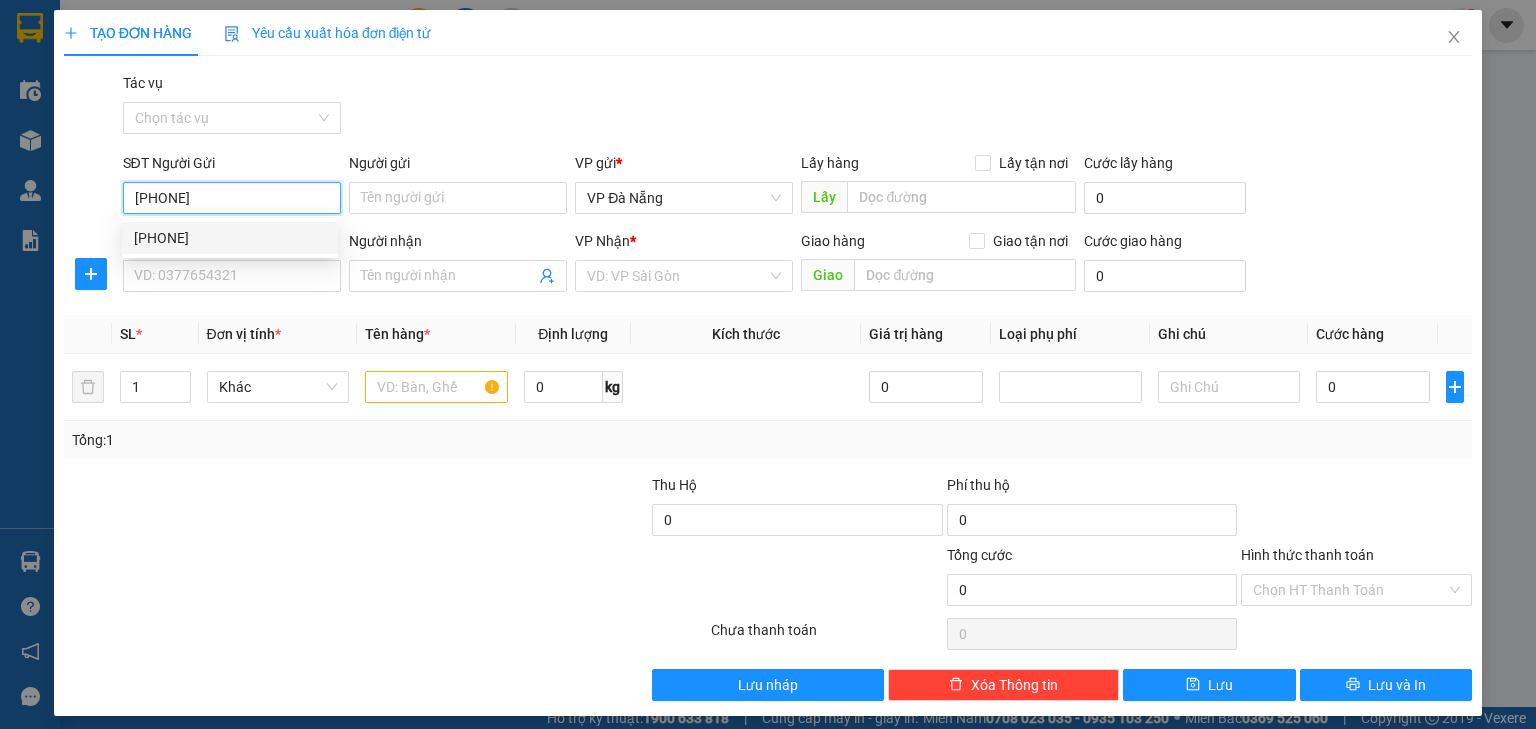 click on "[PHONE]" at bounding box center (230, 238) 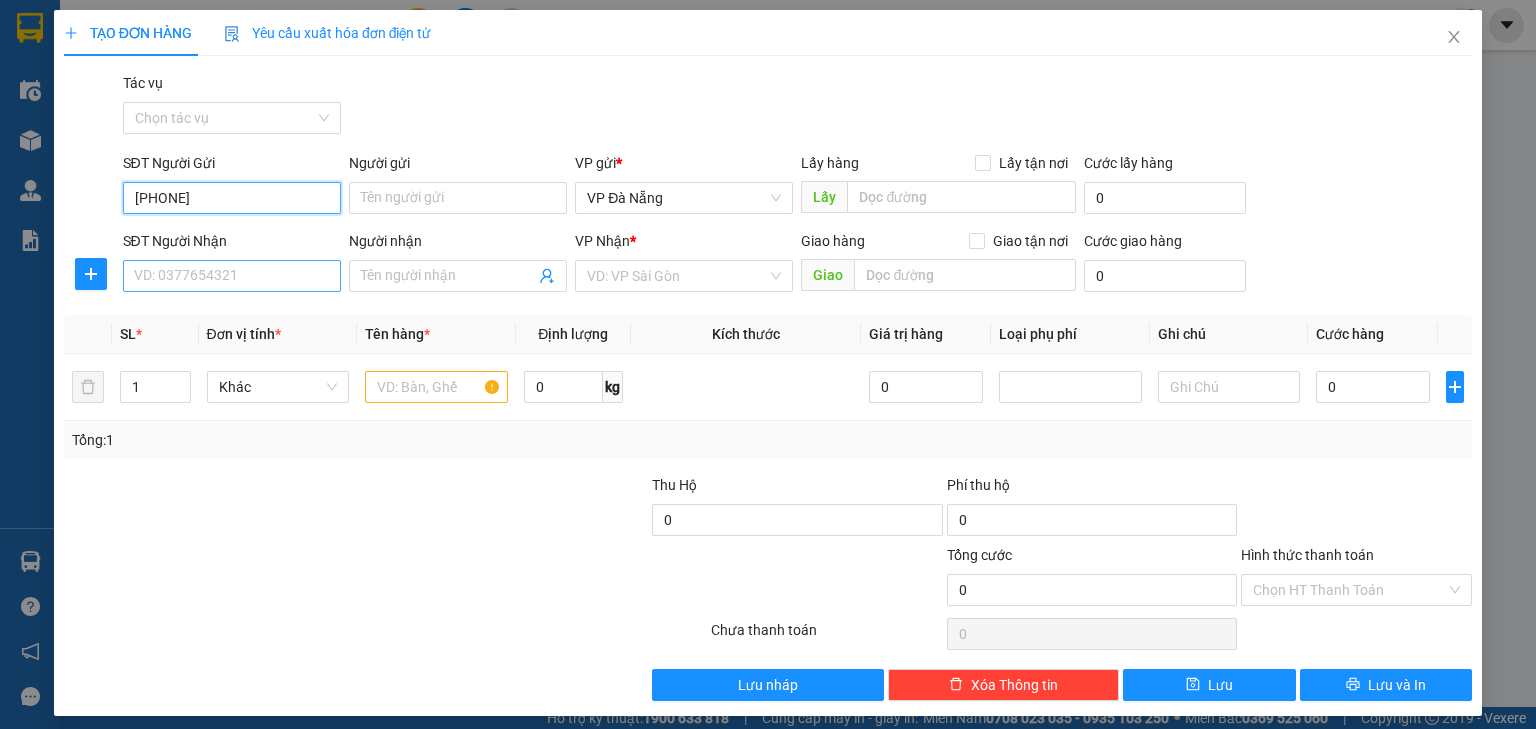 type on "[PHONE]" 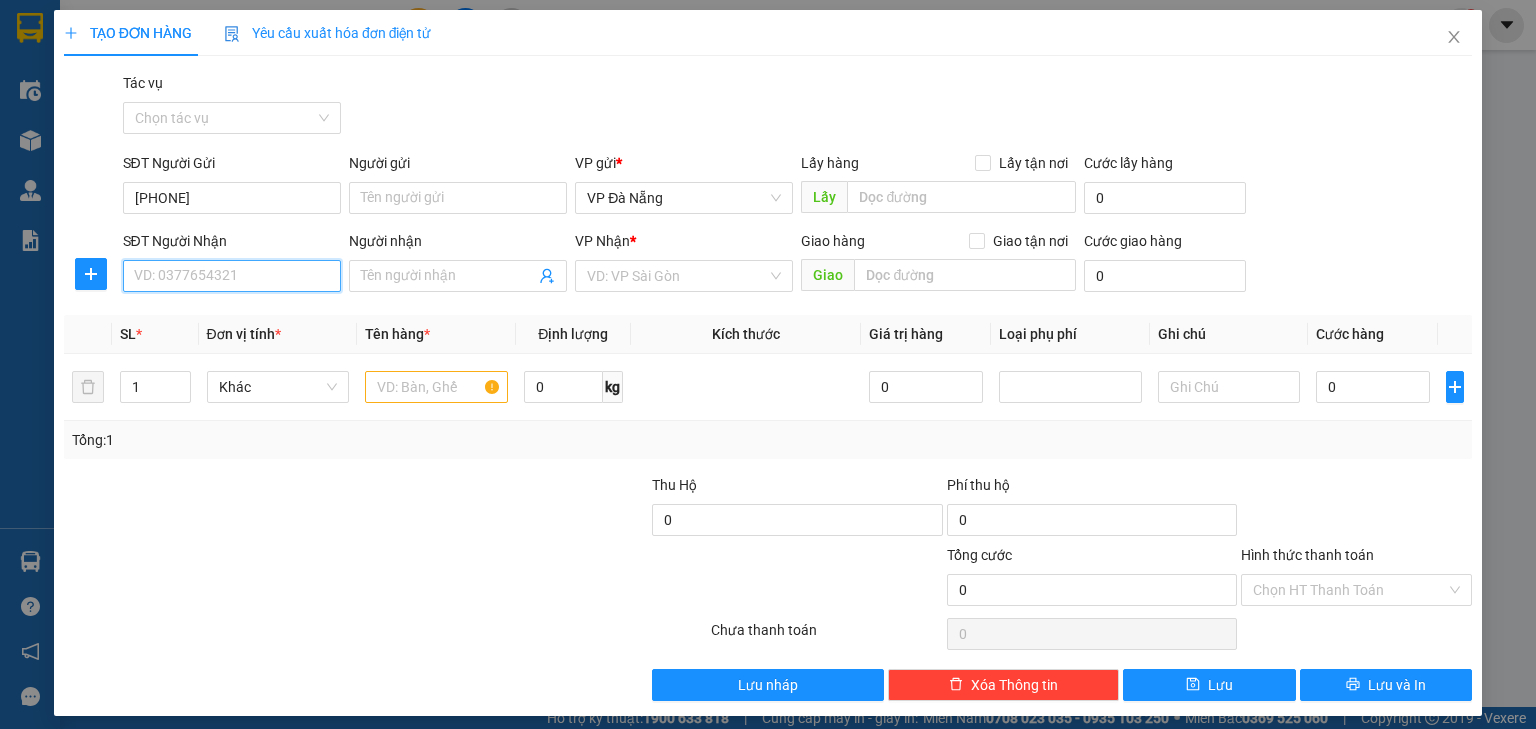 click on "SĐT Người Nhận" at bounding box center (232, 276) 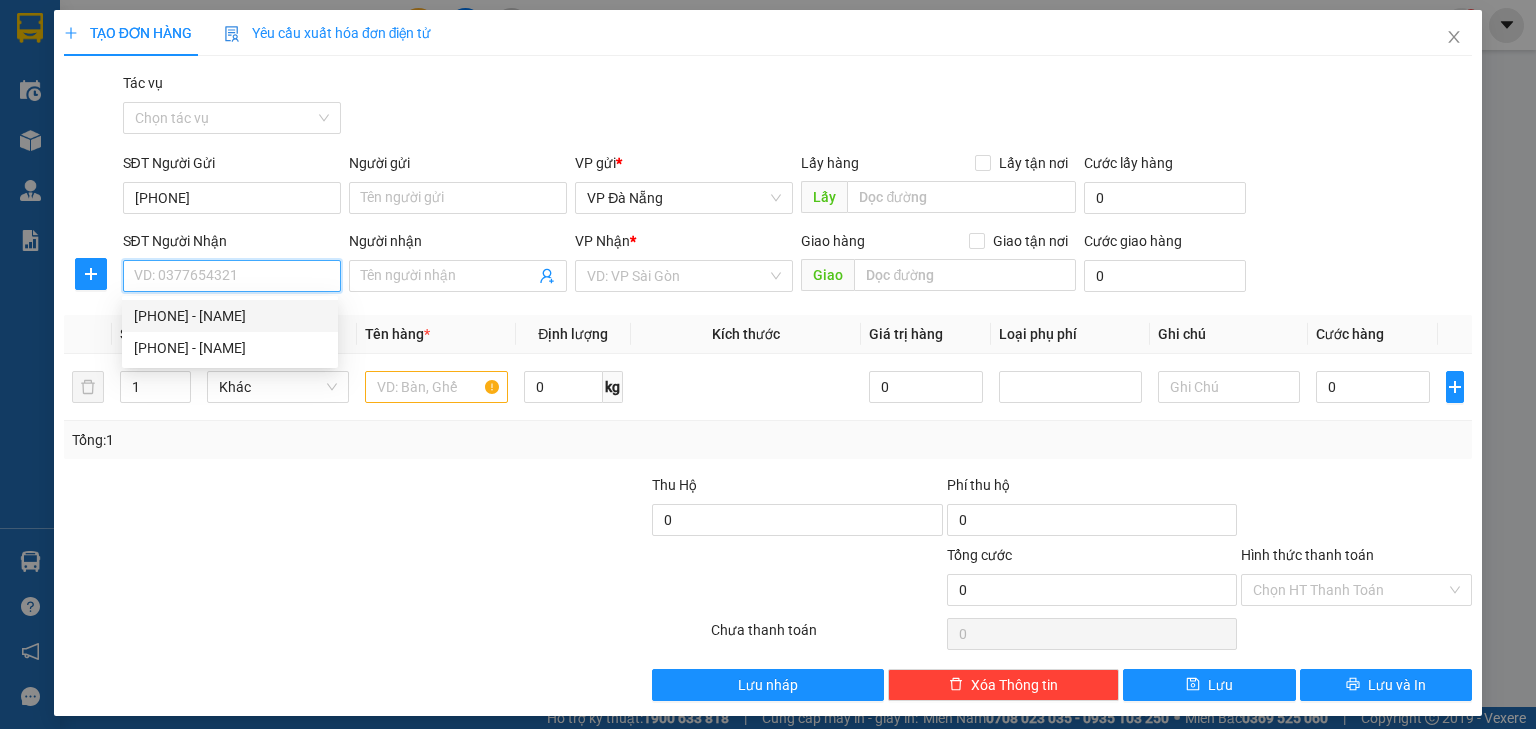 click on "[PHONE] - [NAME]" at bounding box center (230, 316) 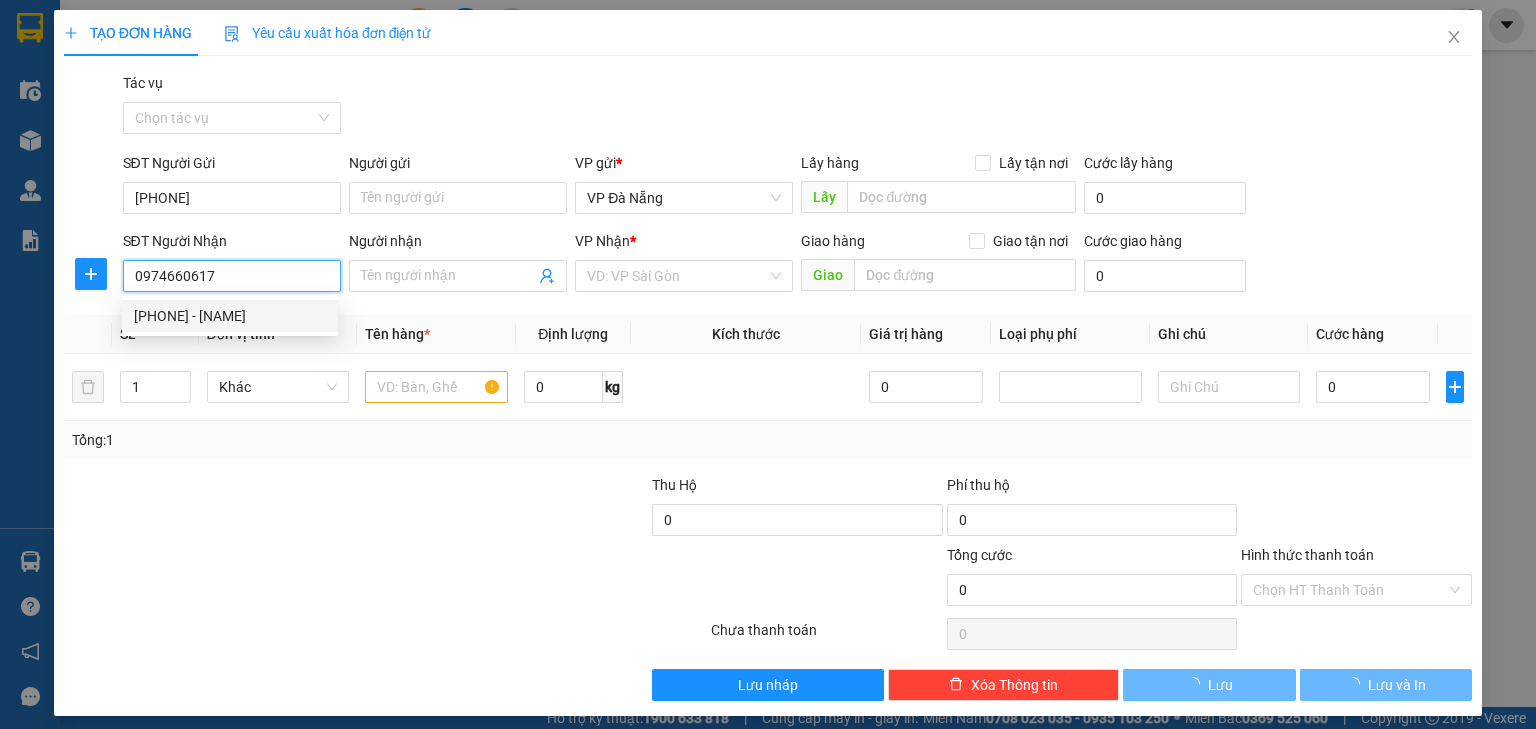 type on "[NAME]" 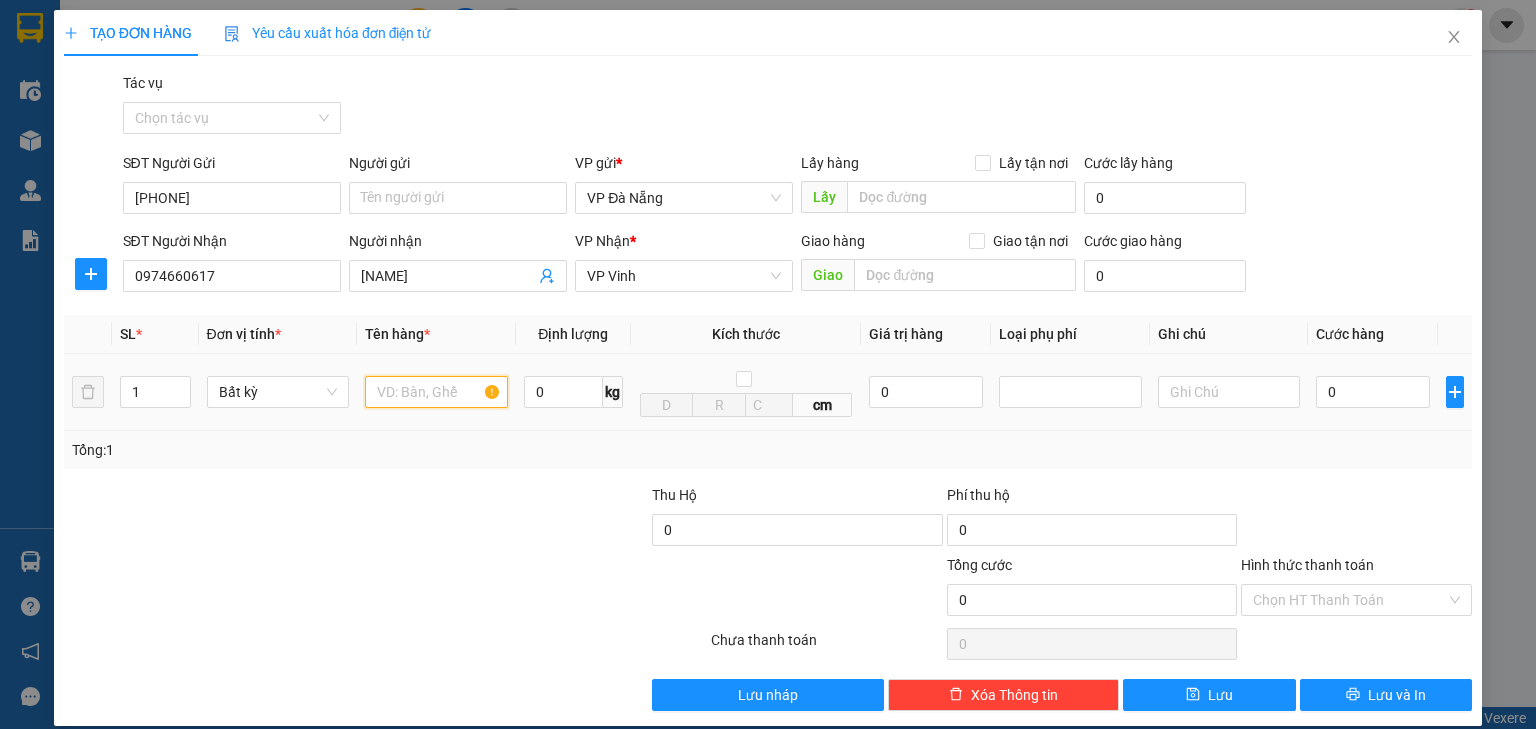 click at bounding box center [436, 392] 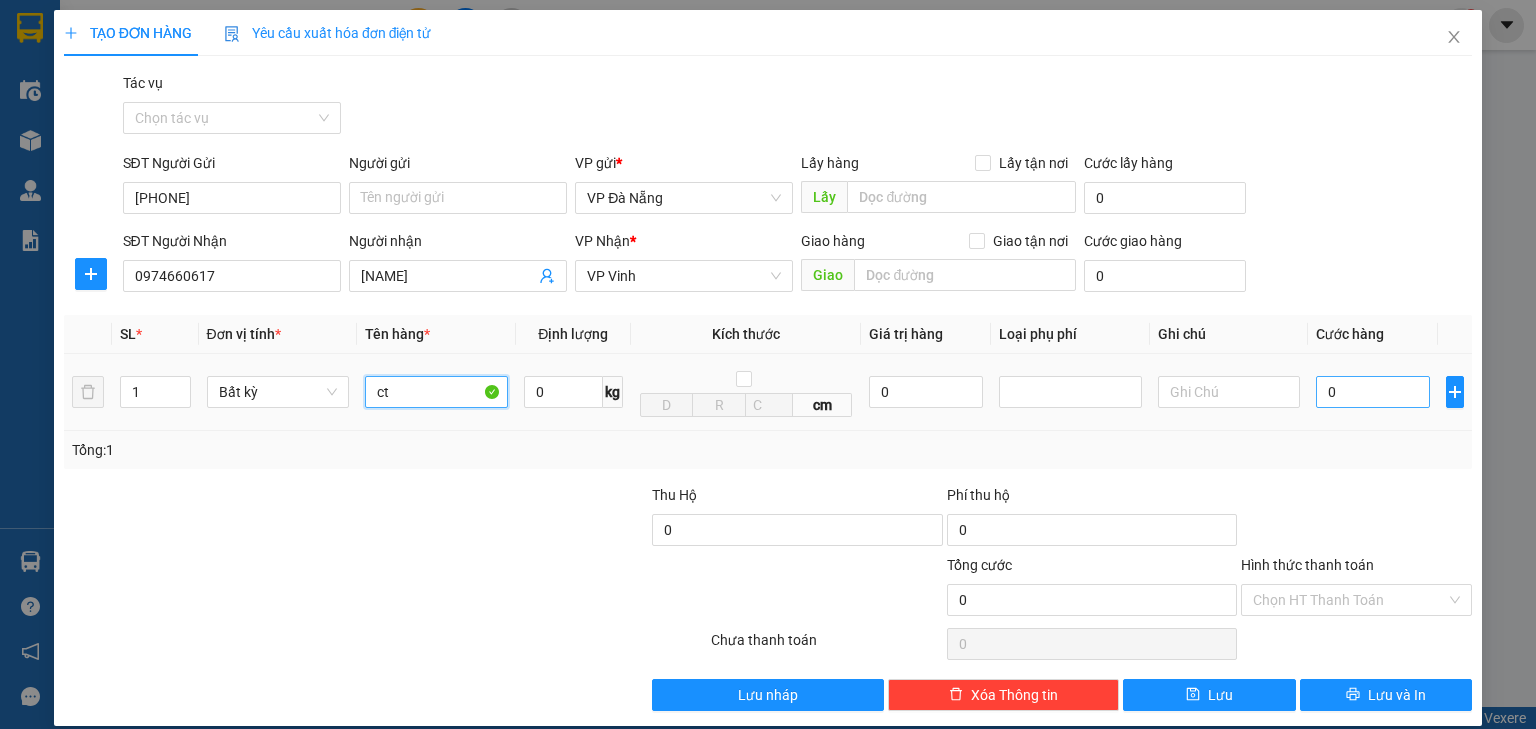 type on "ct" 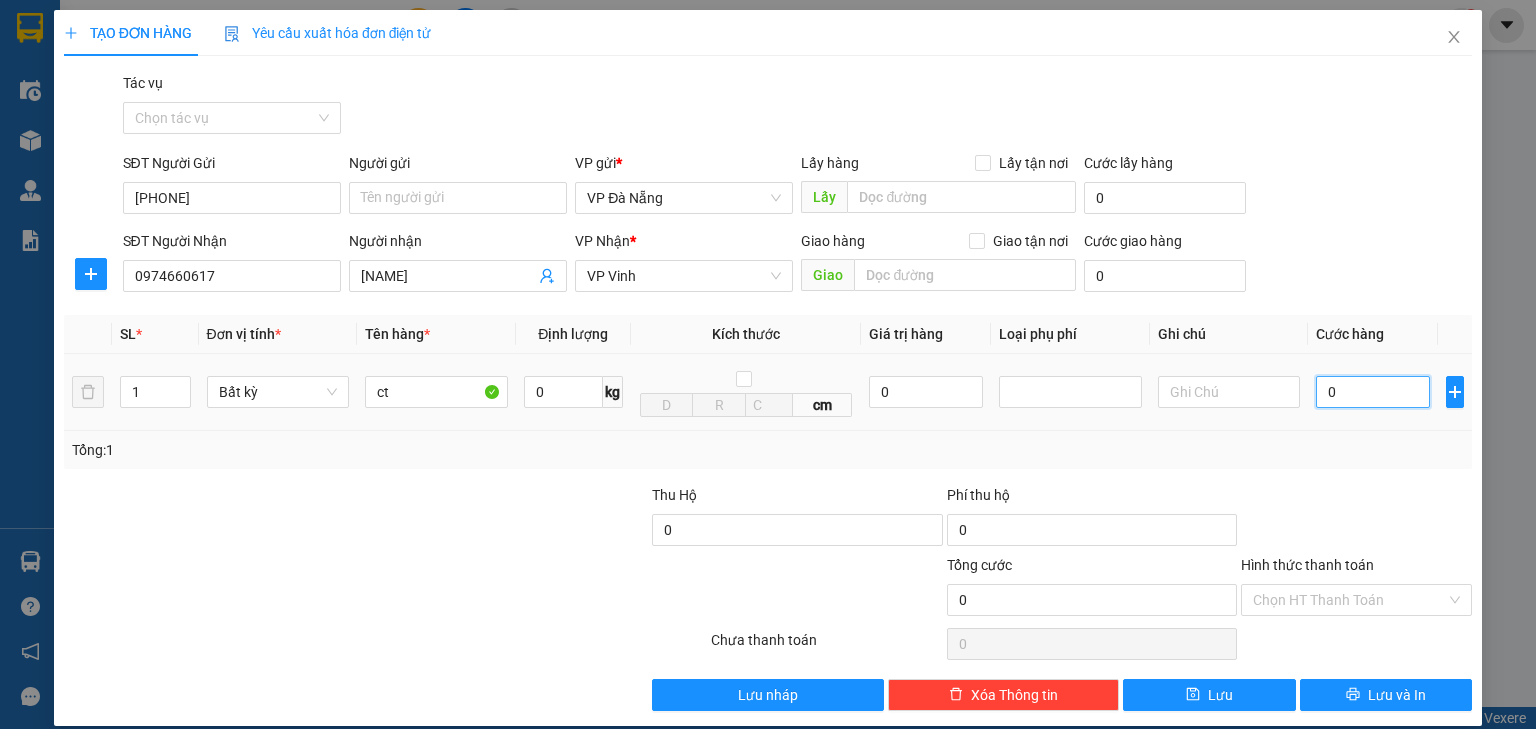 click on "0" at bounding box center (1373, 392) 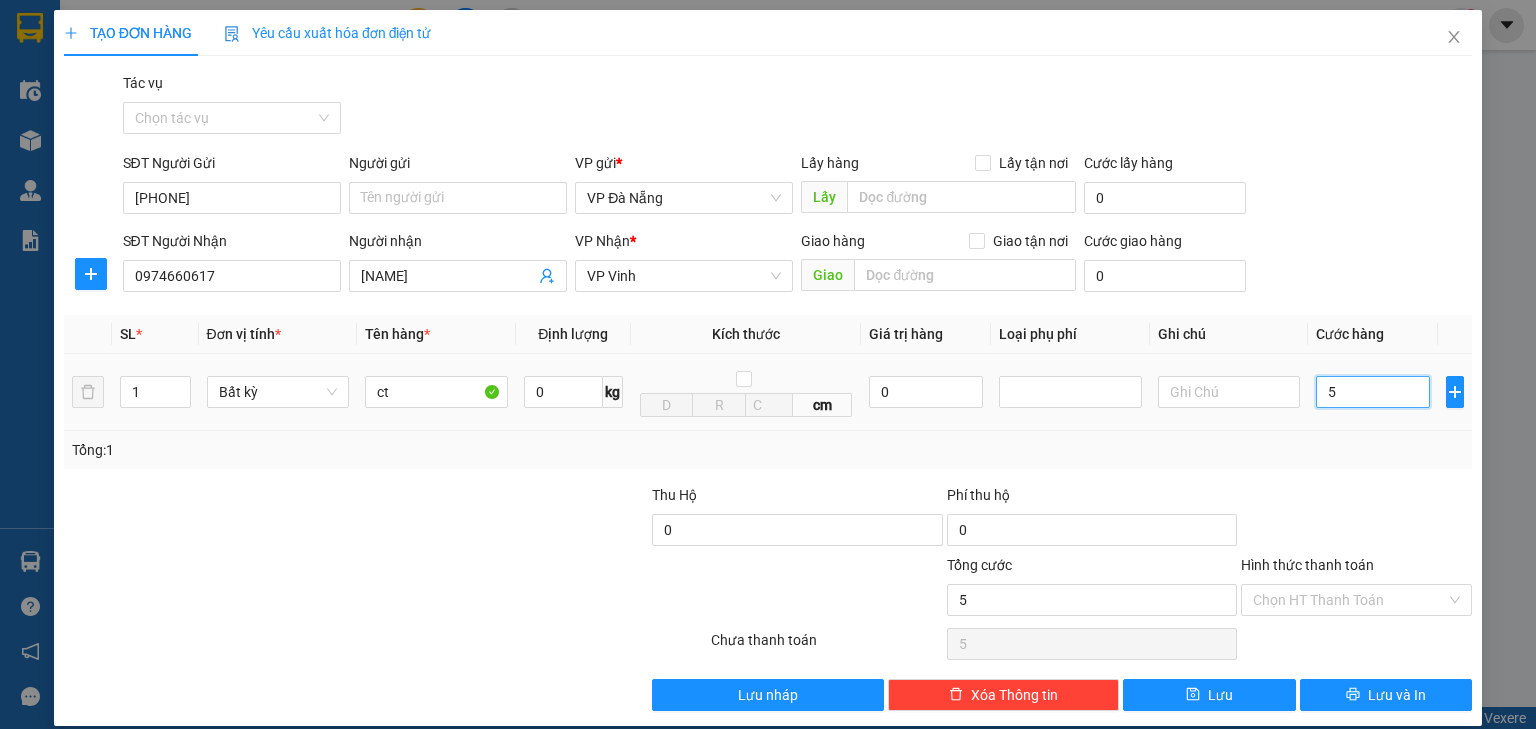 type on "50" 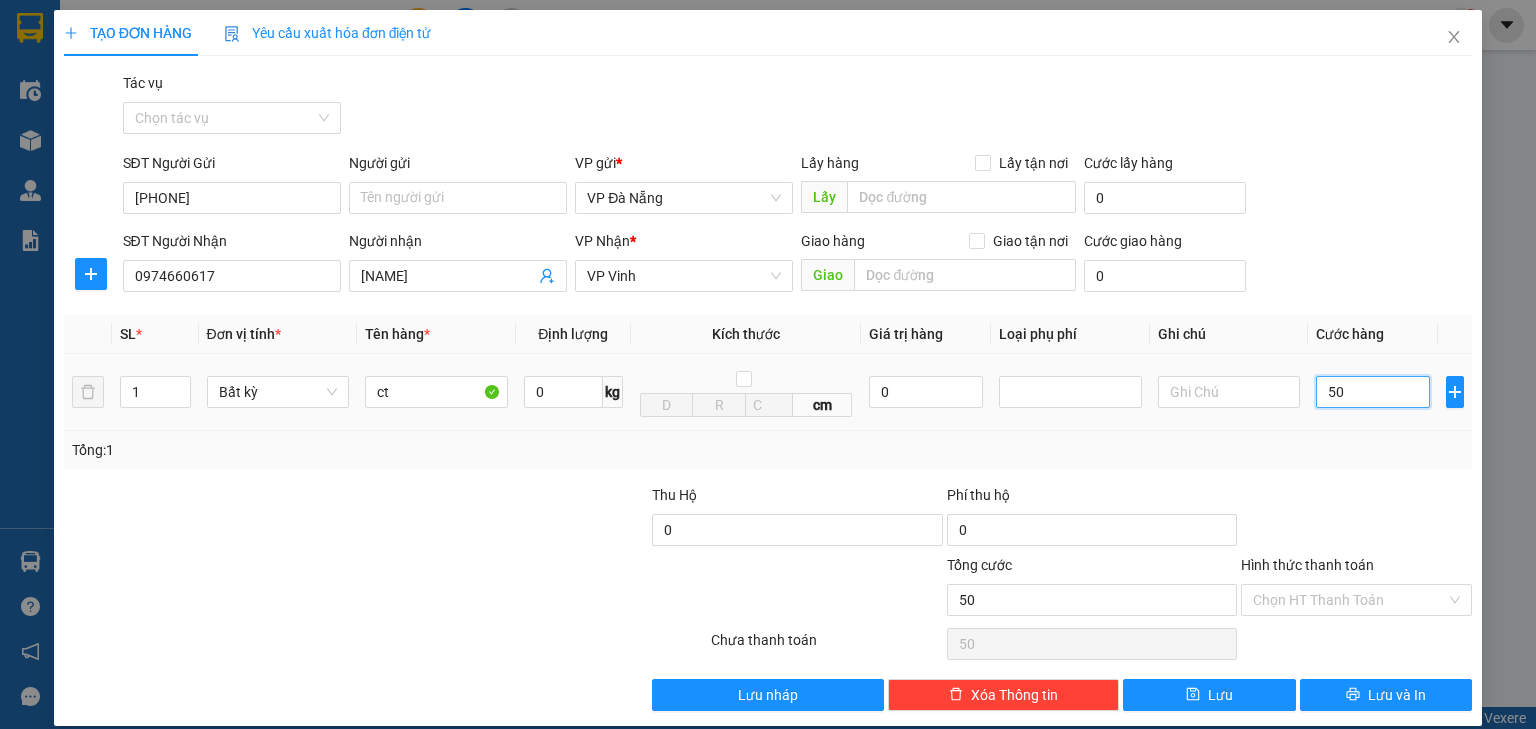 type on "500" 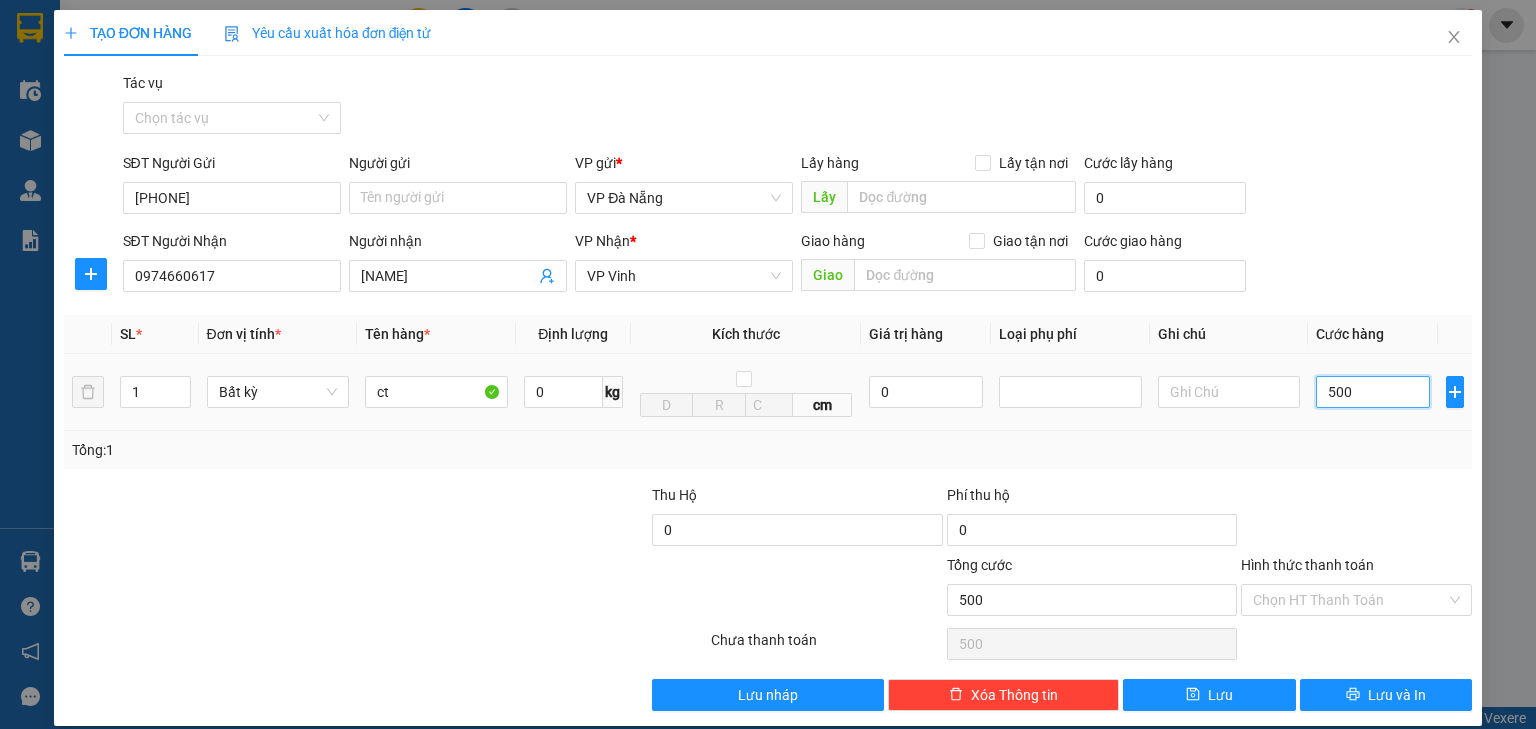 type on "5.000" 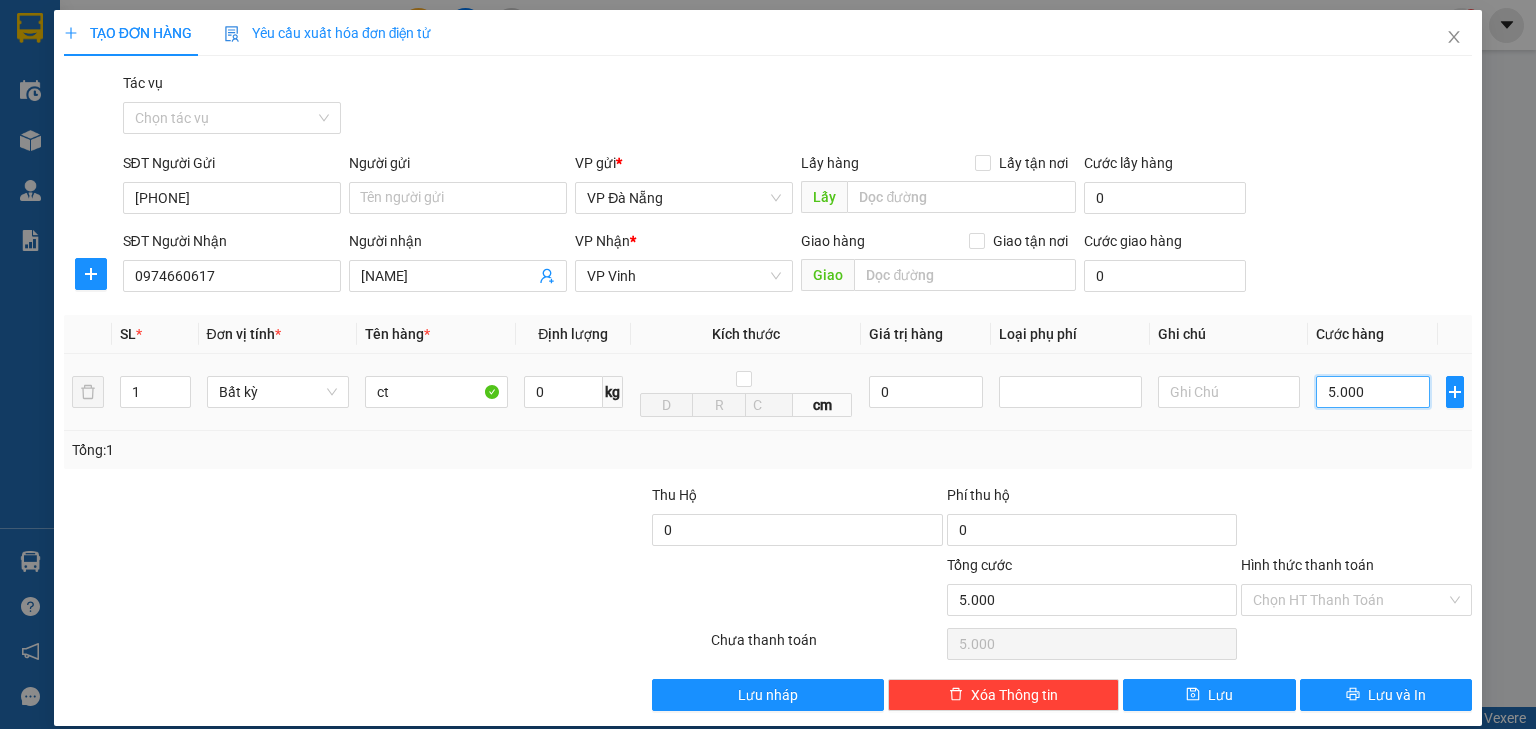 type on "50.000" 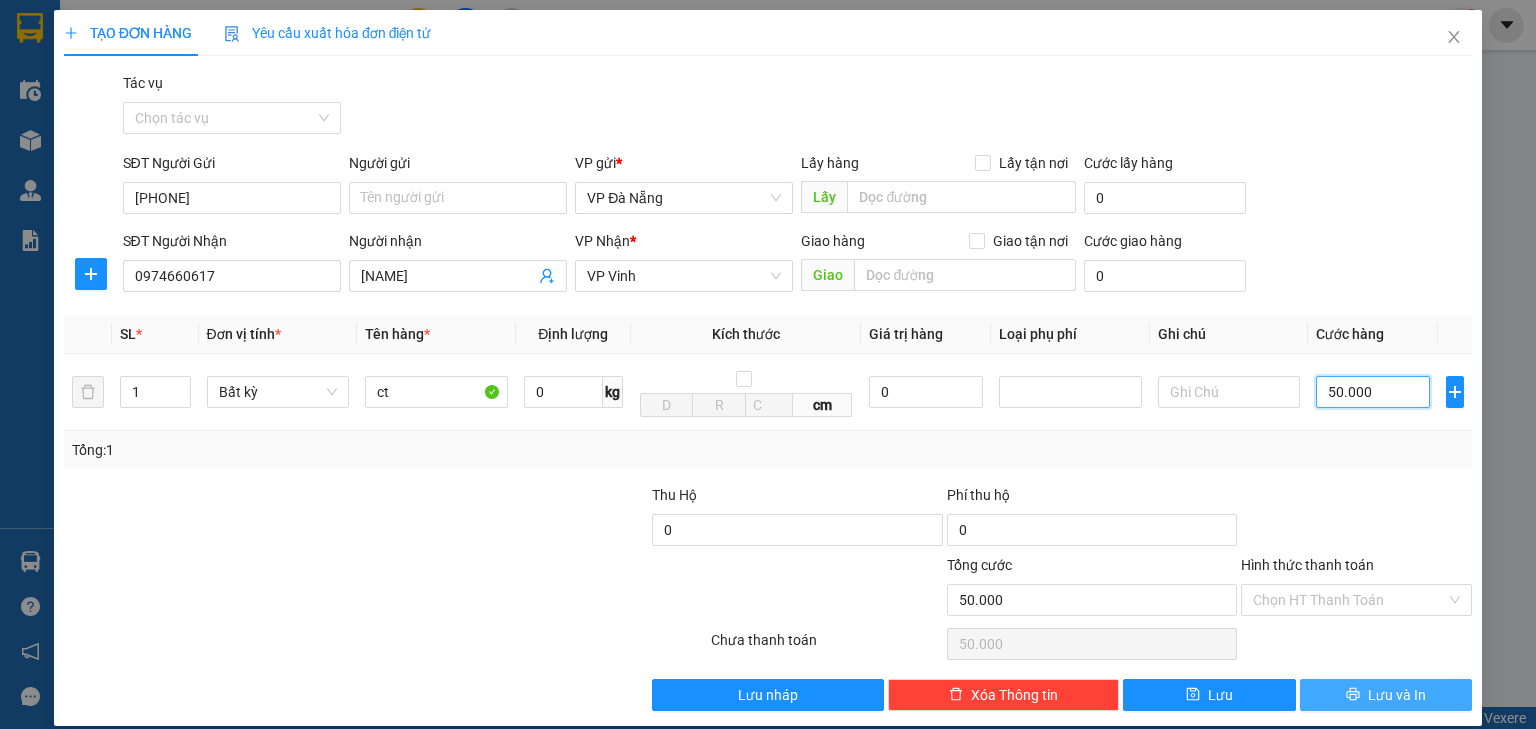 type on "50.000" 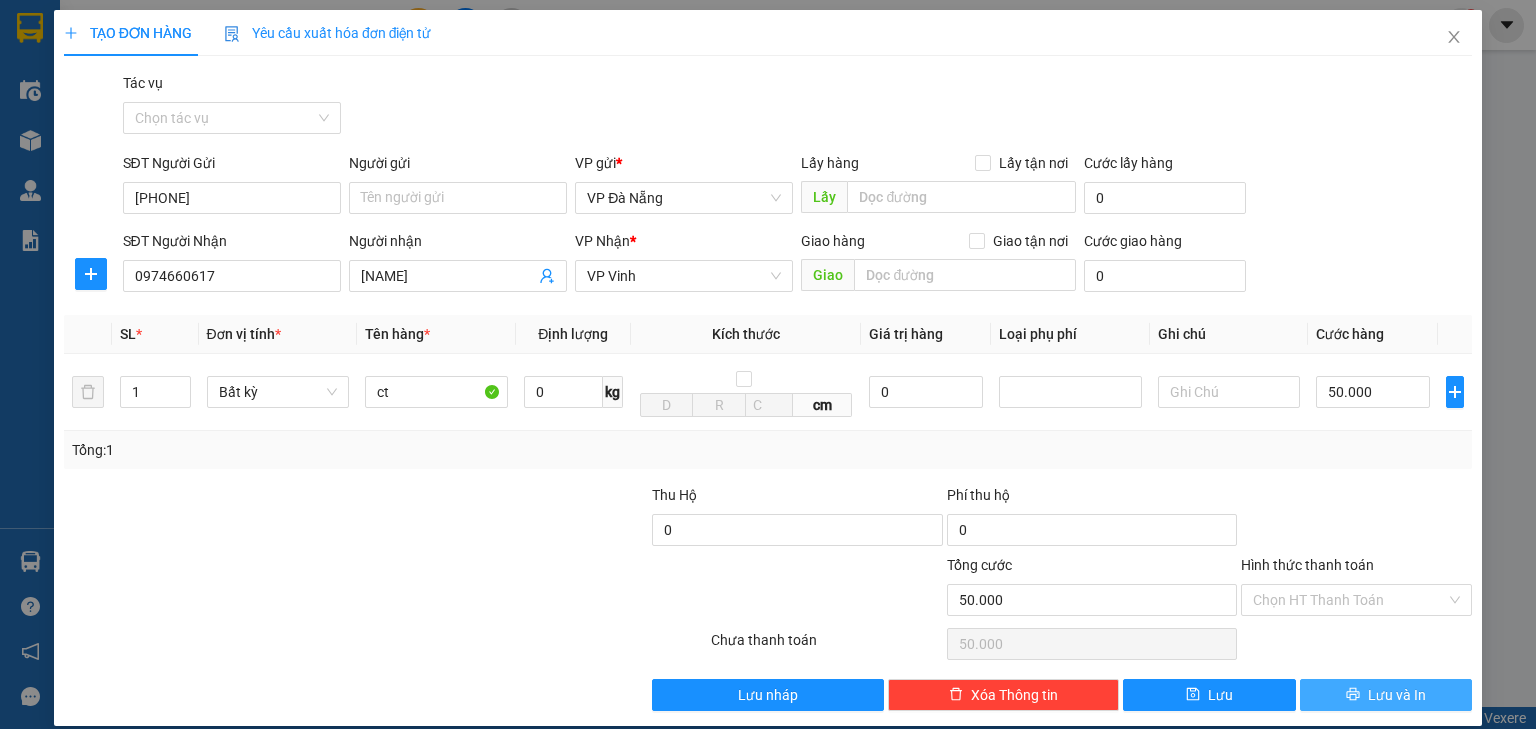click on "Lưu và In" at bounding box center (1397, 695) 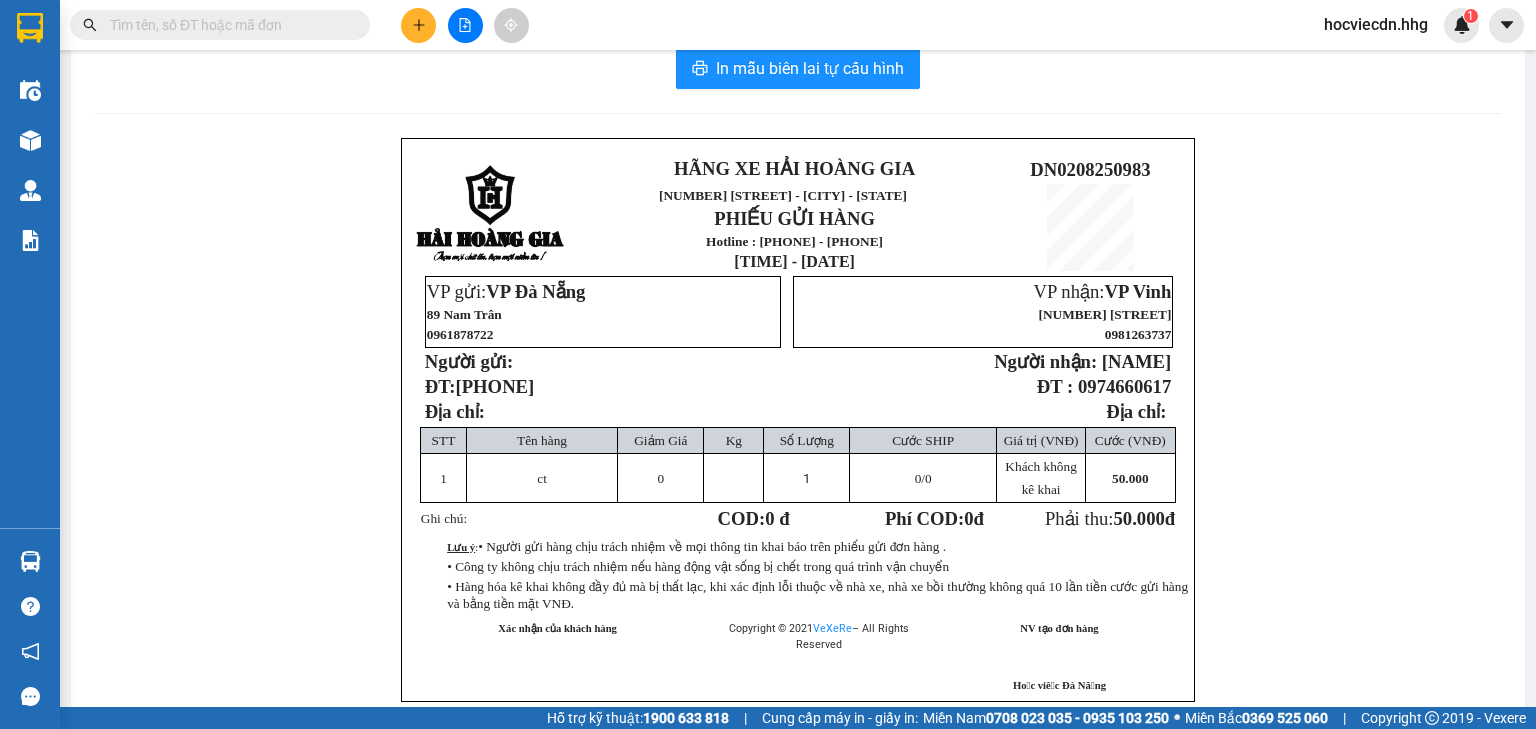 scroll, scrollTop: 0, scrollLeft: 0, axis: both 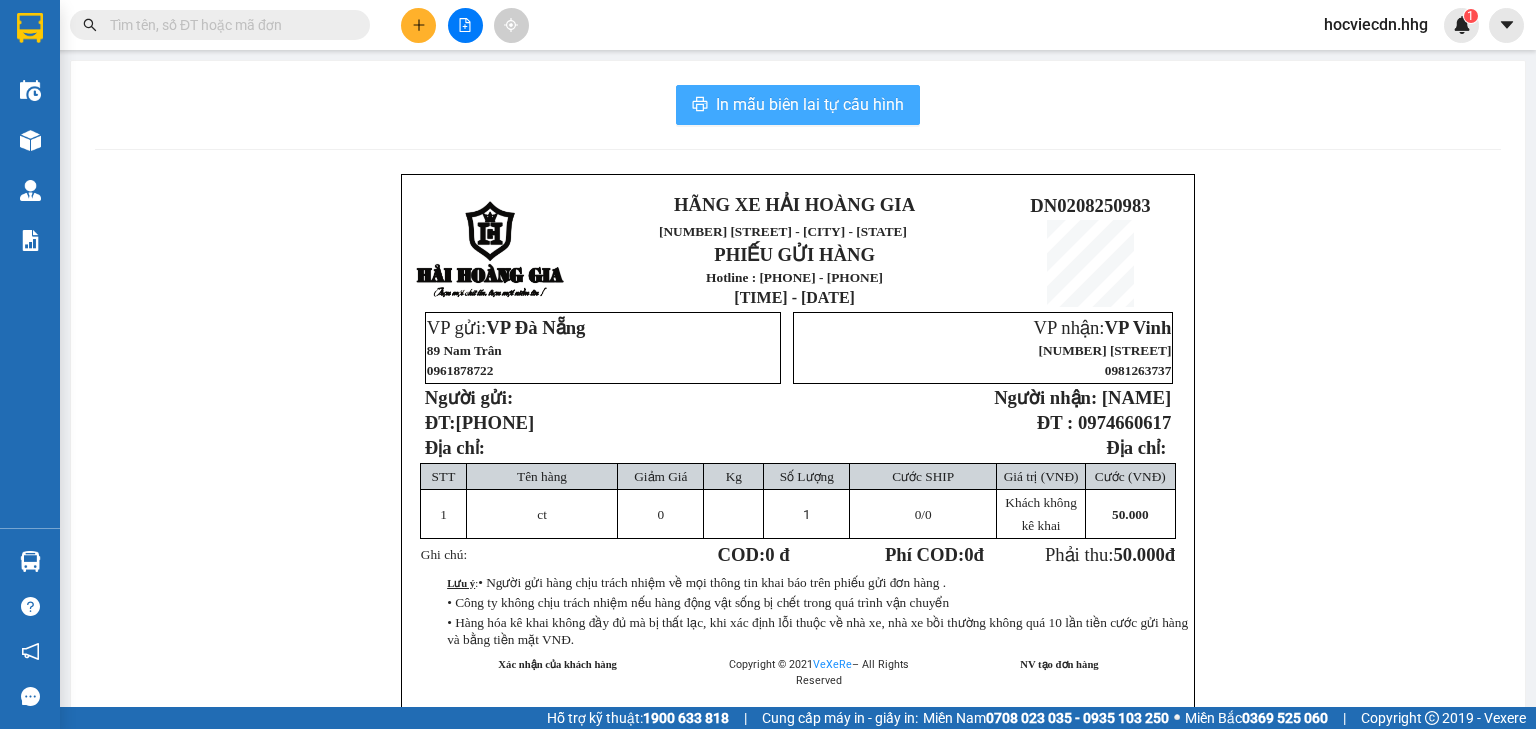 click on "In mẫu biên lai tự cấu hình" at bounding box center (810, 104) 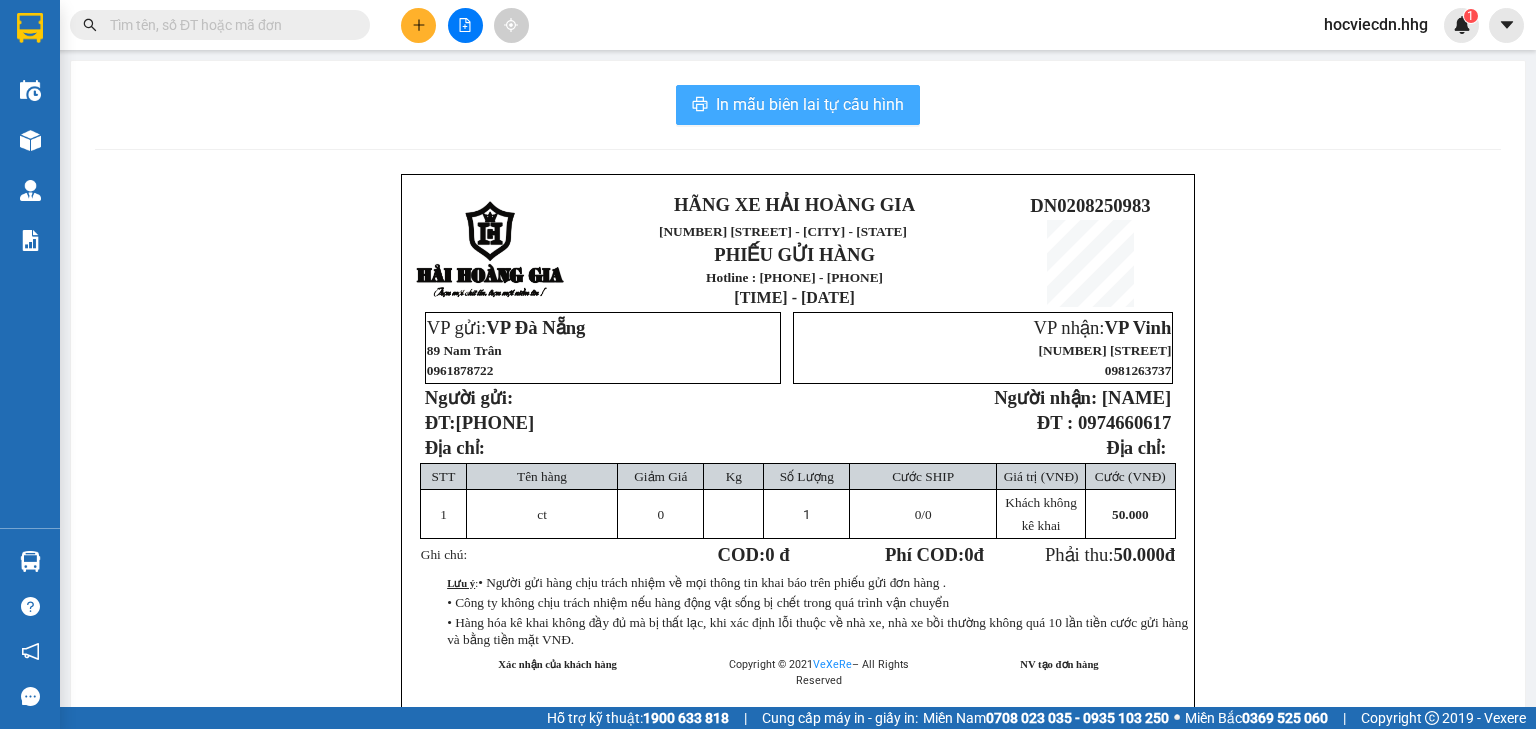 scroll, scrollTop: 0, scrollLeft: 0, axis: both 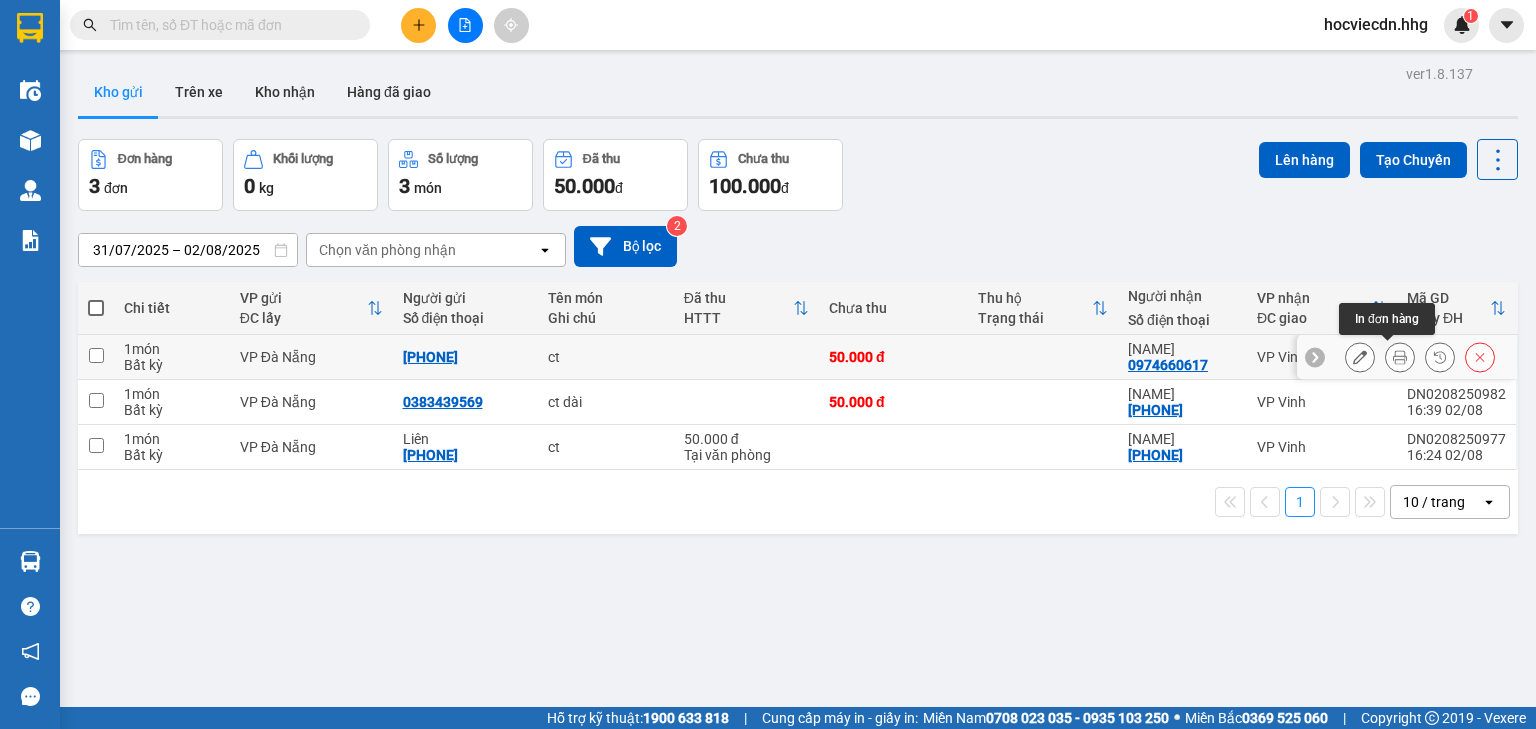 click 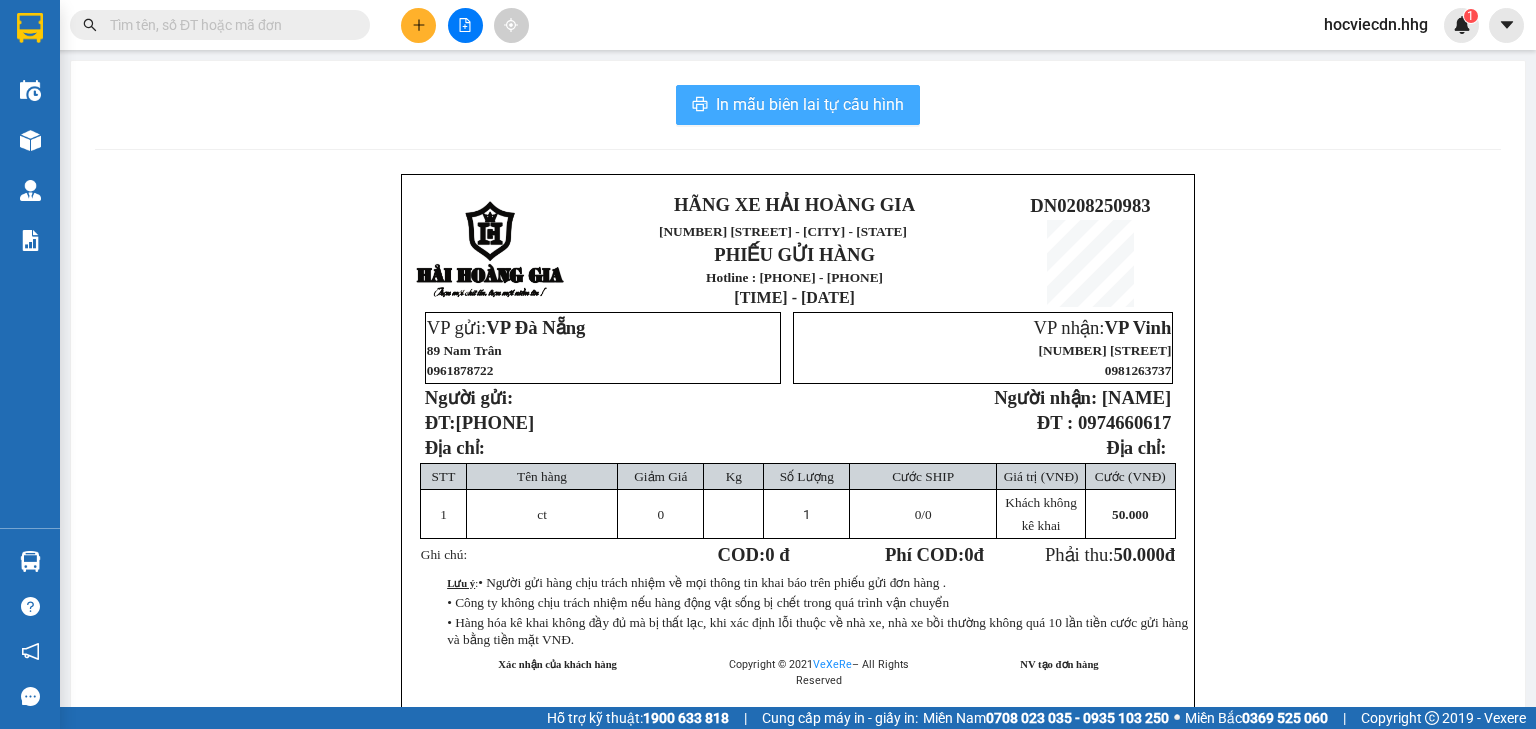 click on "In mẫu biên lai tự cấu hình" at bounding box center (810, 104) 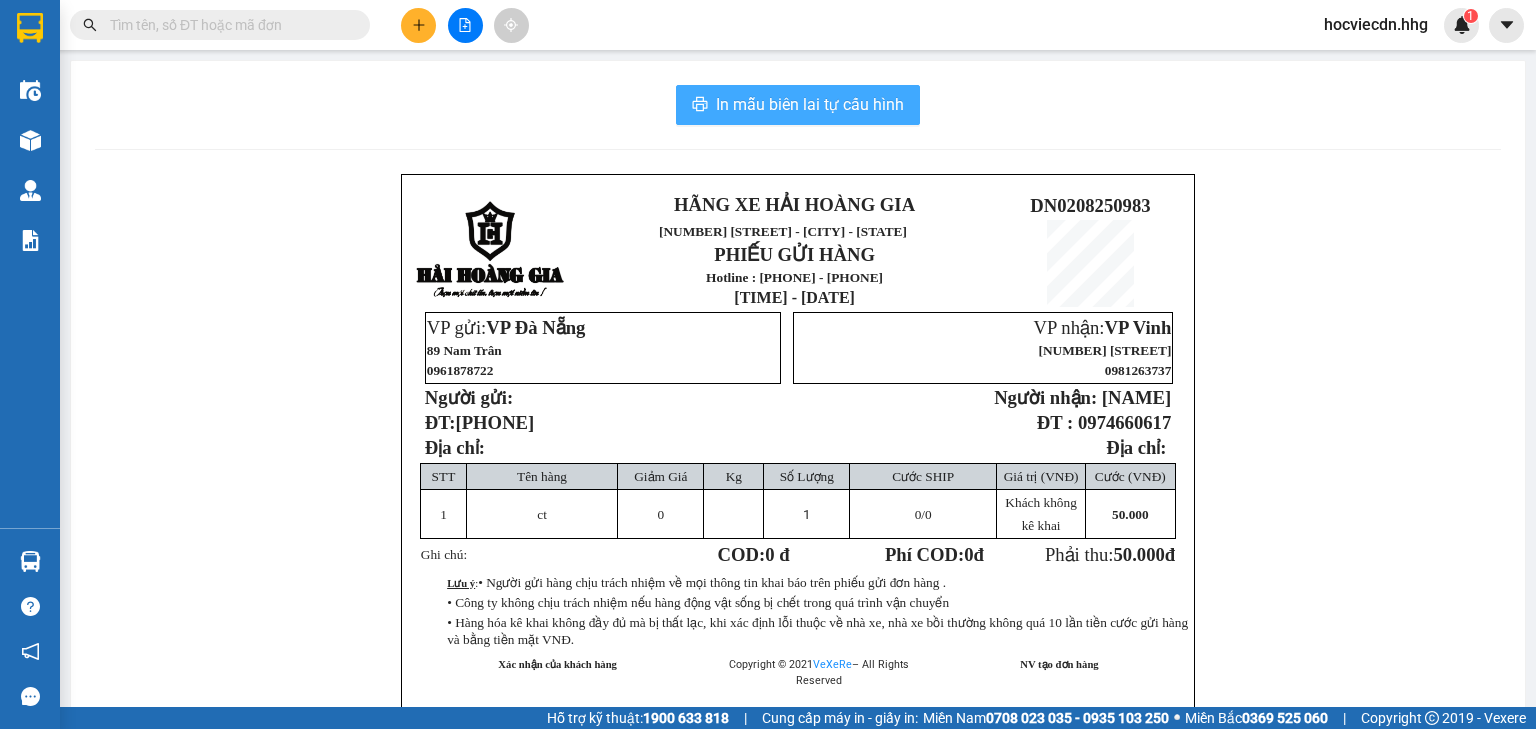 scroll, scrollTop: 0, scrollLeft: 0, axis: both 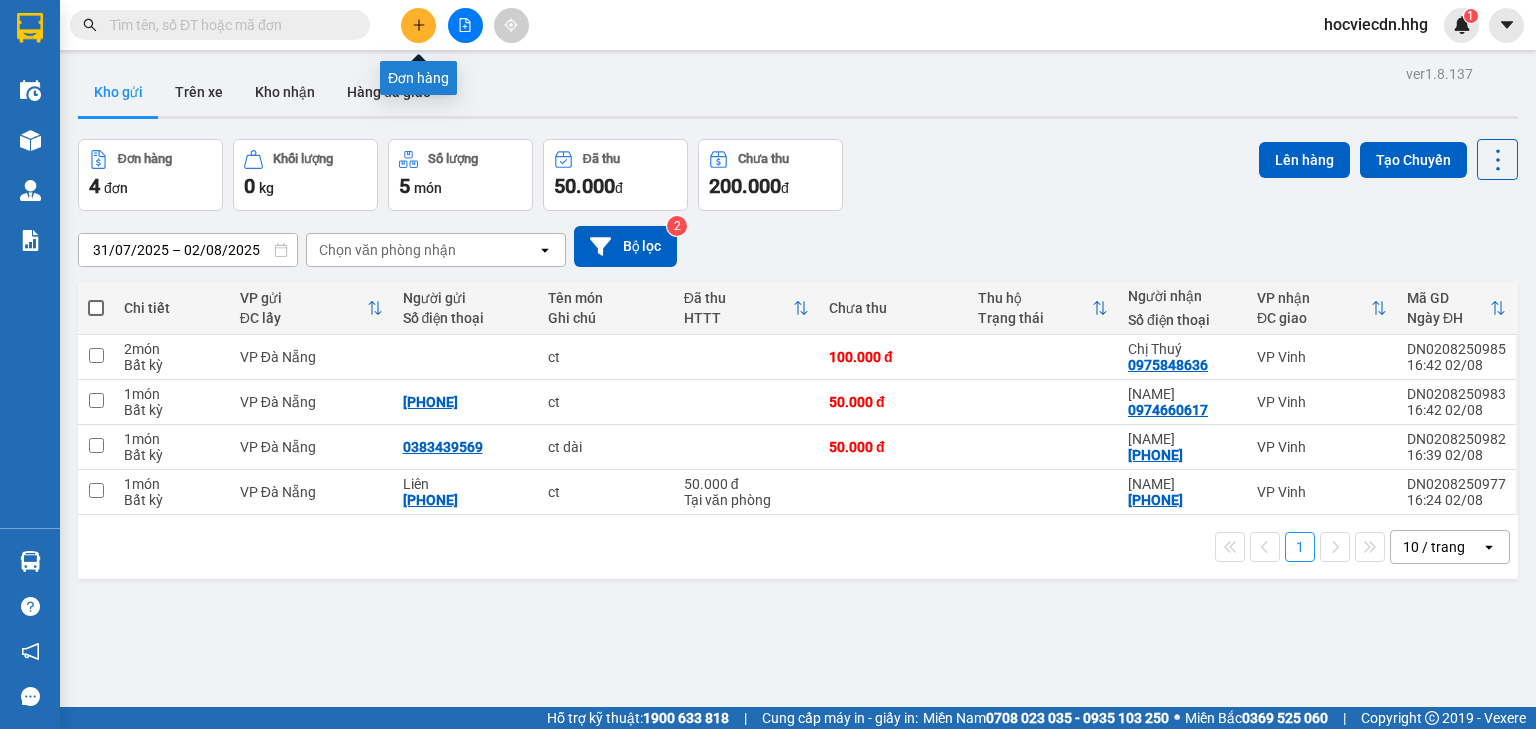 click at bounding box center [418, 25] 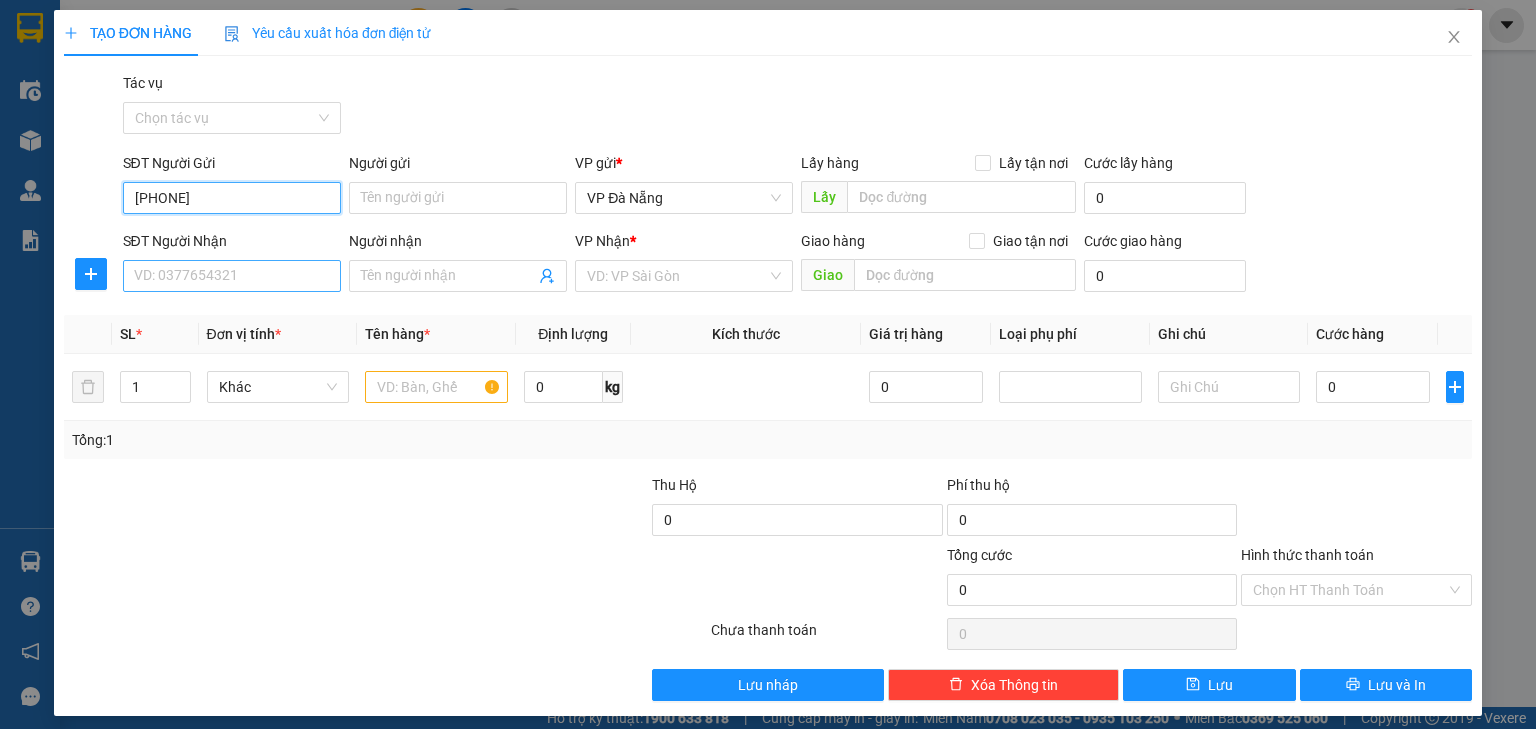 type on "[PHONE]" 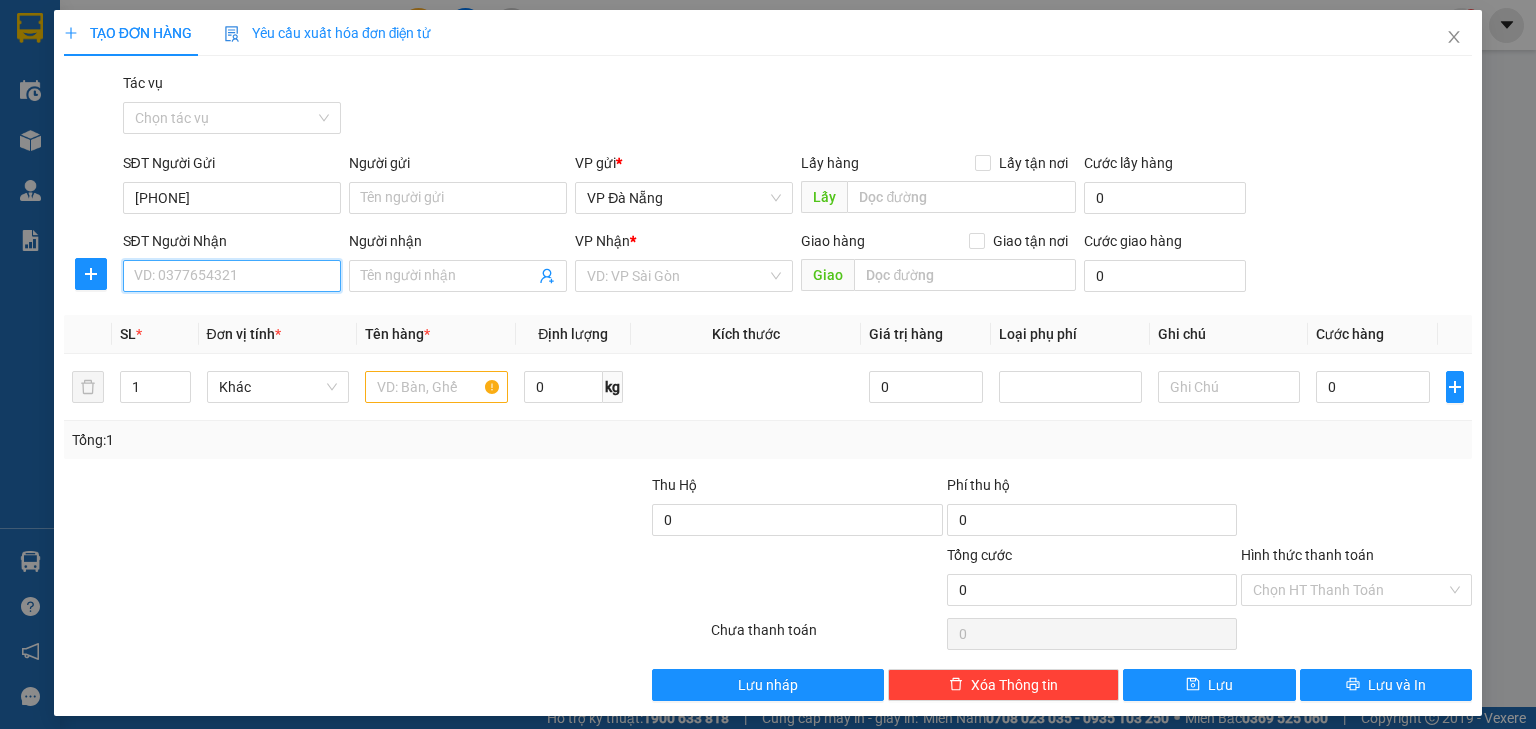 click on "SĐT Người Nhận" at bounding box center (232, 276) 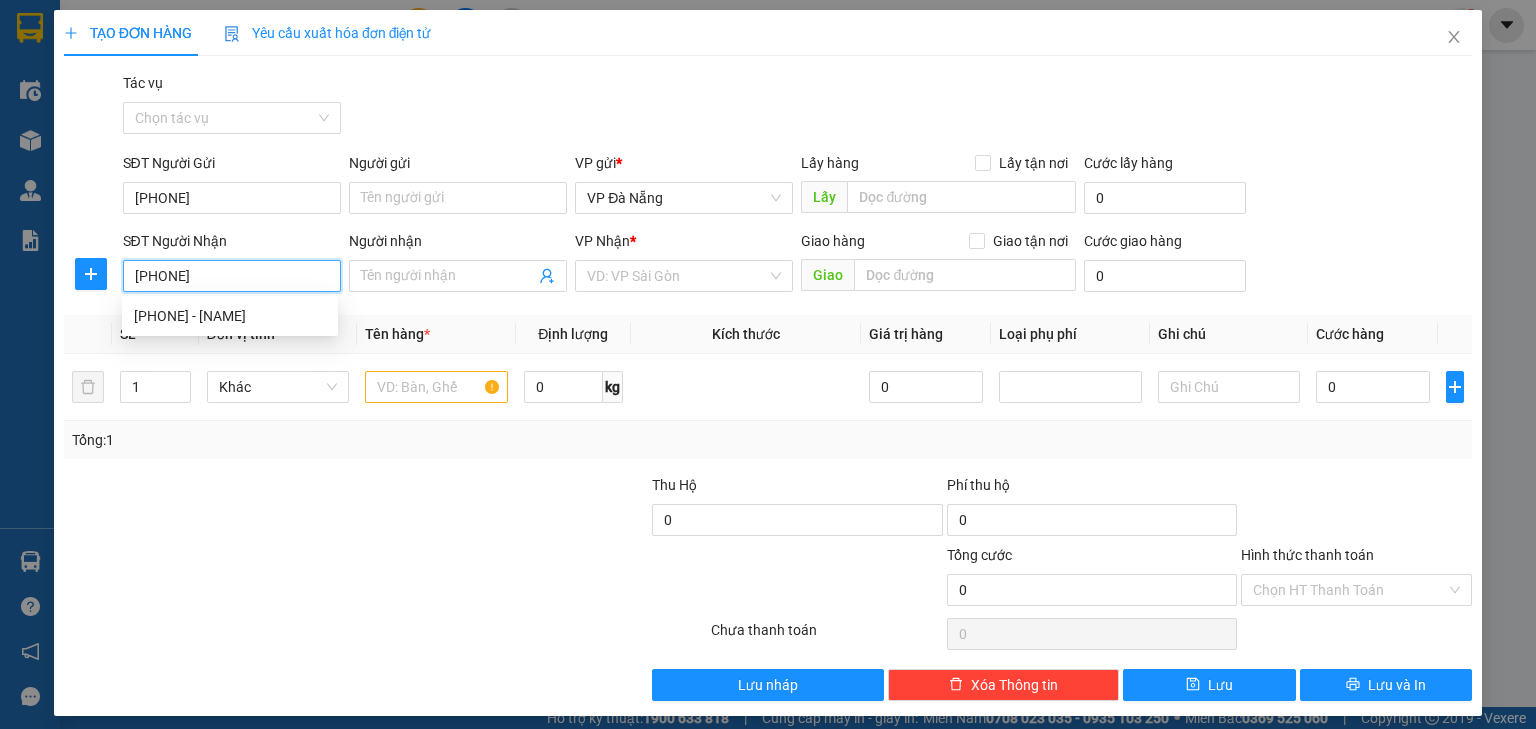 type on "0933922682" 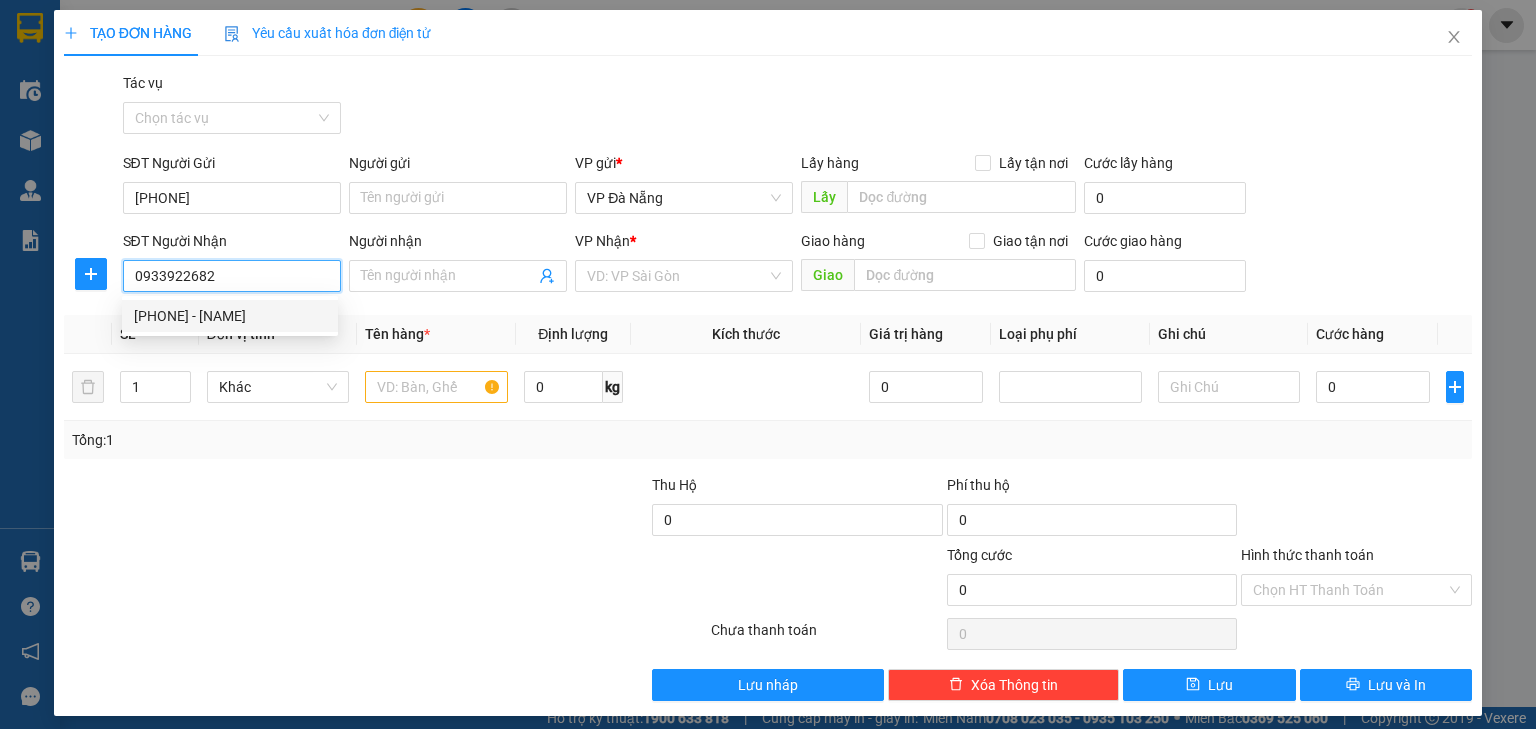 click on "[PHONE] - [NAME]" at bounding box center (230, 316) 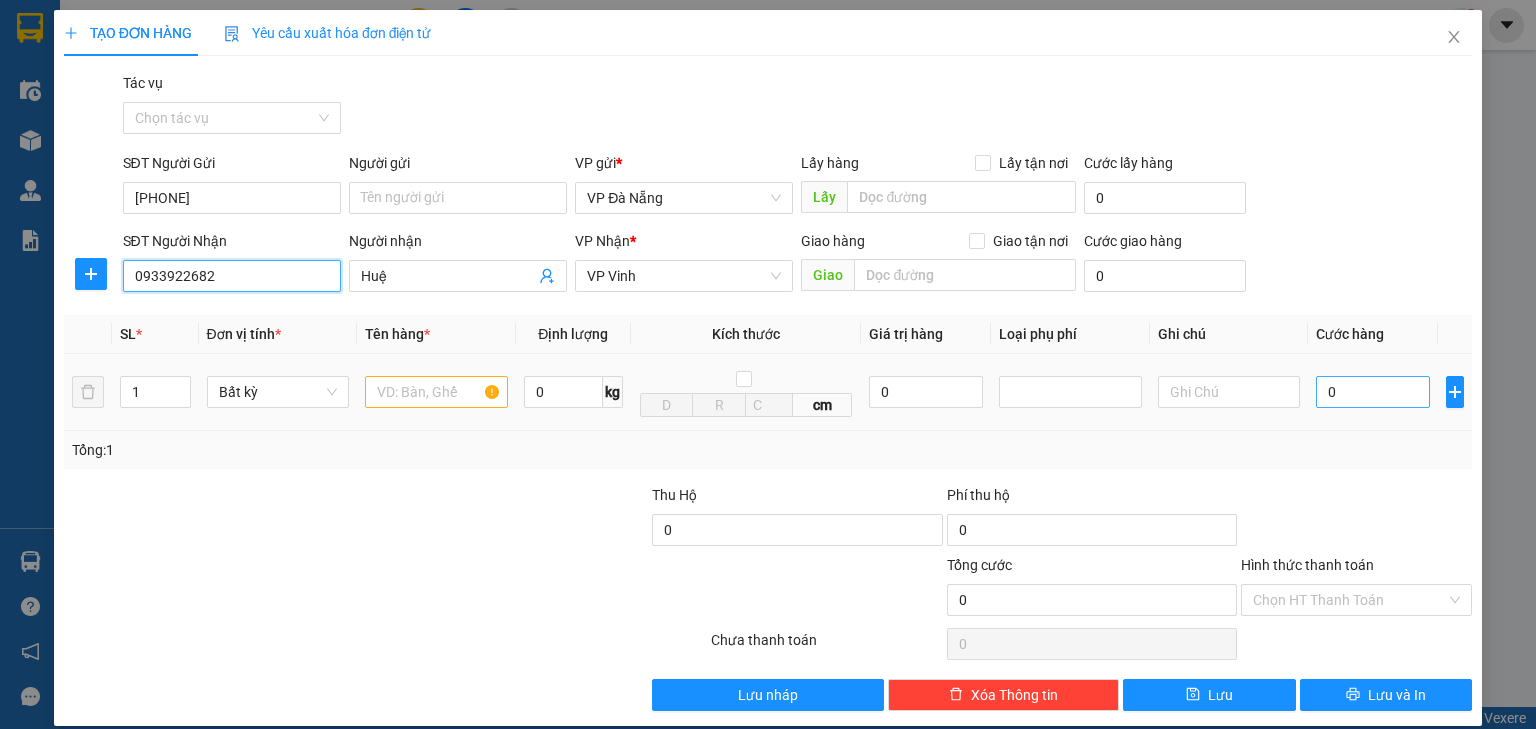 type on "0933922682" 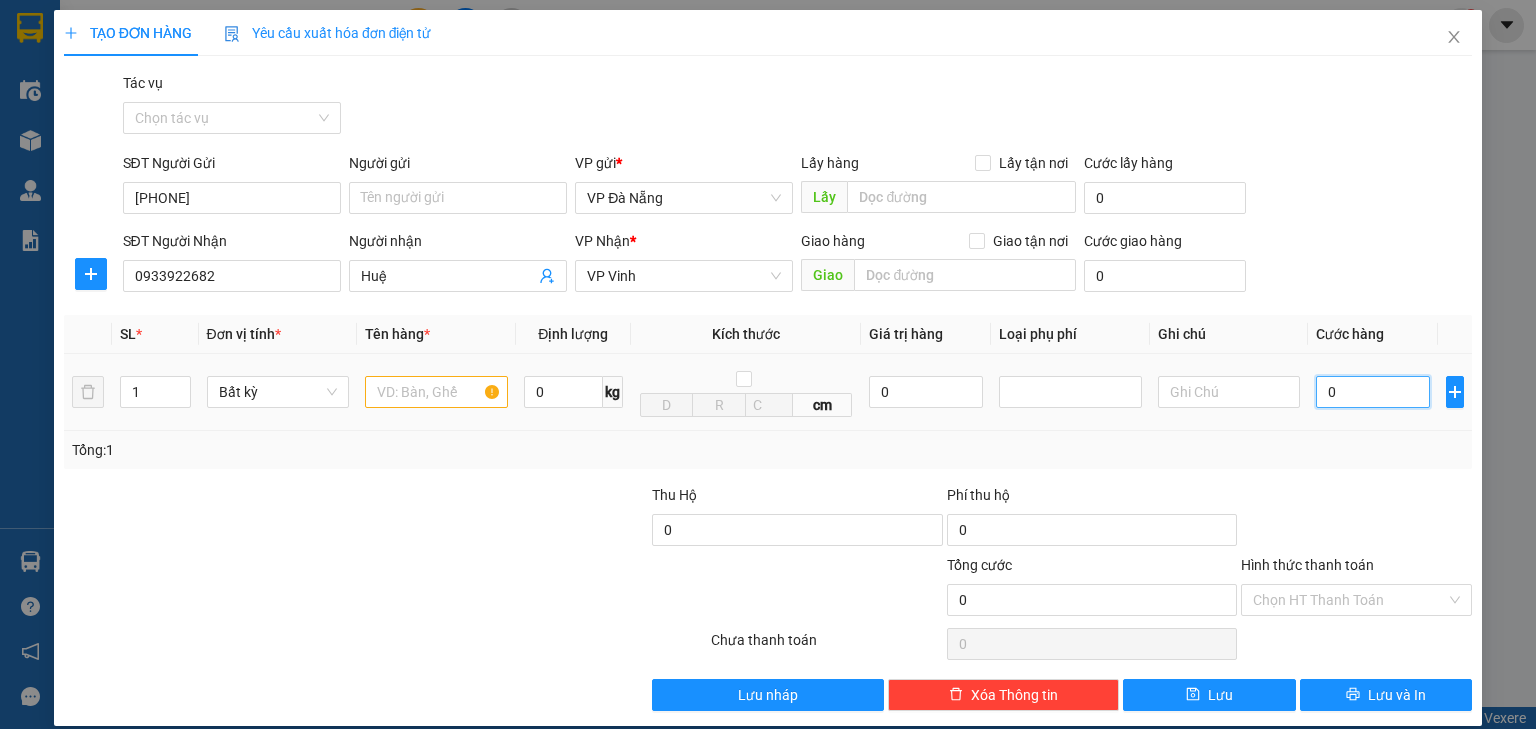 click on "0" at bounding box center (1373, 392) 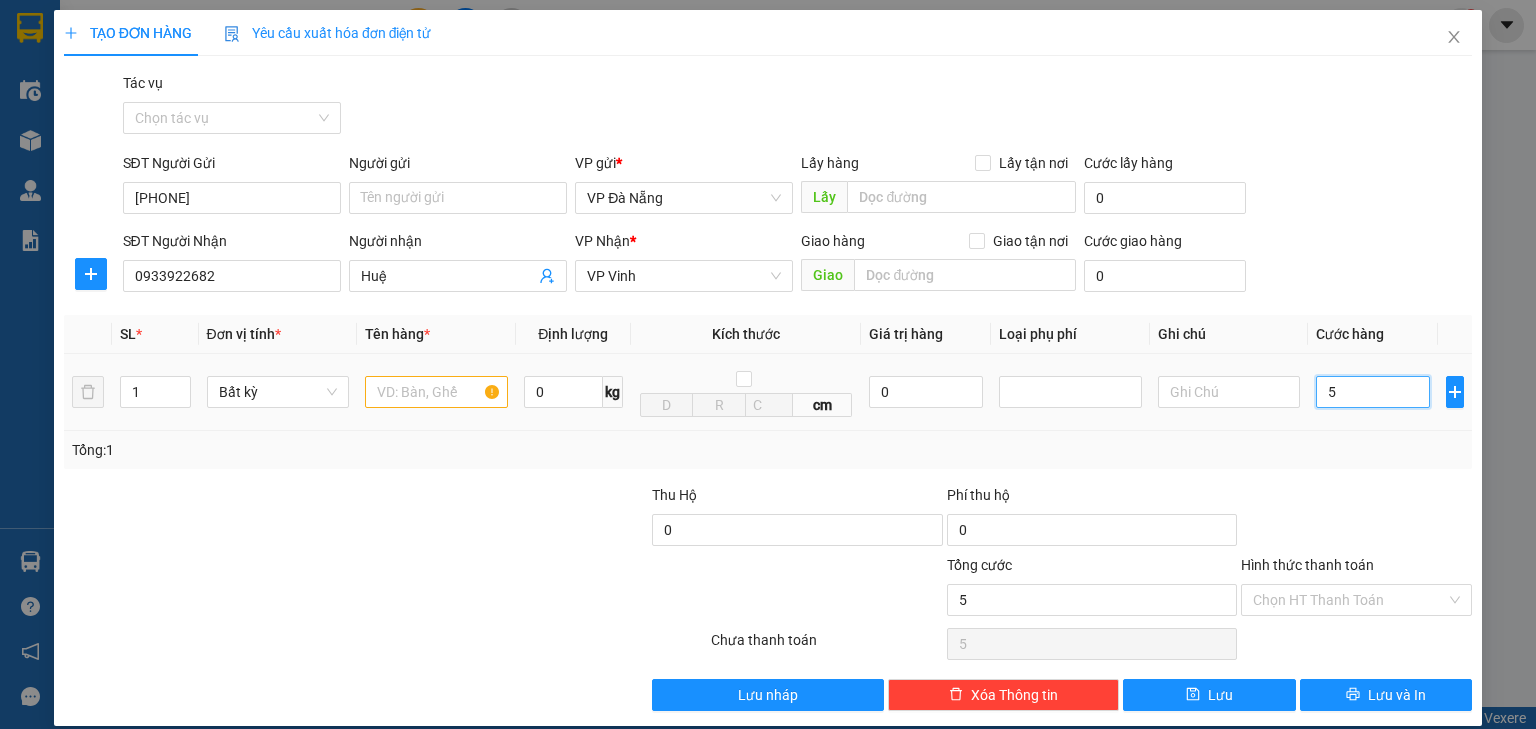 type on "50" 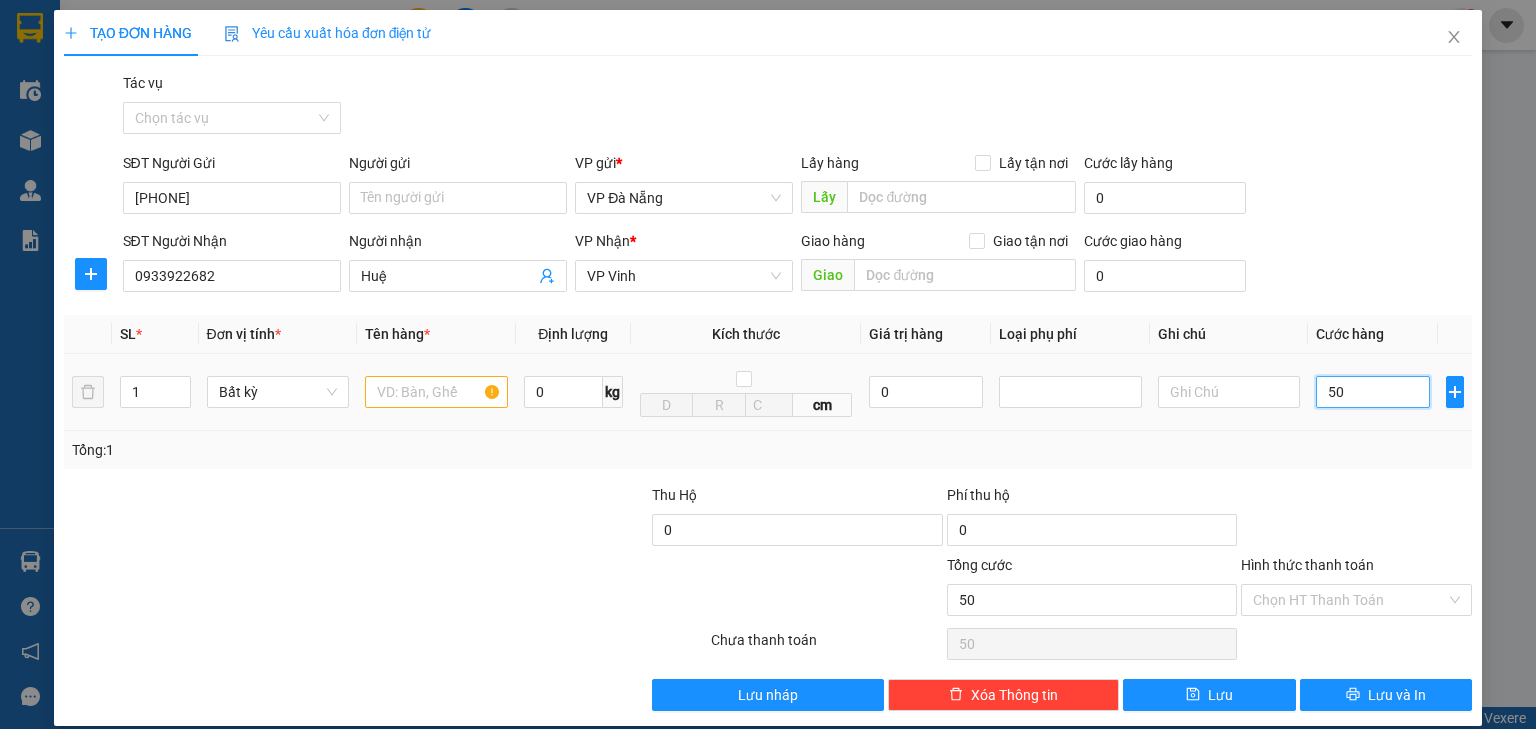 type on "500" 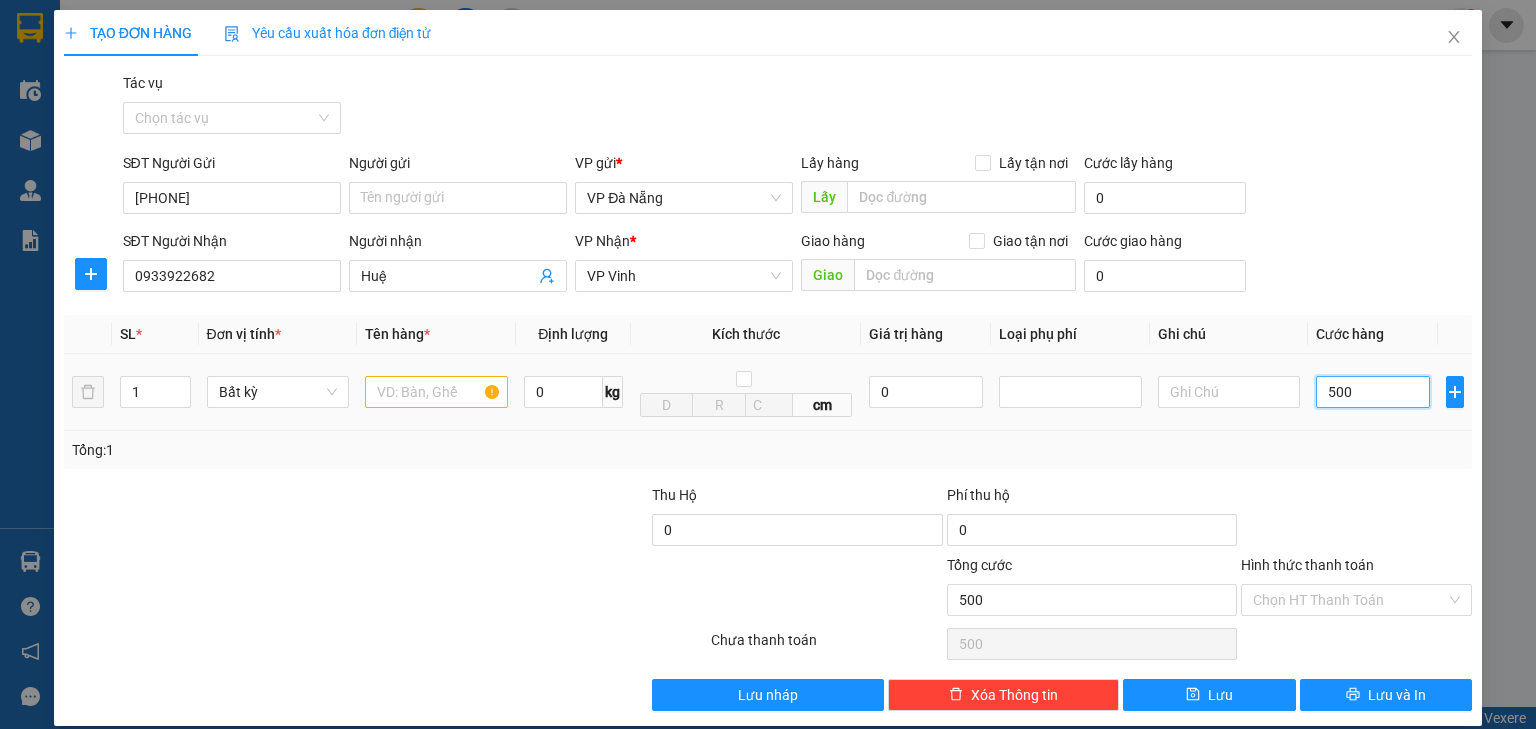 type on "5.000" 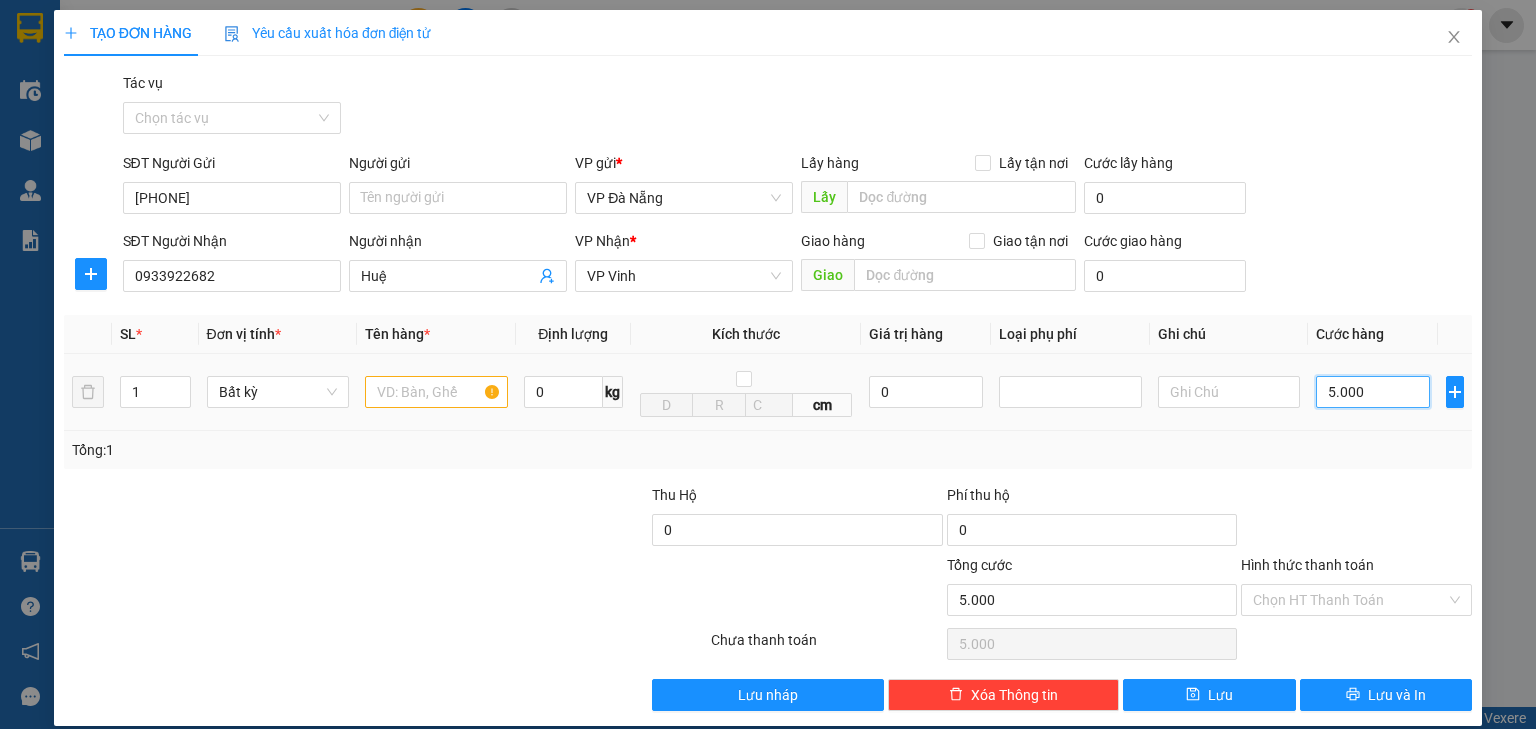 type on "50.000" 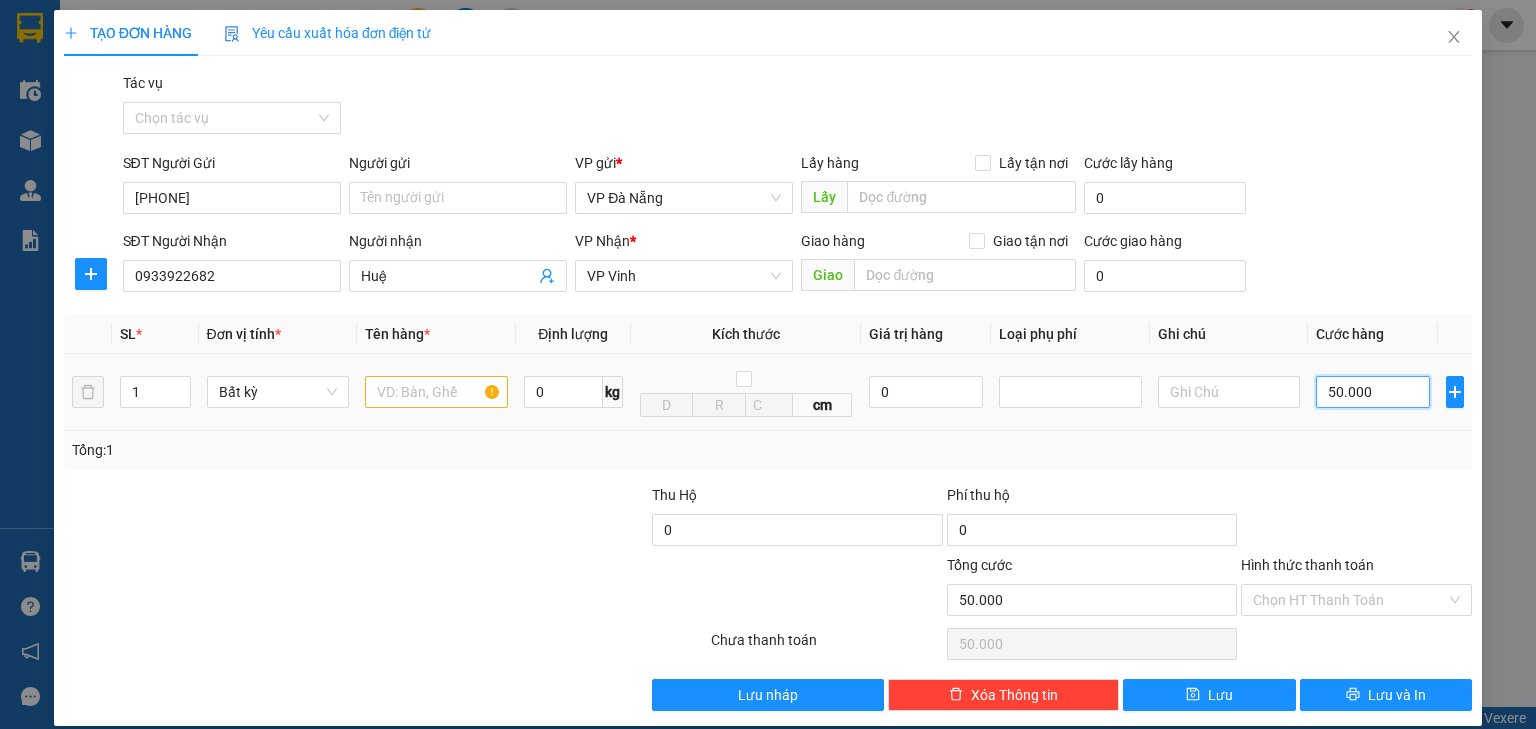 type on "50.000" 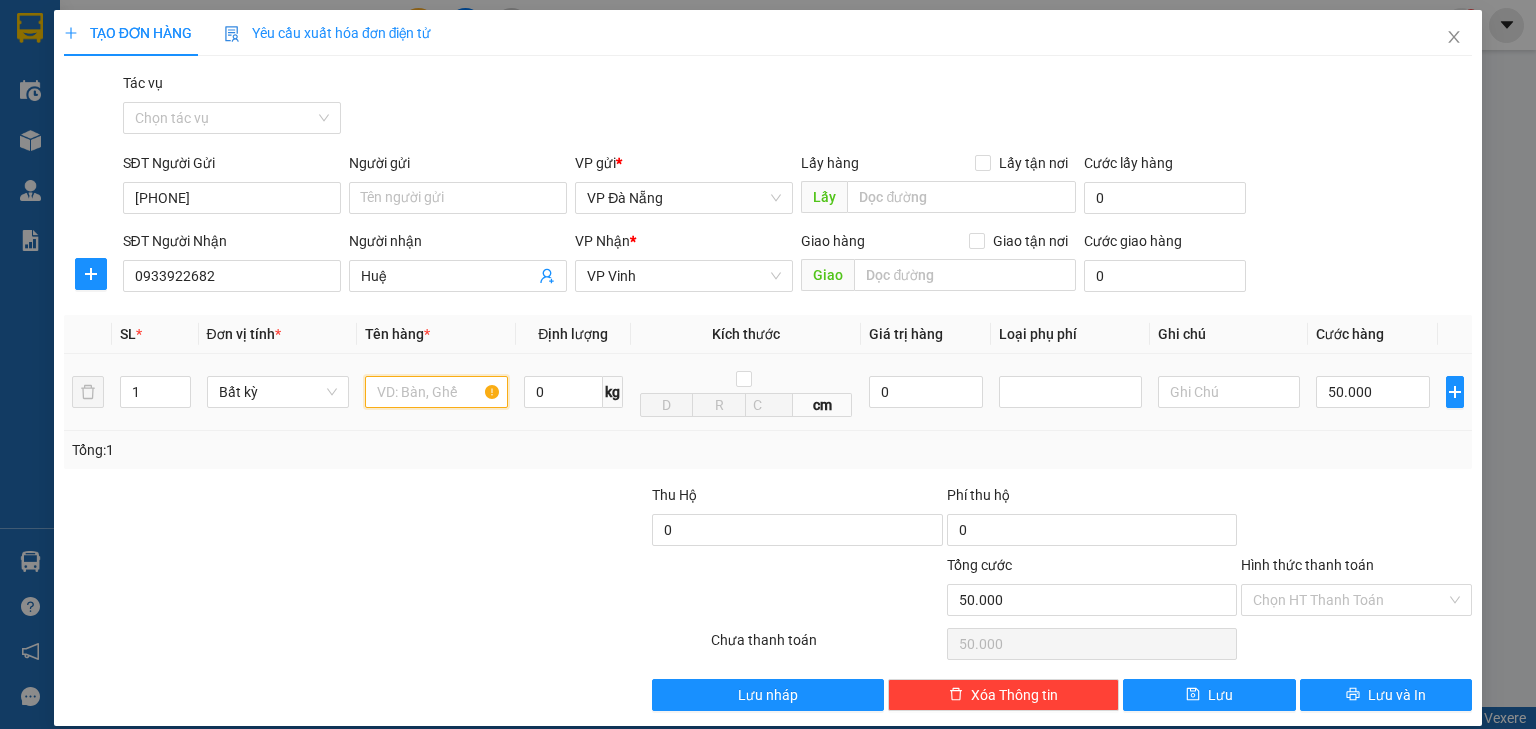 click at bounding box center [436, 392] 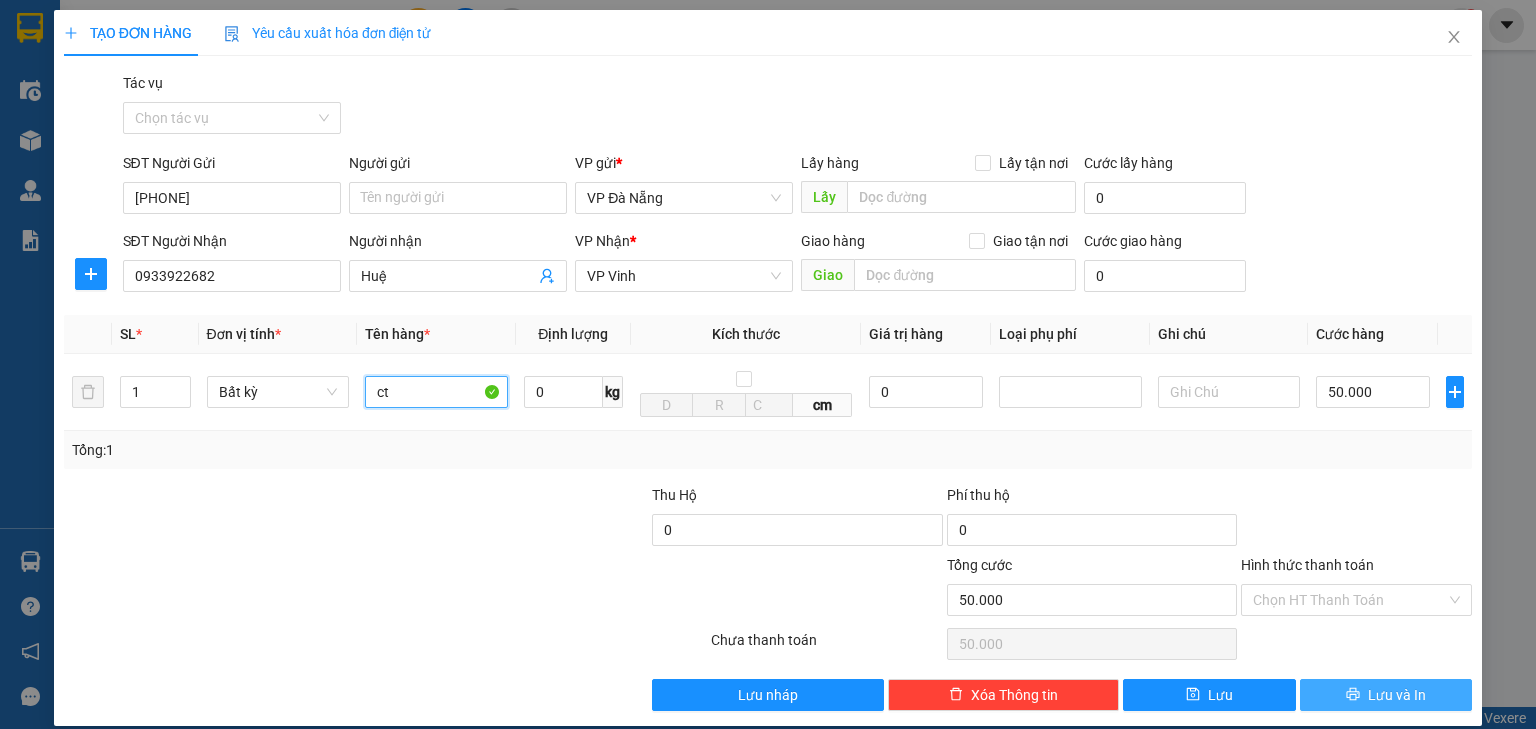 type on "ct" 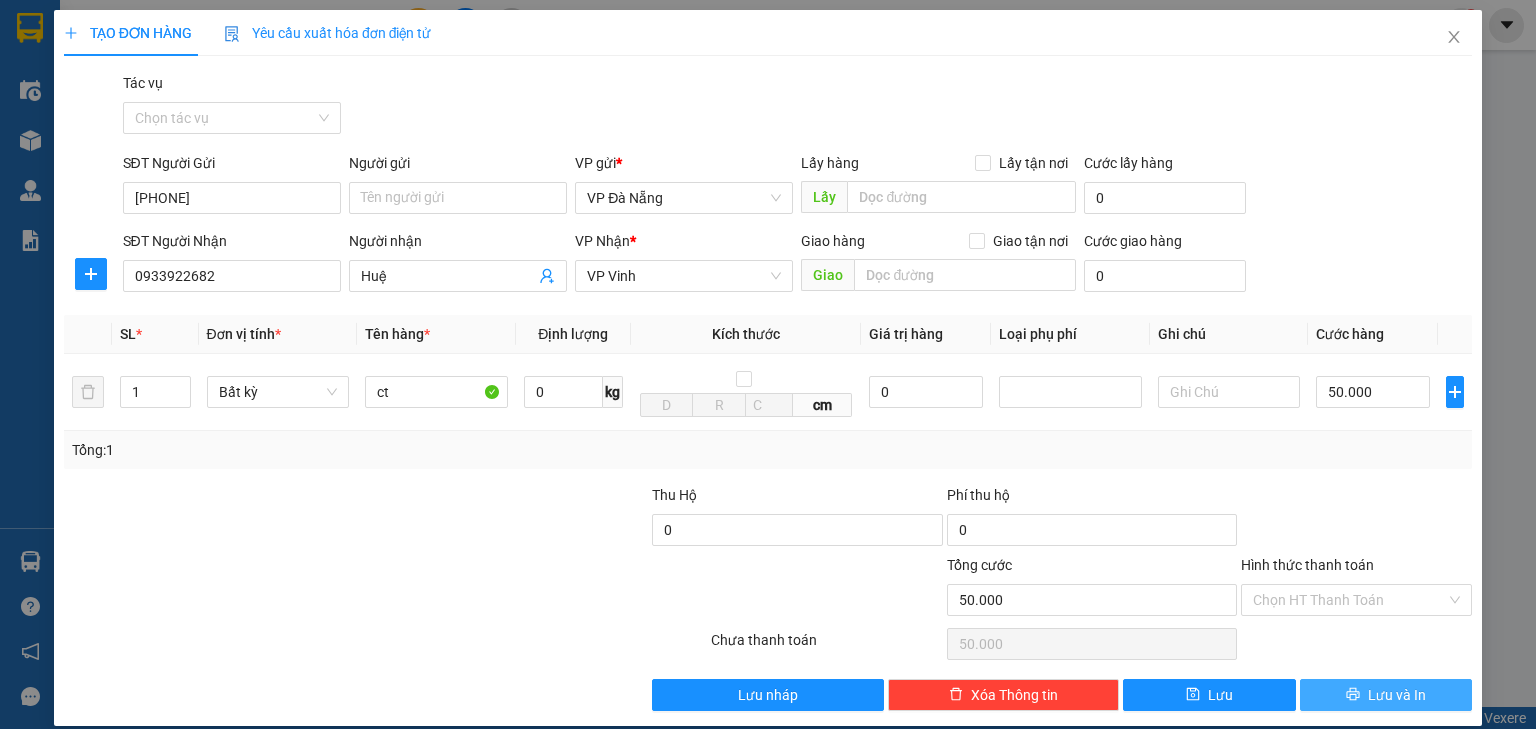 click on "Lưu và In" at bounding box center (1386, 695) 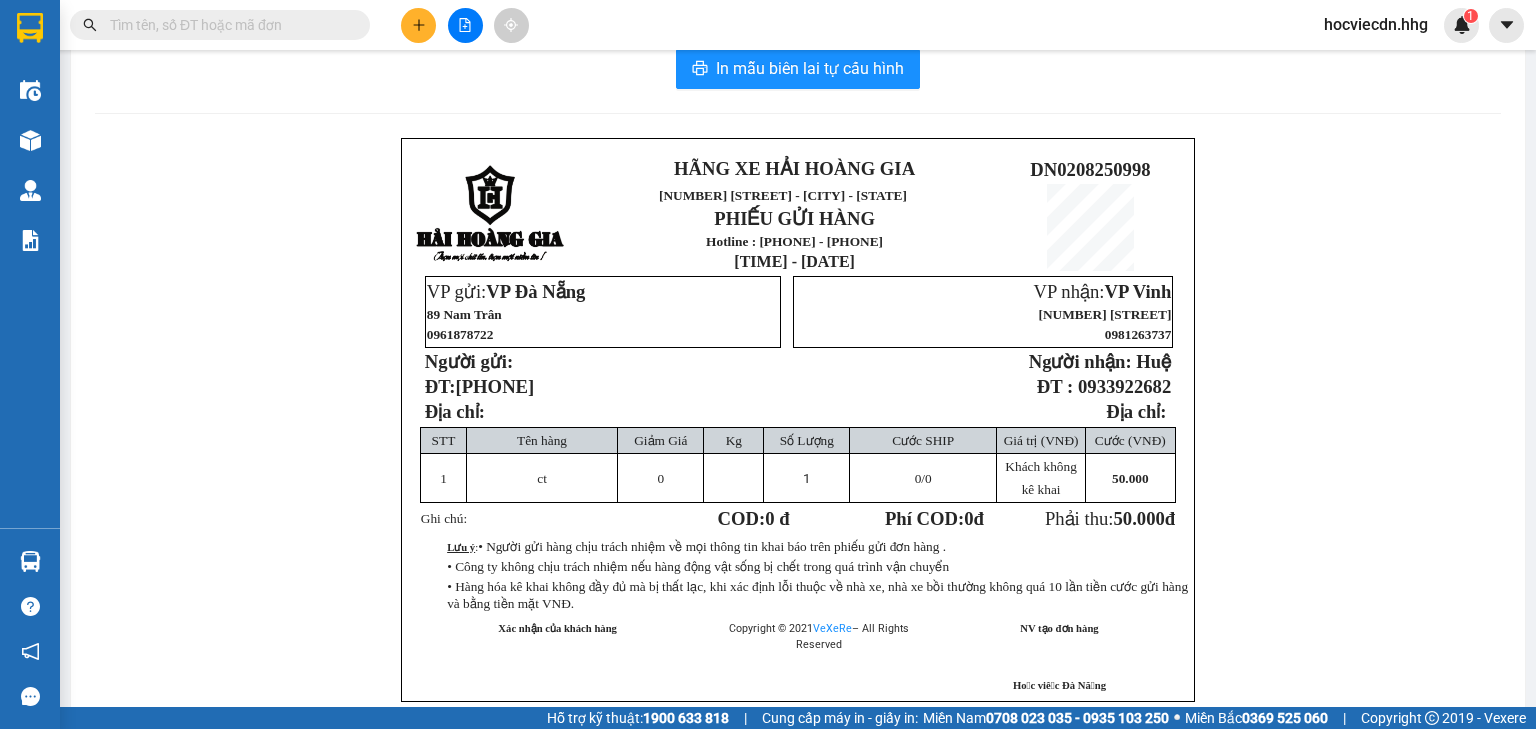 scroll, scrollTop: 0, scrollLeft: 0, axis: both 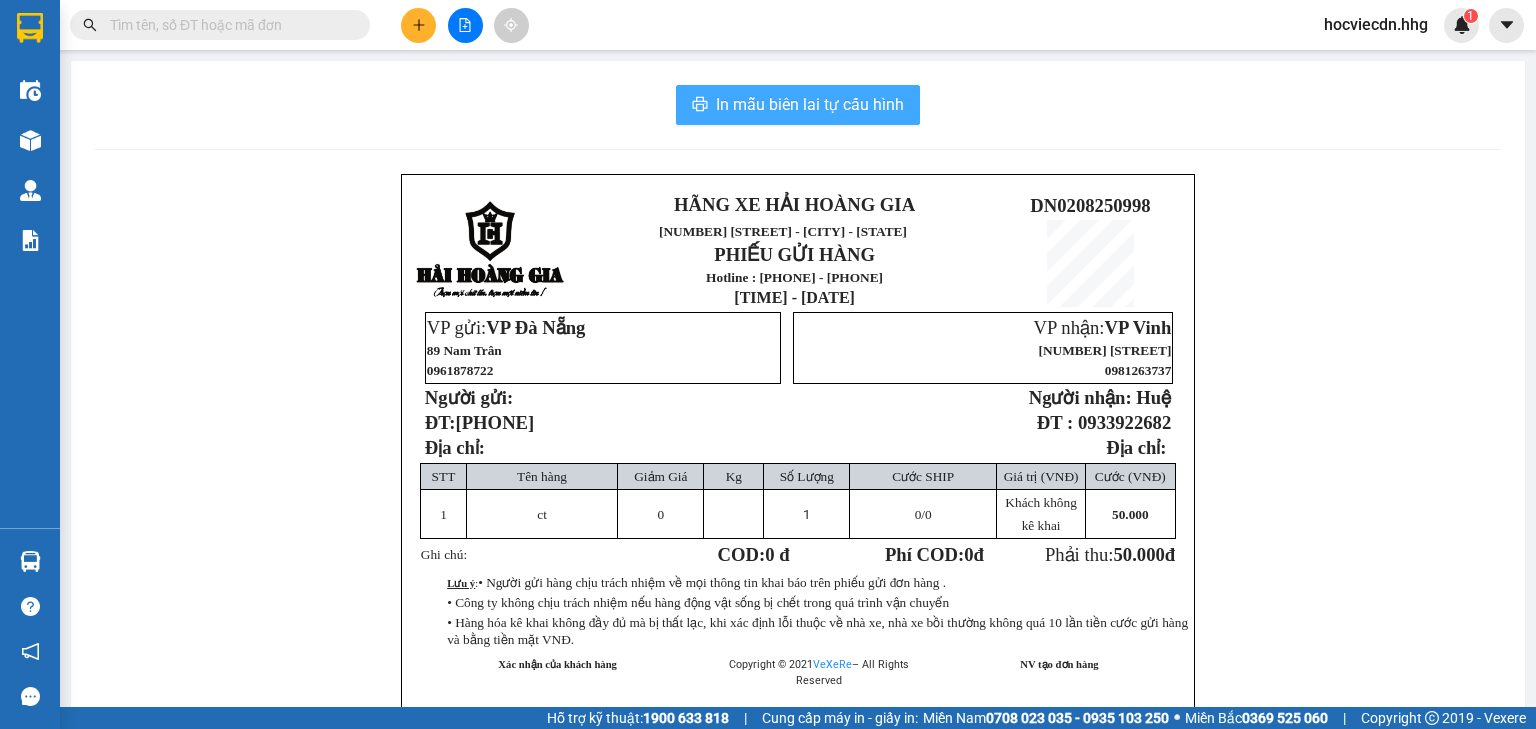 click on "In mẫu biên lai tự cấu hình" at bounding box center [810, 104] 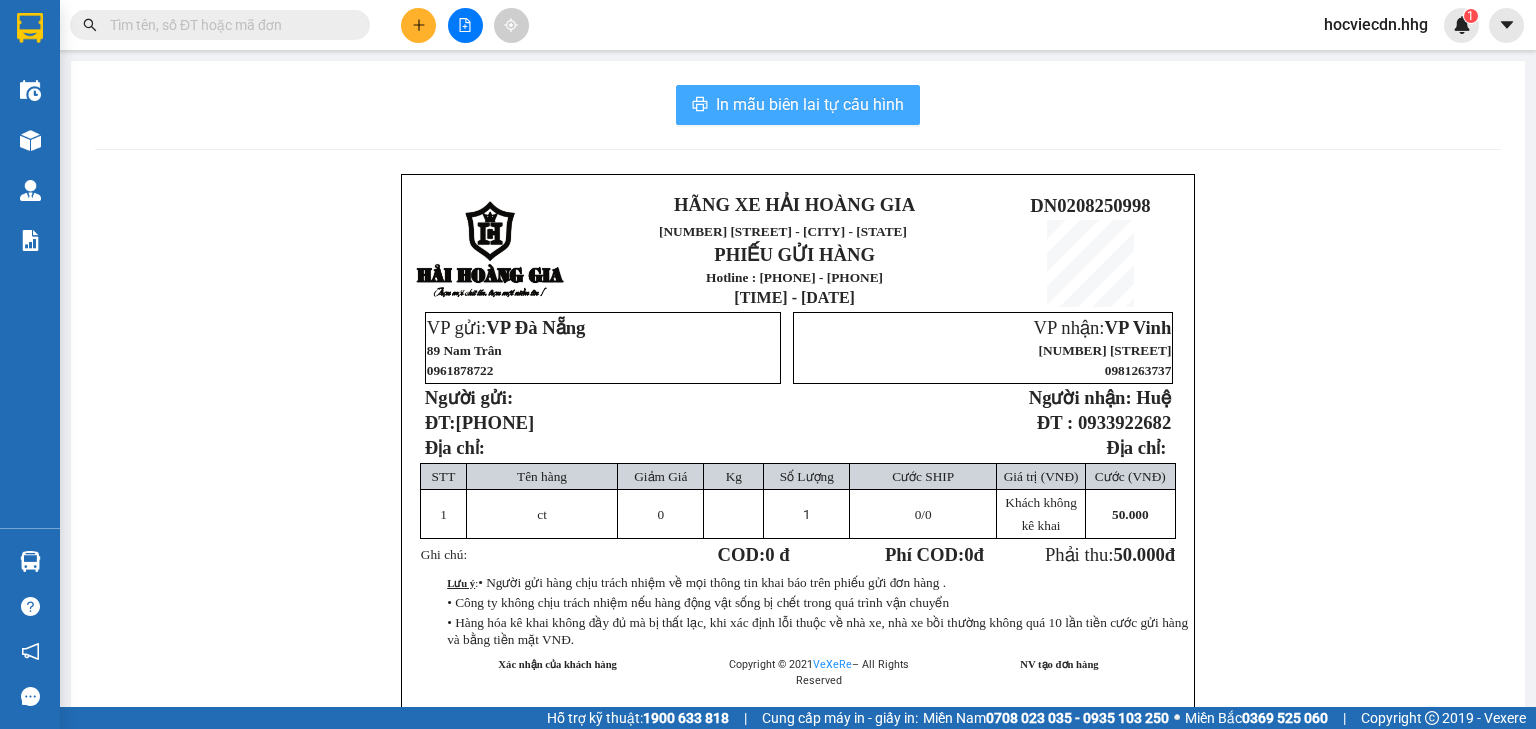 scroll, scrollTop: 0, scrollLeft: 0, axis: both 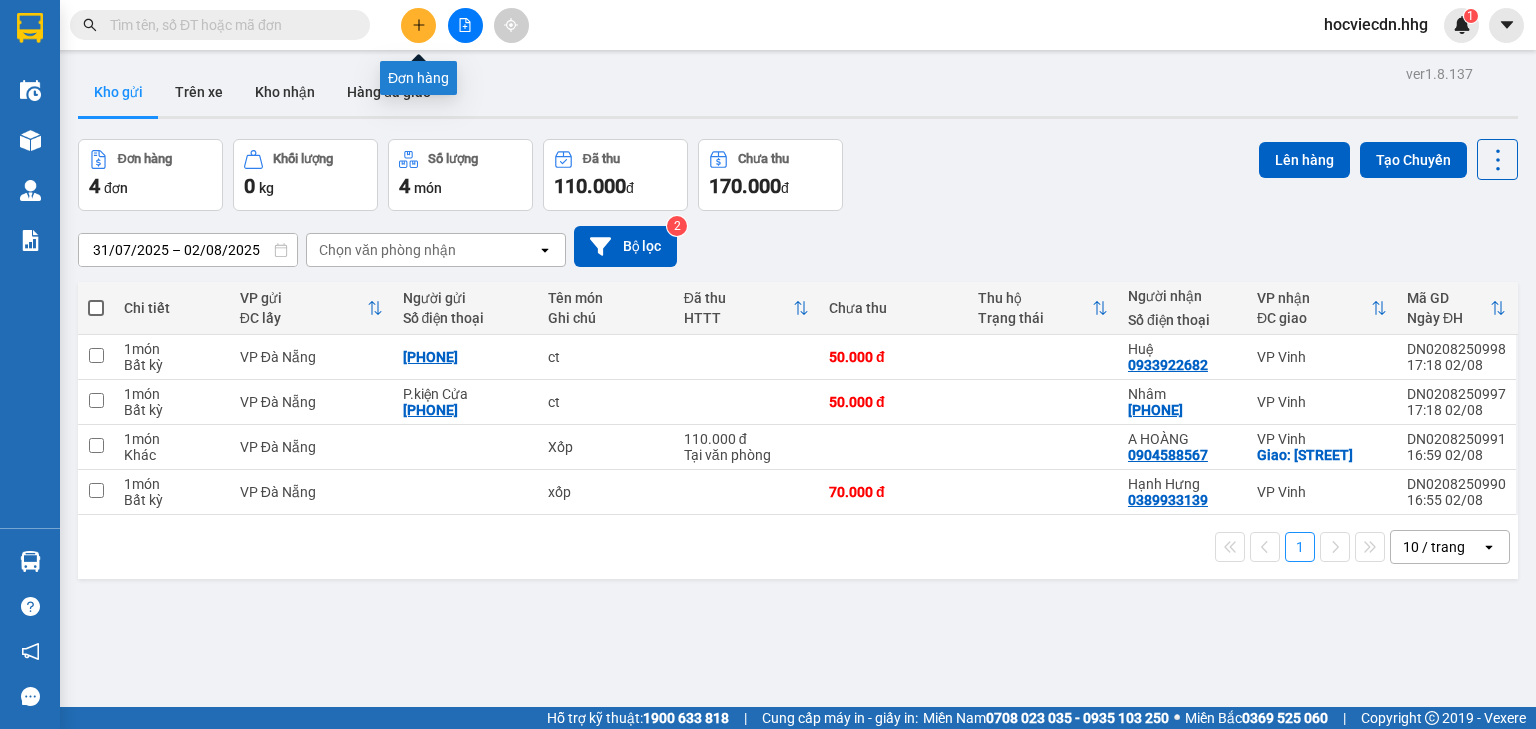 click at bounding box center [418, 25] 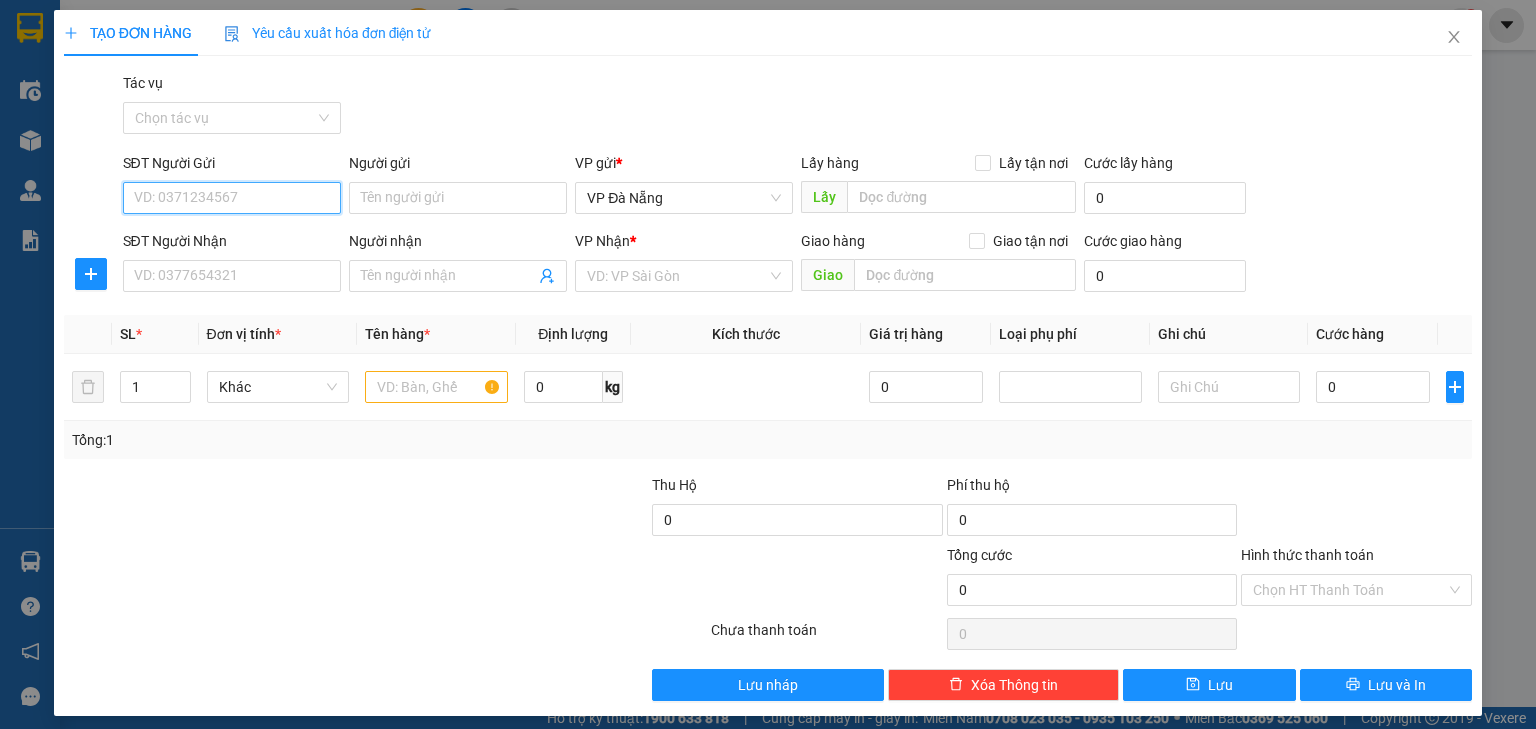 click on "SĐT Người Gửi" at bounding box center (232, 198) 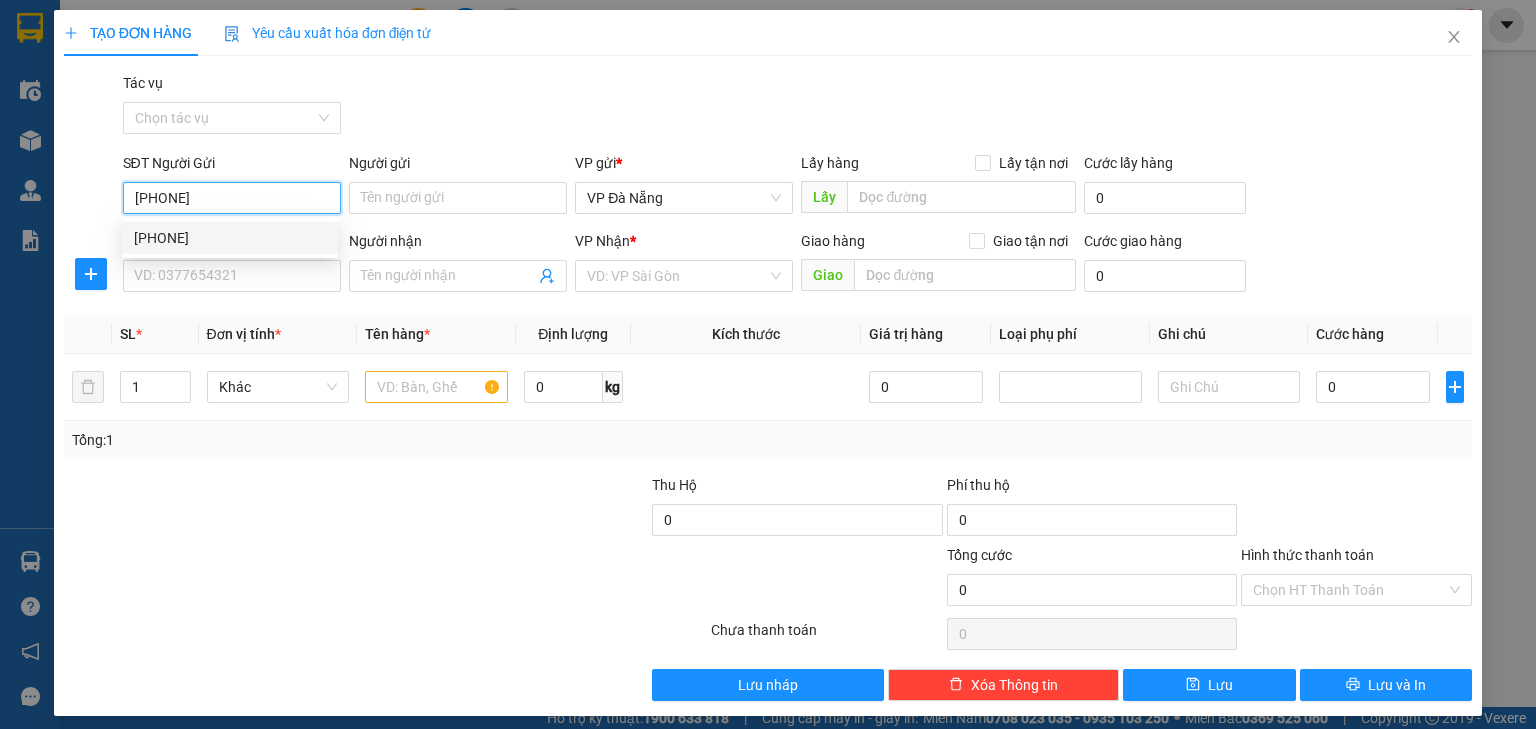 click on "[PHONE]" at bounding box center [230, 238] 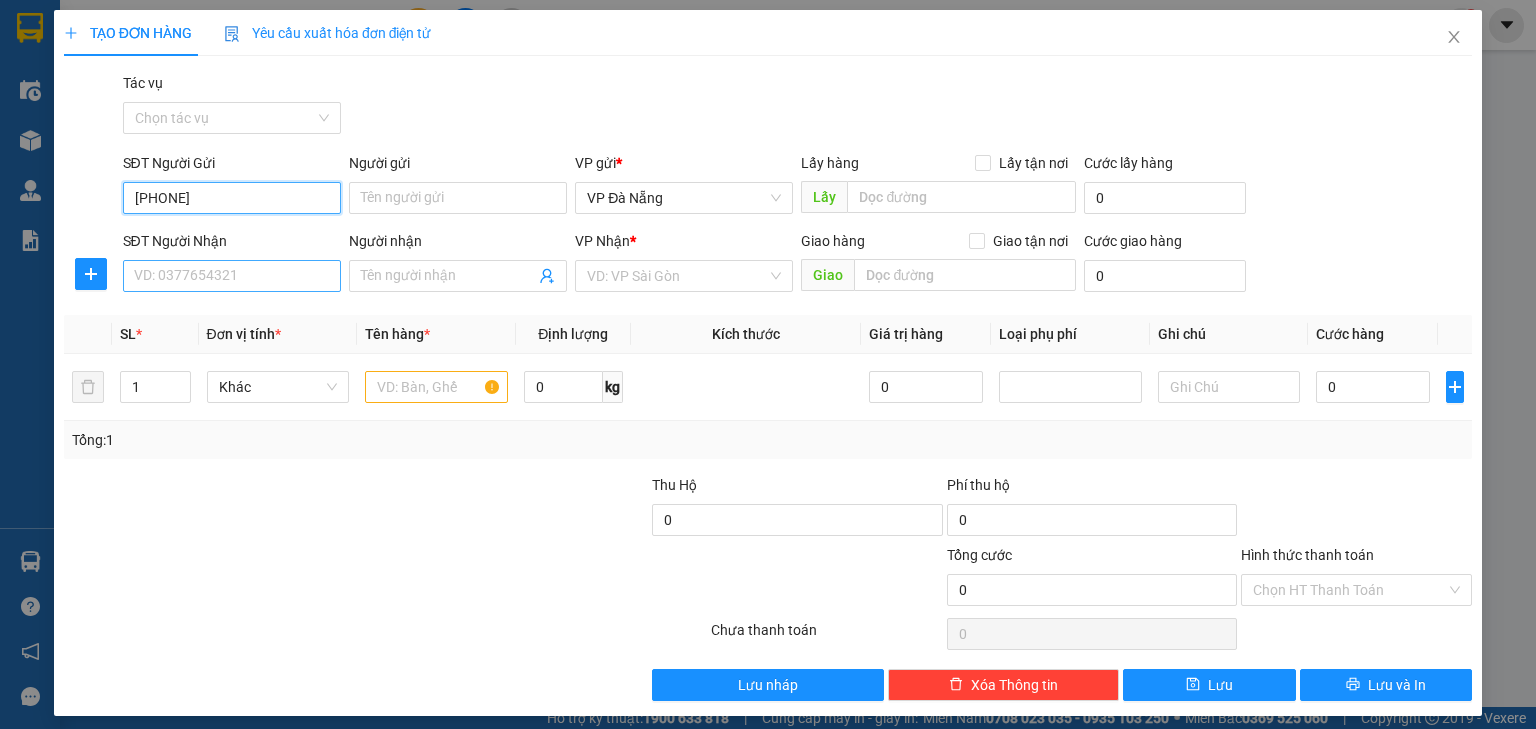 type on "[PHONE]" 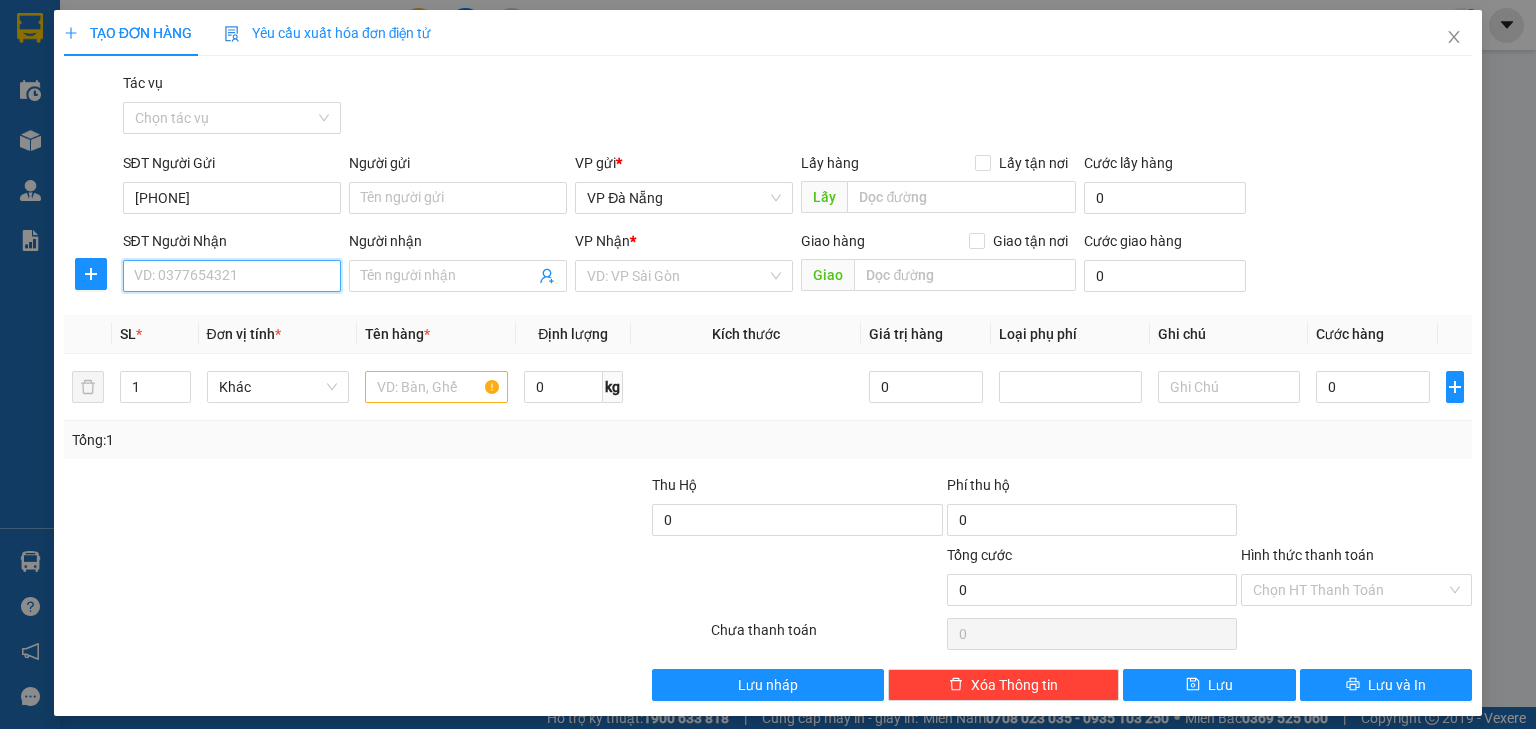 click on "SĐT Người Nhận" at bounding box center [232, 276] 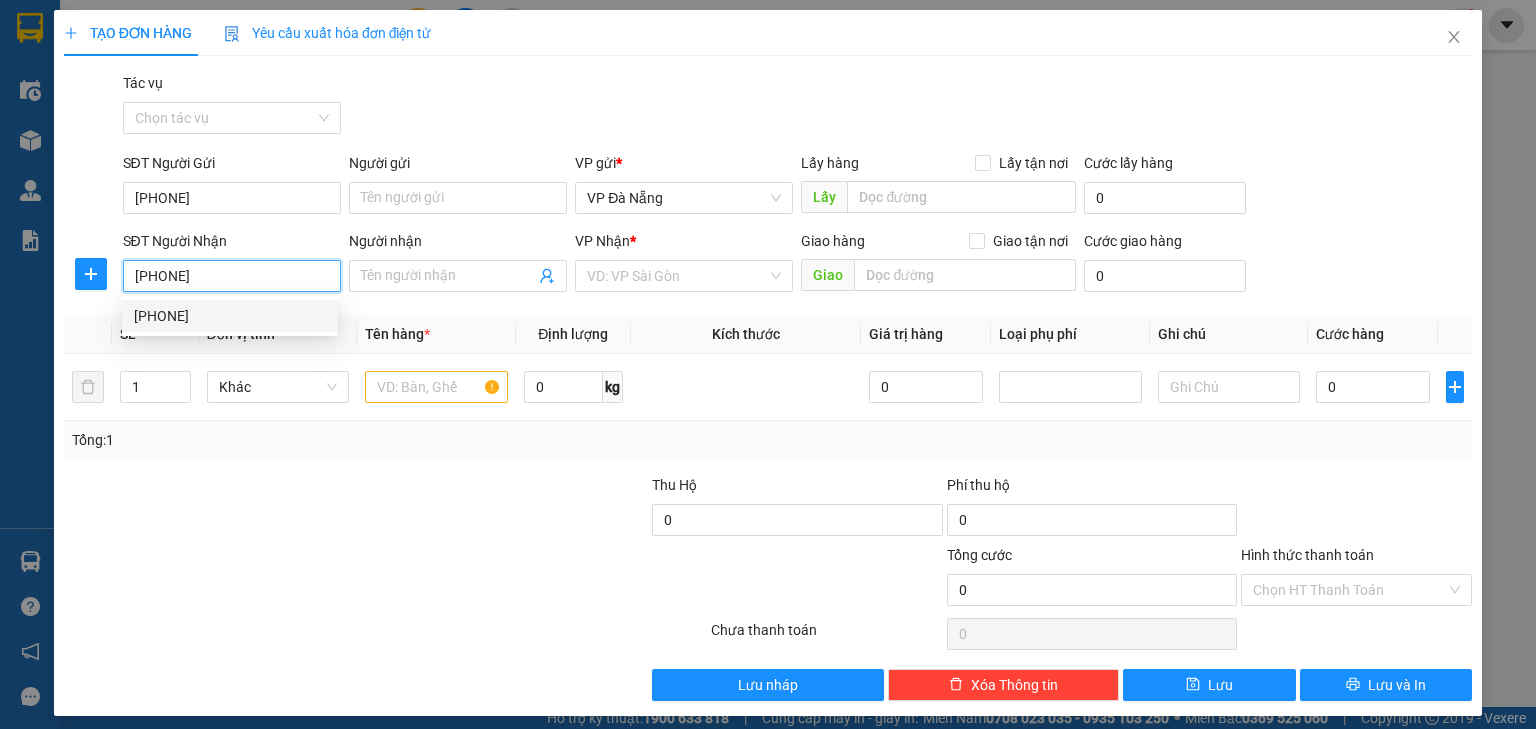 click on "[PHONE]" at bounding box center [230, 316] 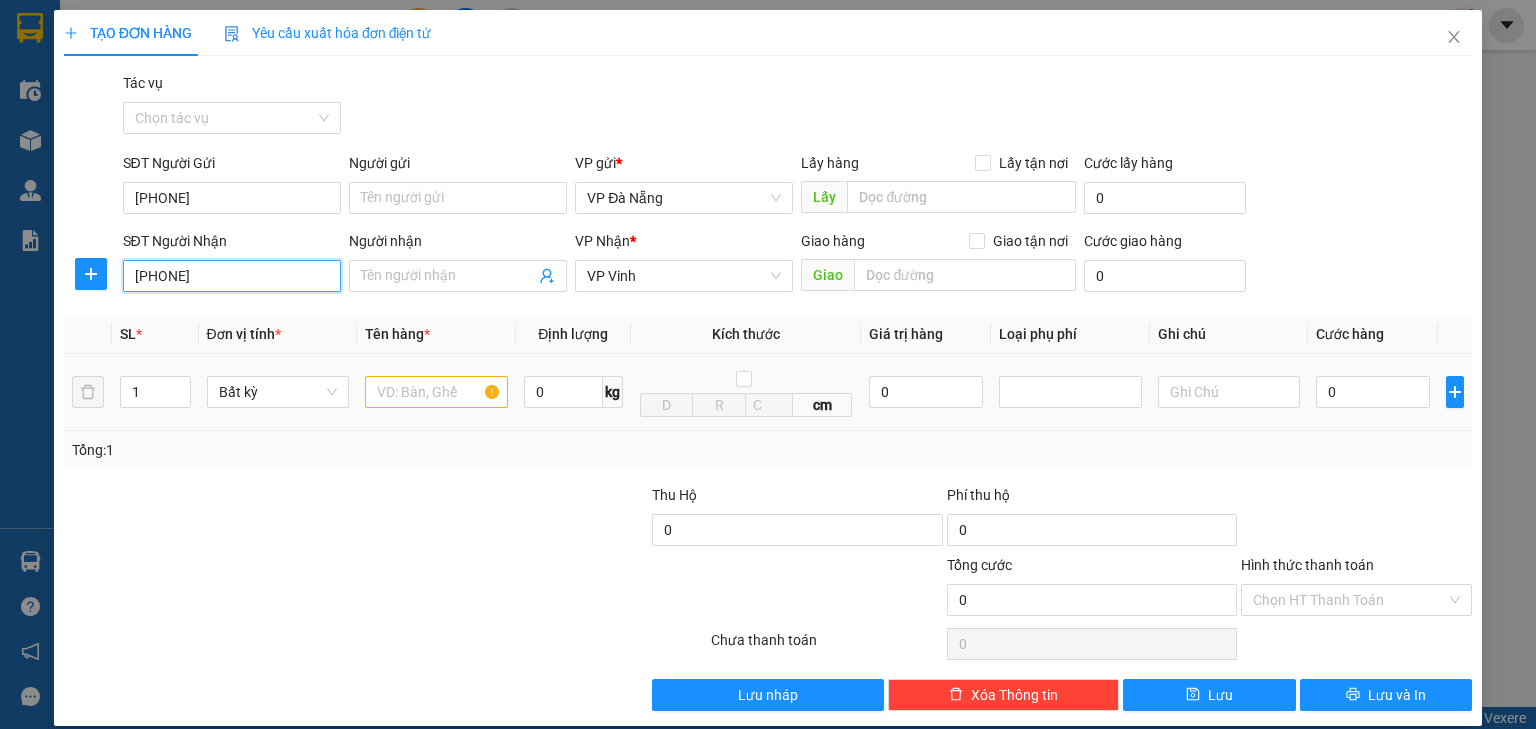 type on "[PHONE]" 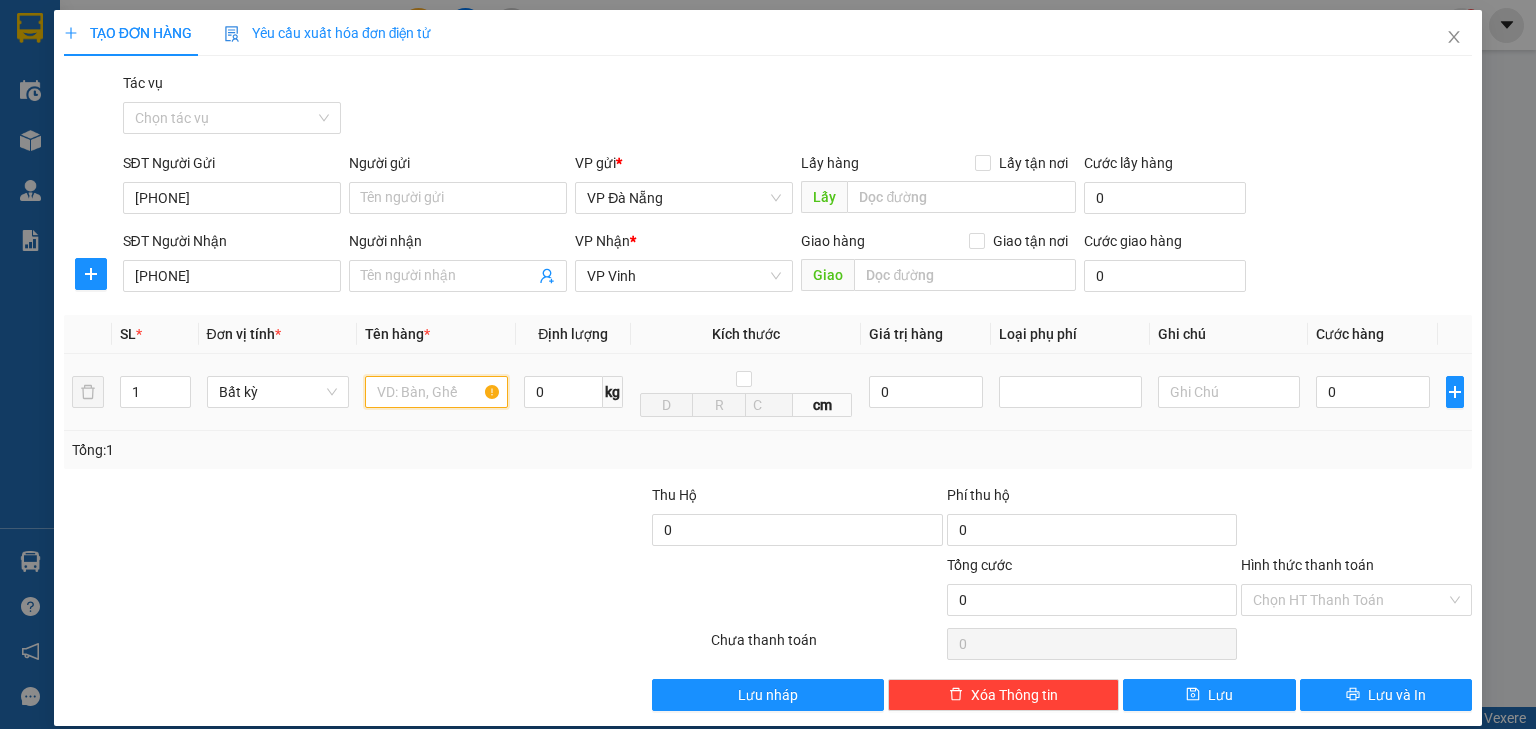 click at bounding box center [436, 392] 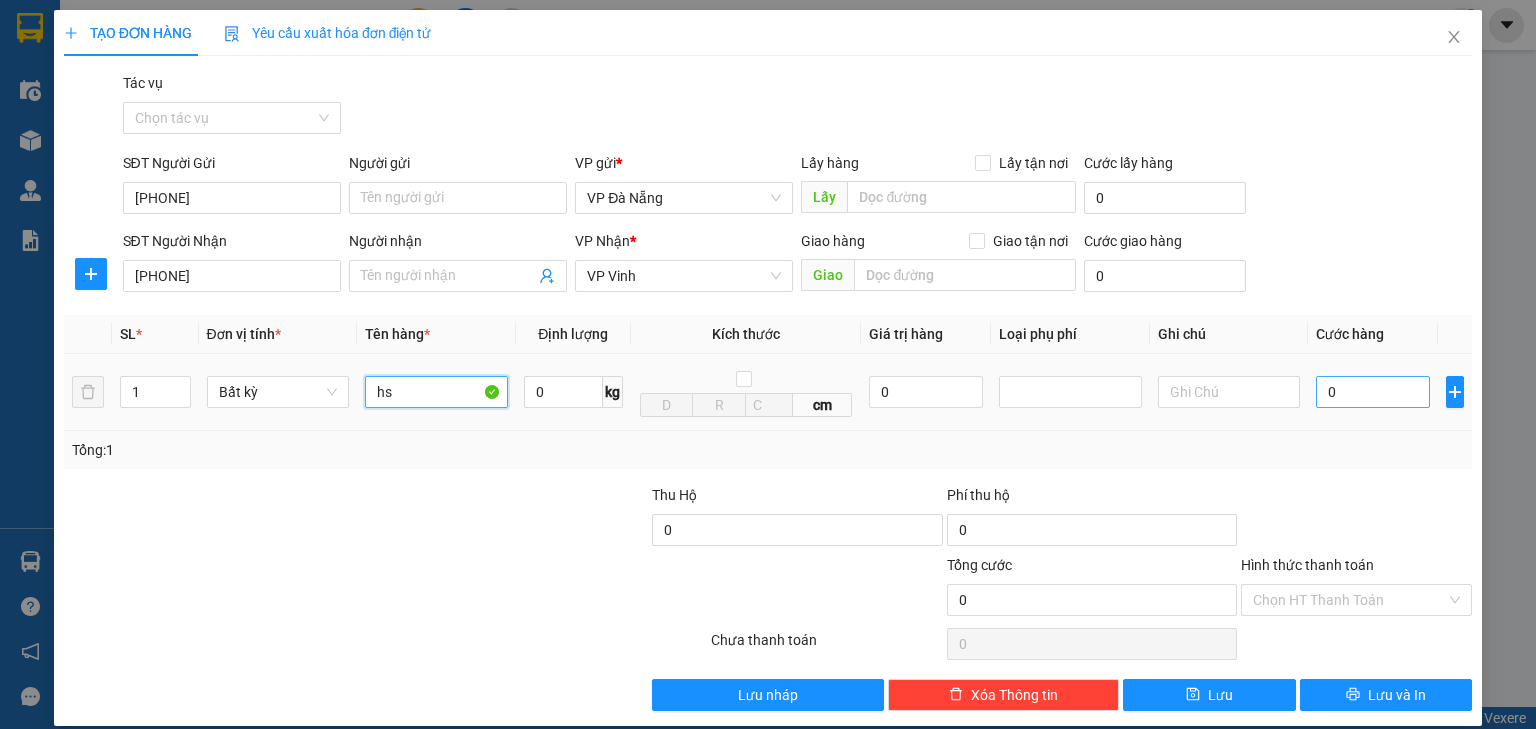 type on "hs" 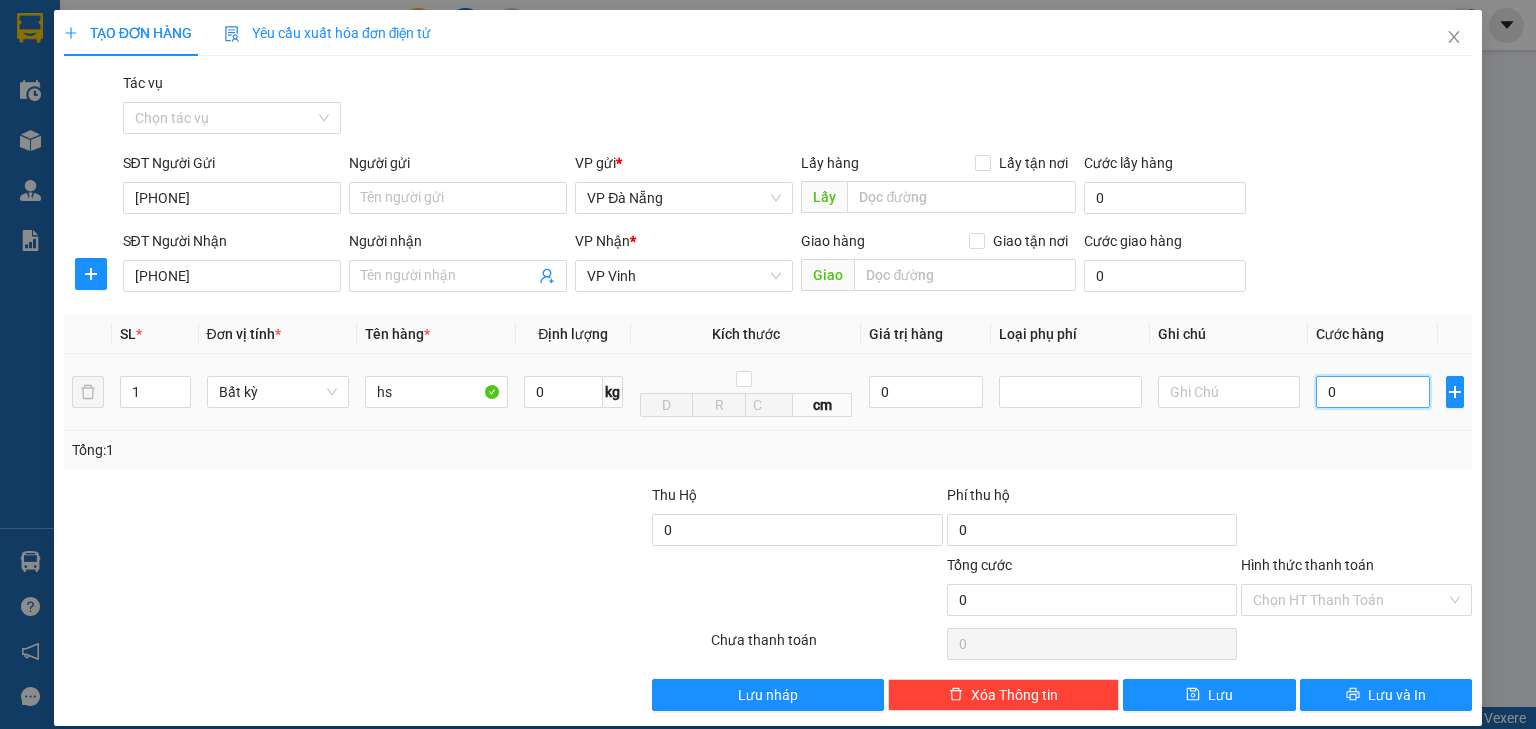 click on "0" at bounding box center [1373, 392] 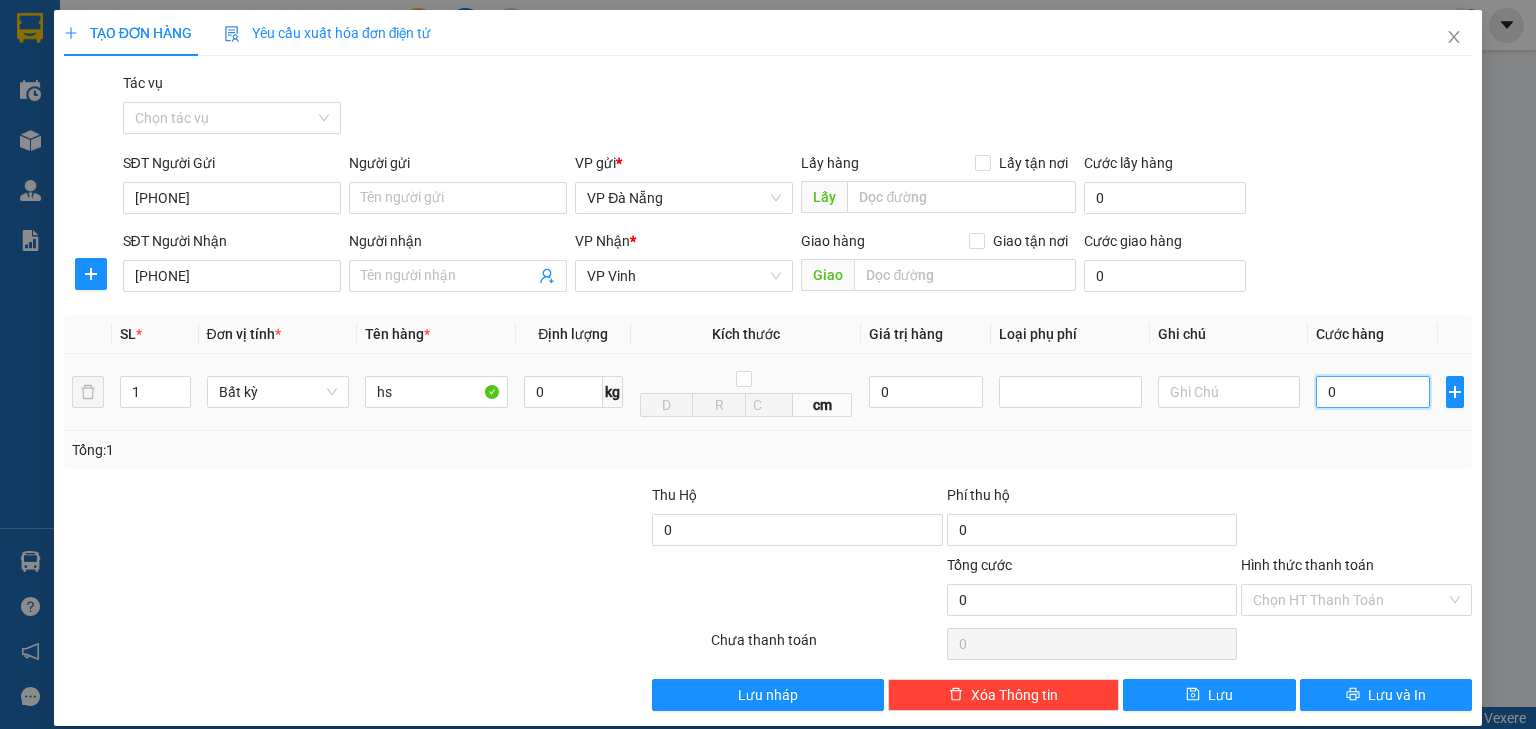 type on "5" 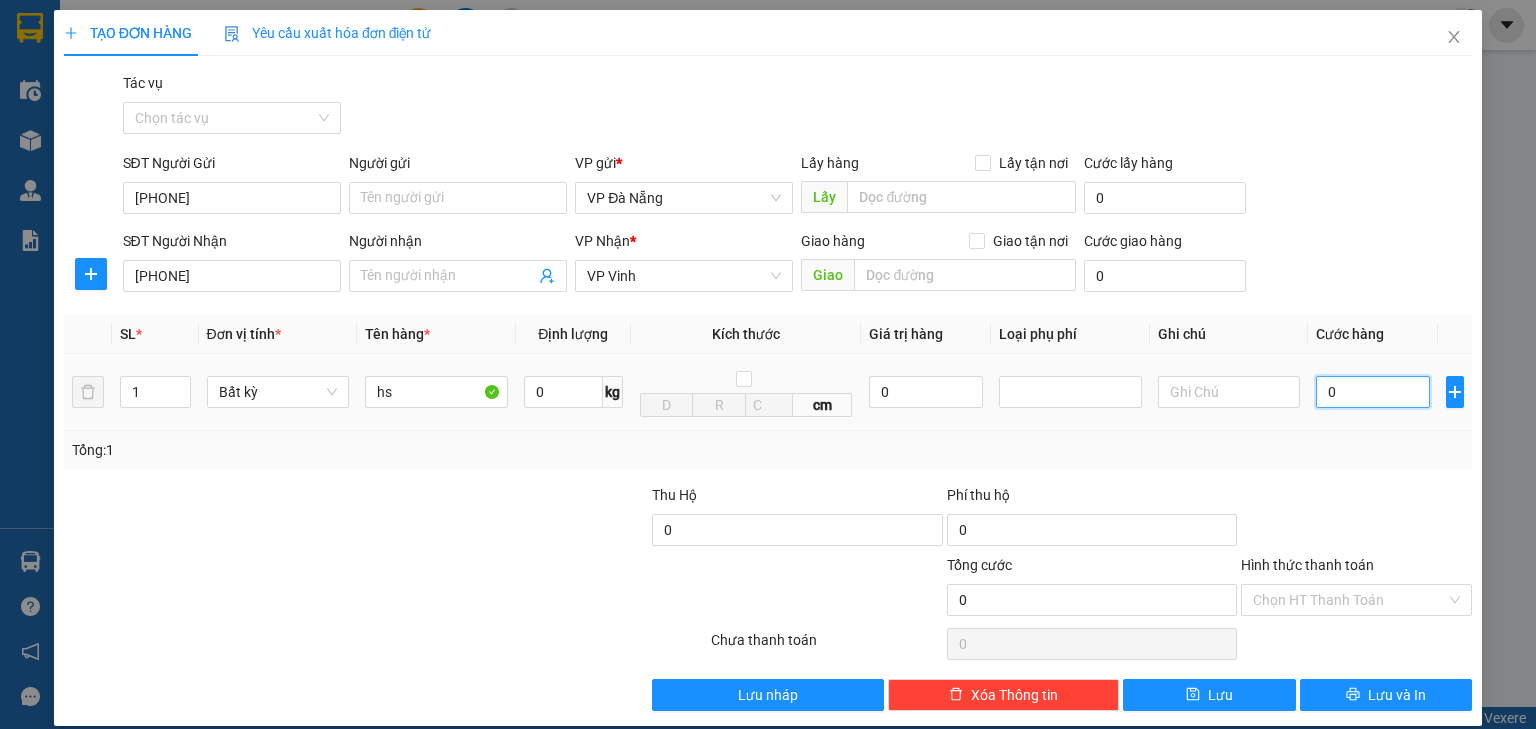 type on "5" 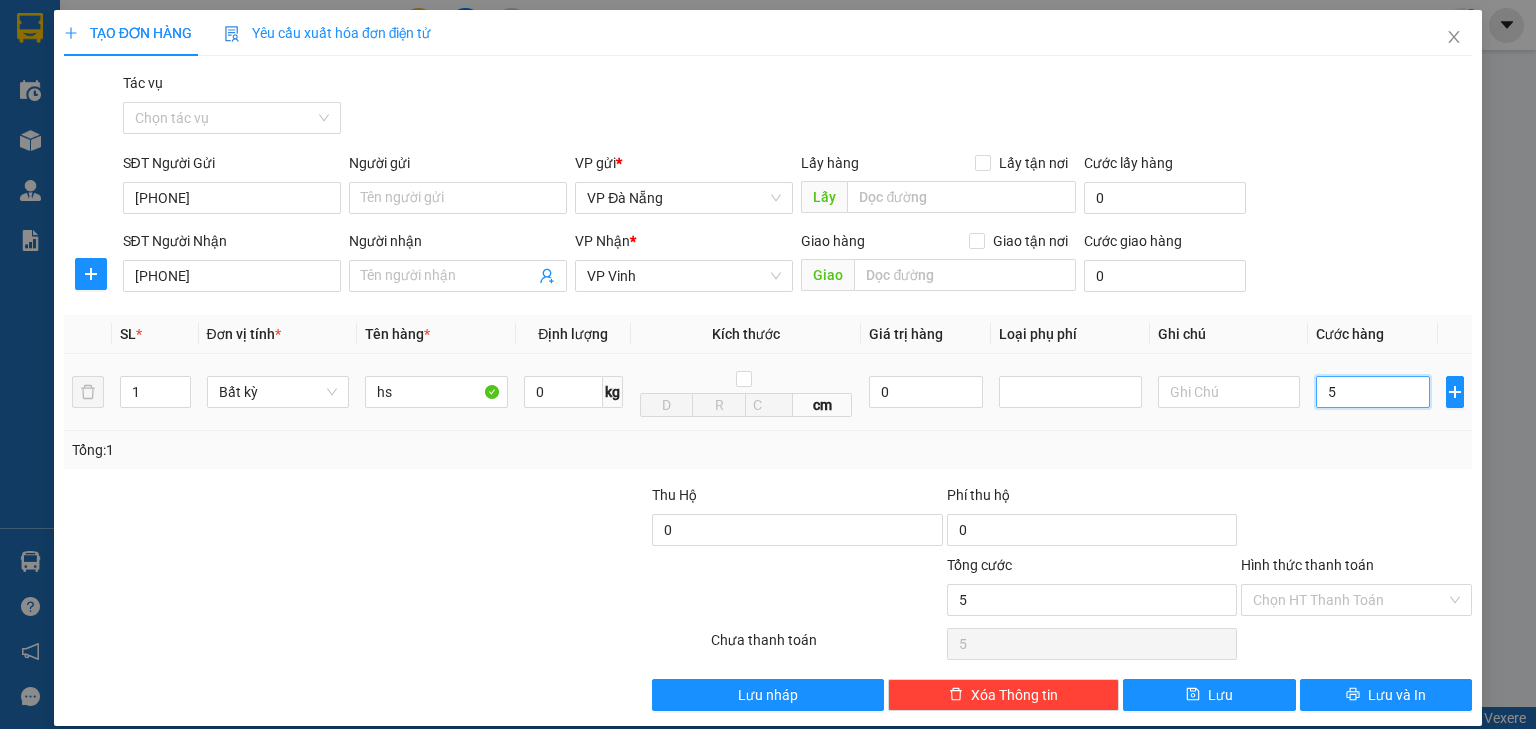 type on "50" 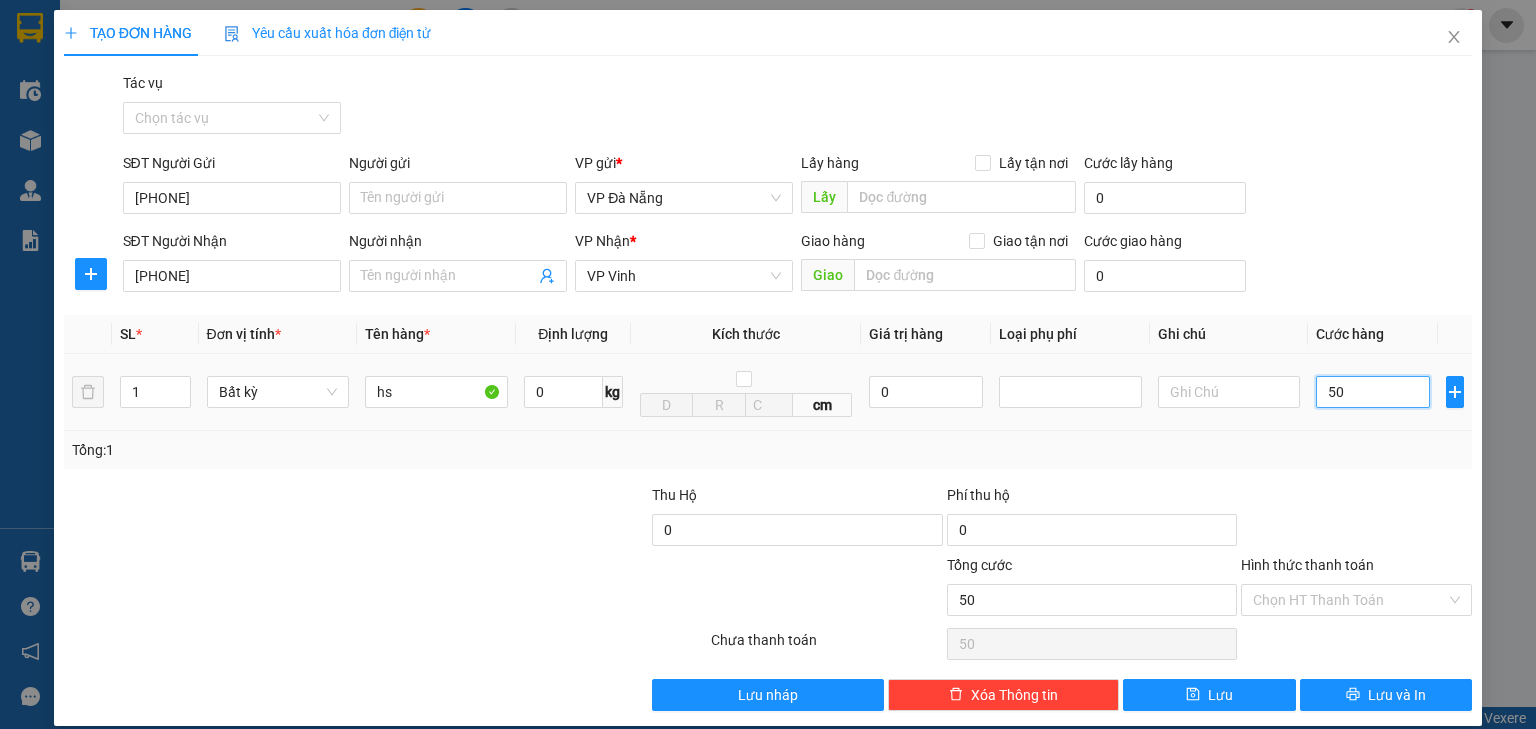 type on "500" 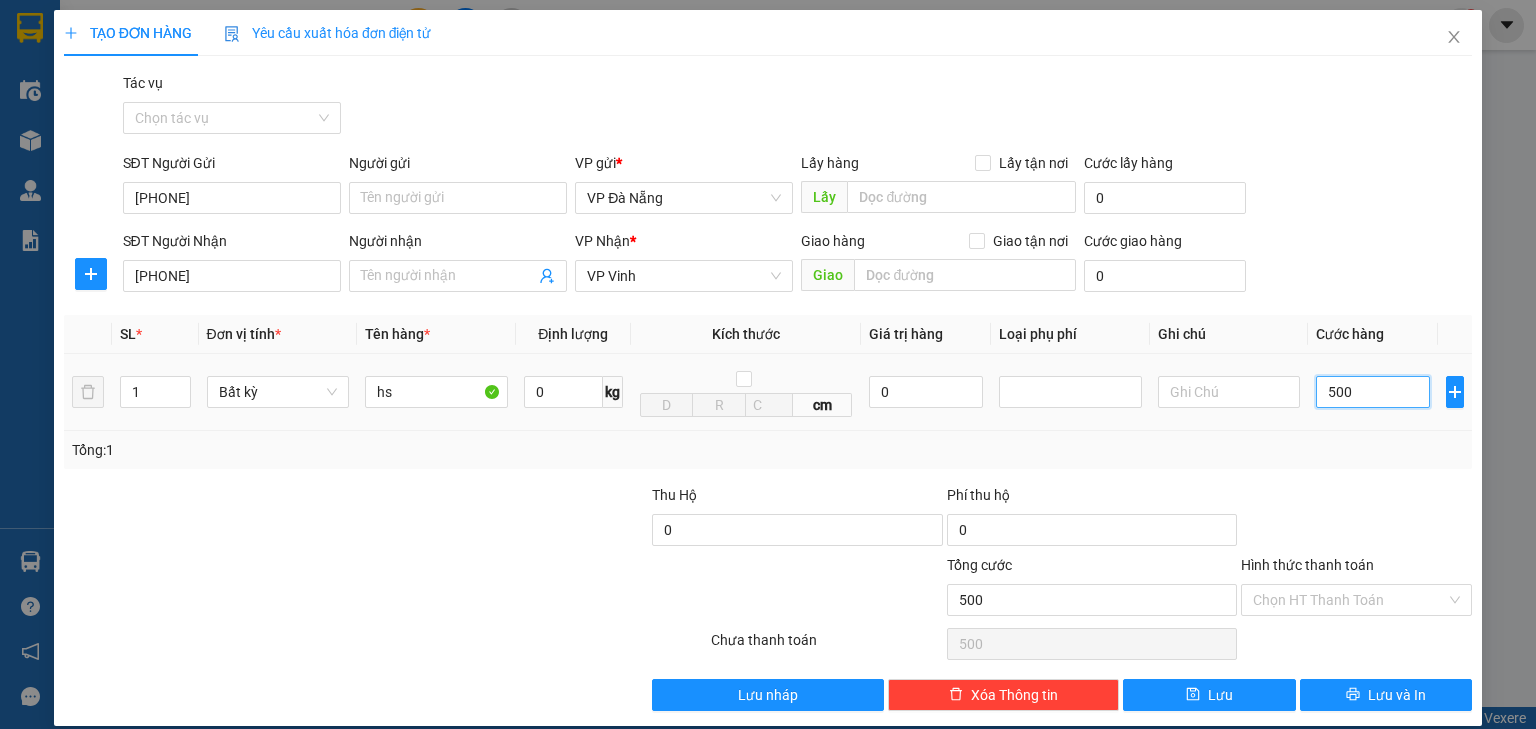 type on "5.000" 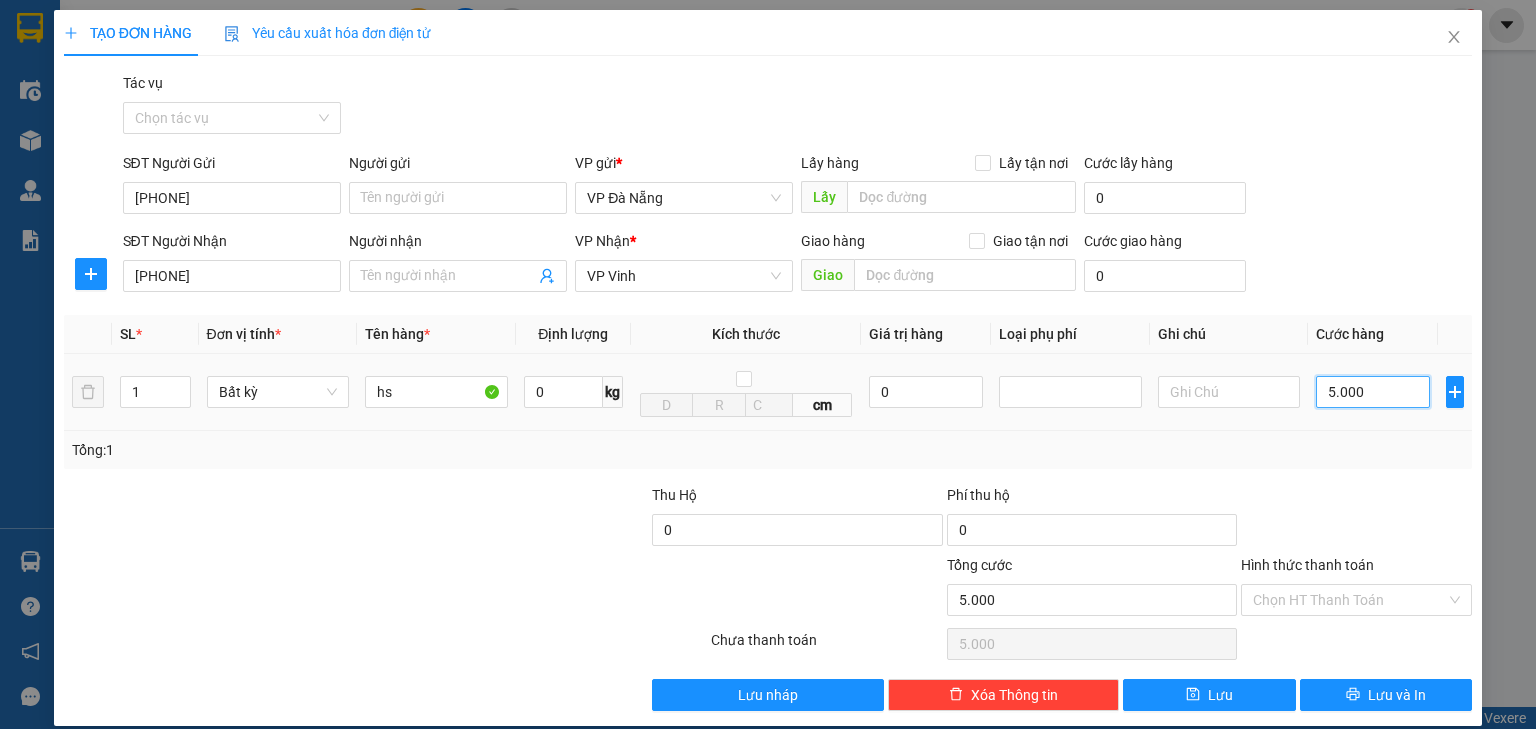 type on "50.000" 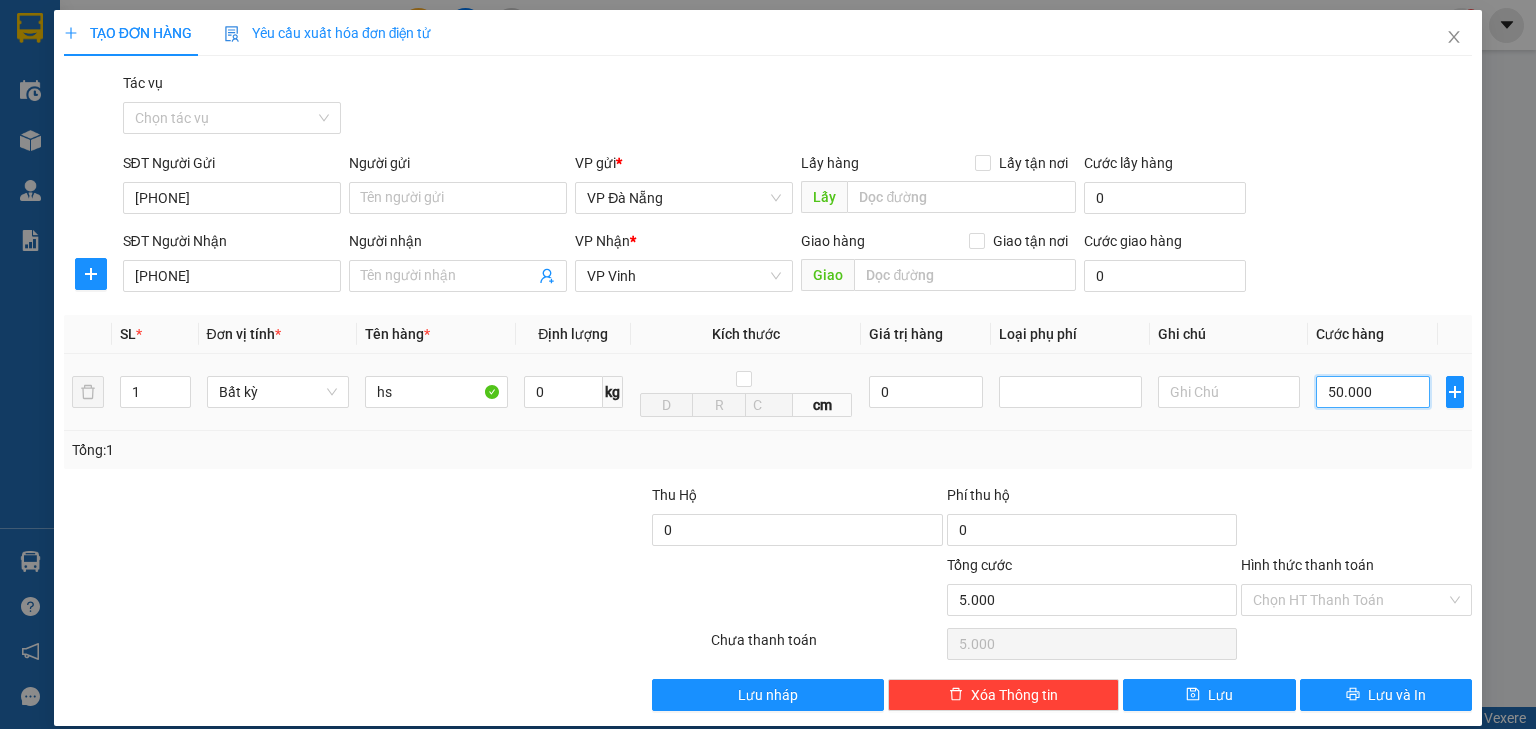 type on "50.000" 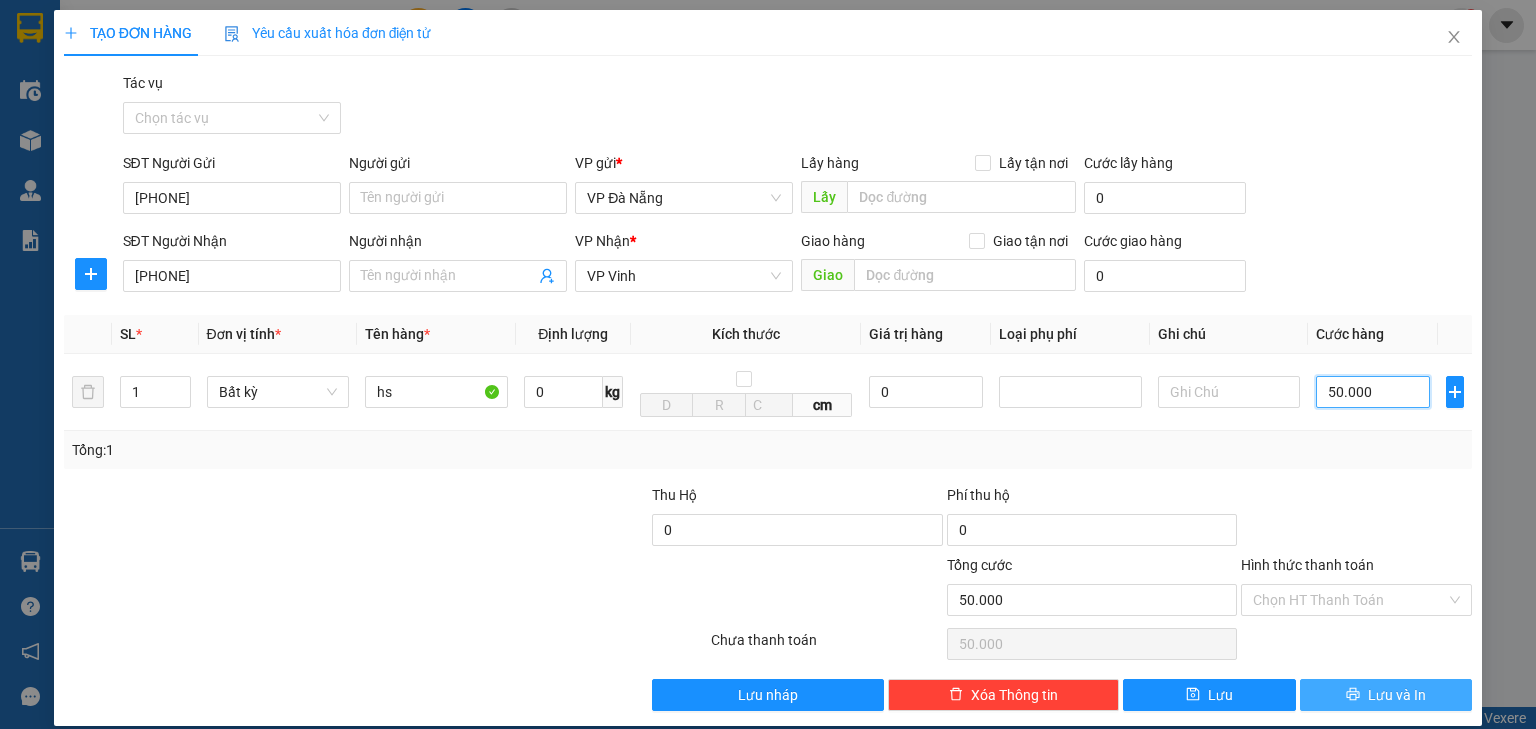 type on "50.000" 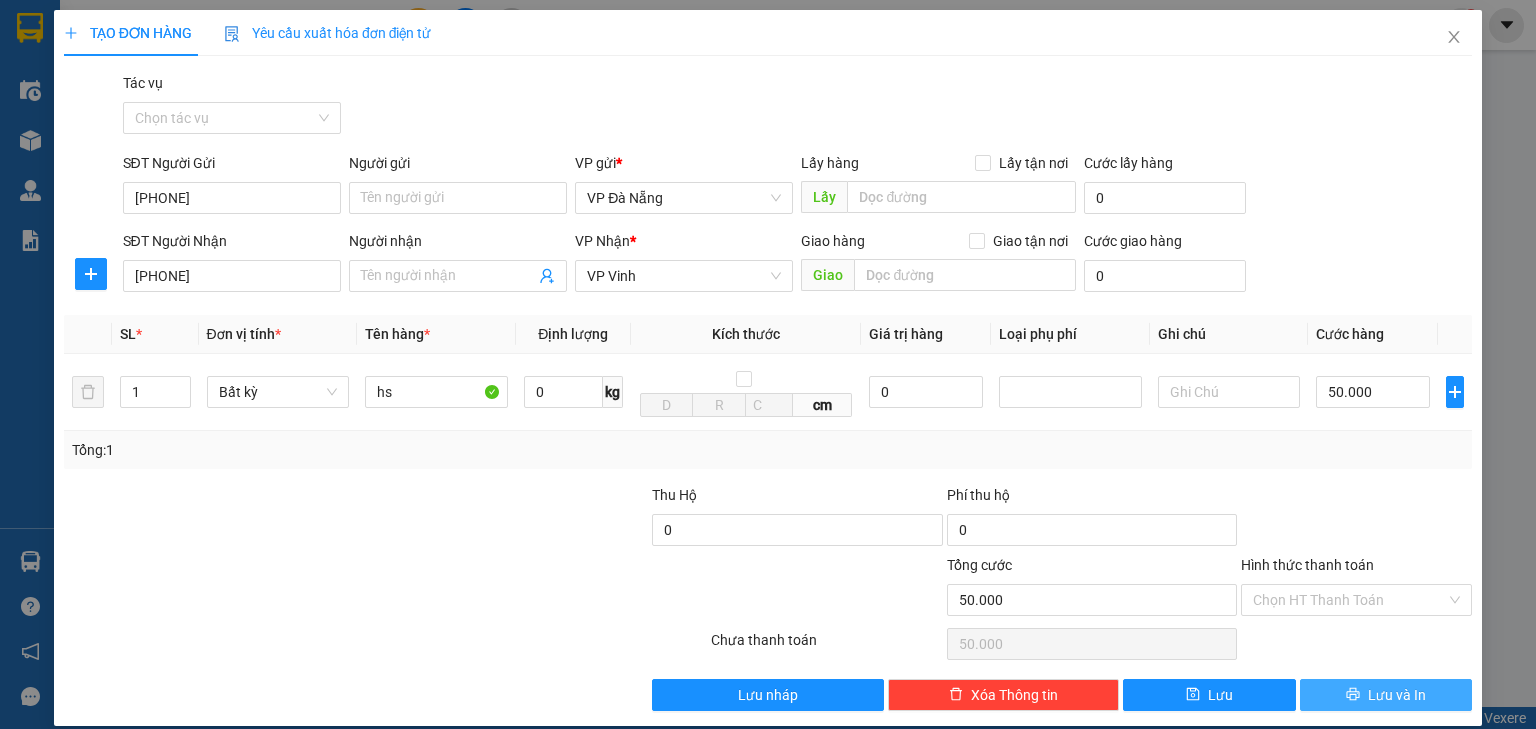 click on "Lưu và In" at bounding box center [1397, 695] 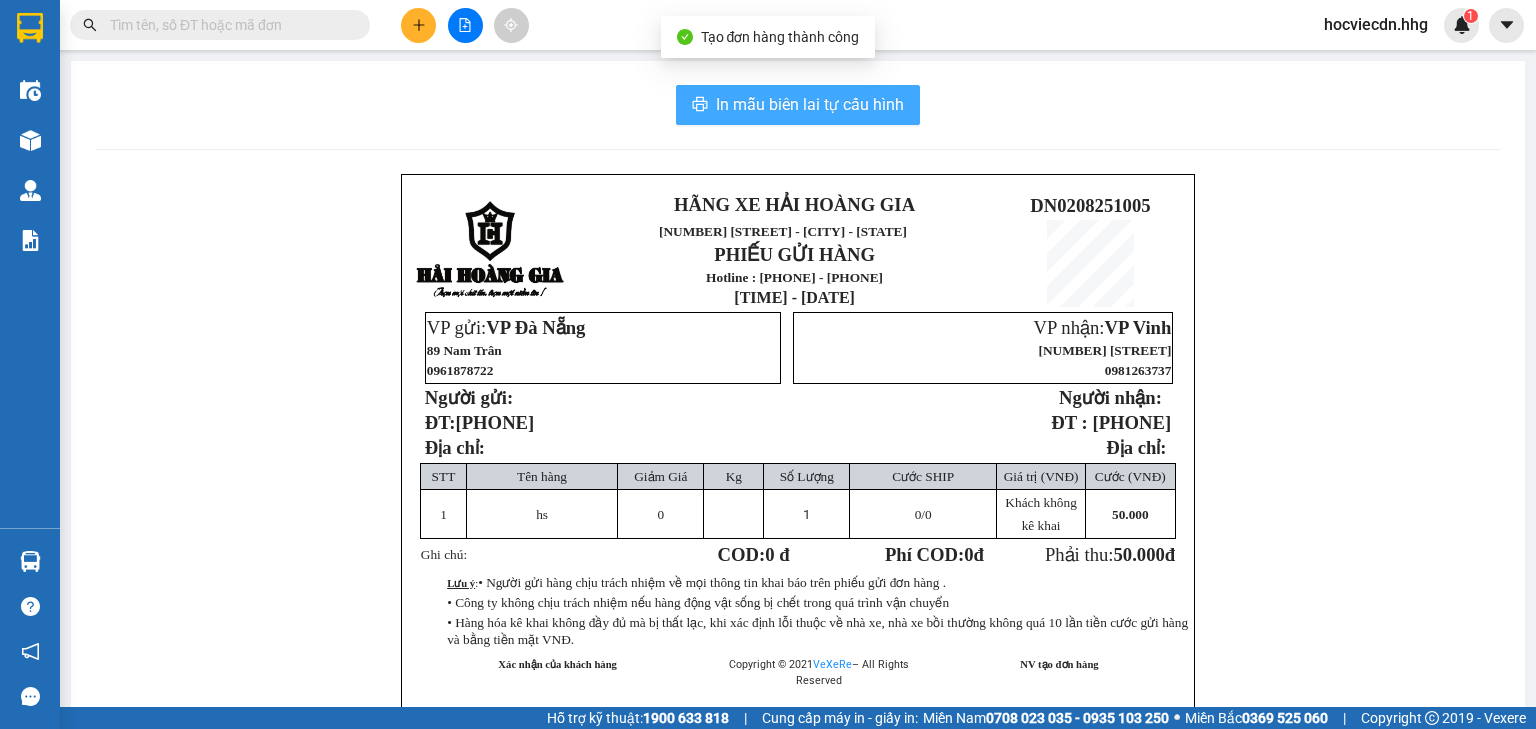 click on "In mẫu biên lai tự cấu hình" at bounding box center [810, 104] 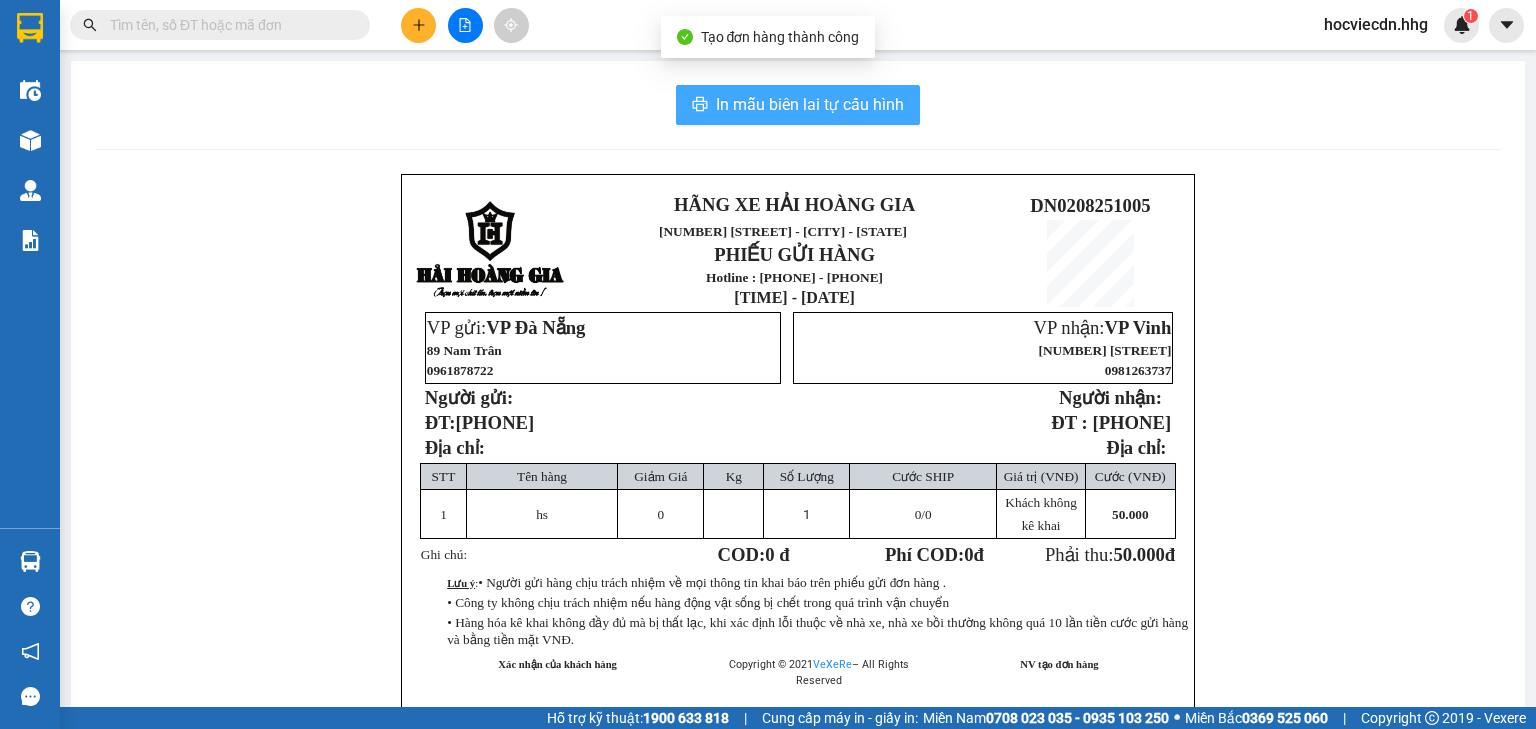 scroll, scrollTop: 0, scrollLeft: 0, axis: both 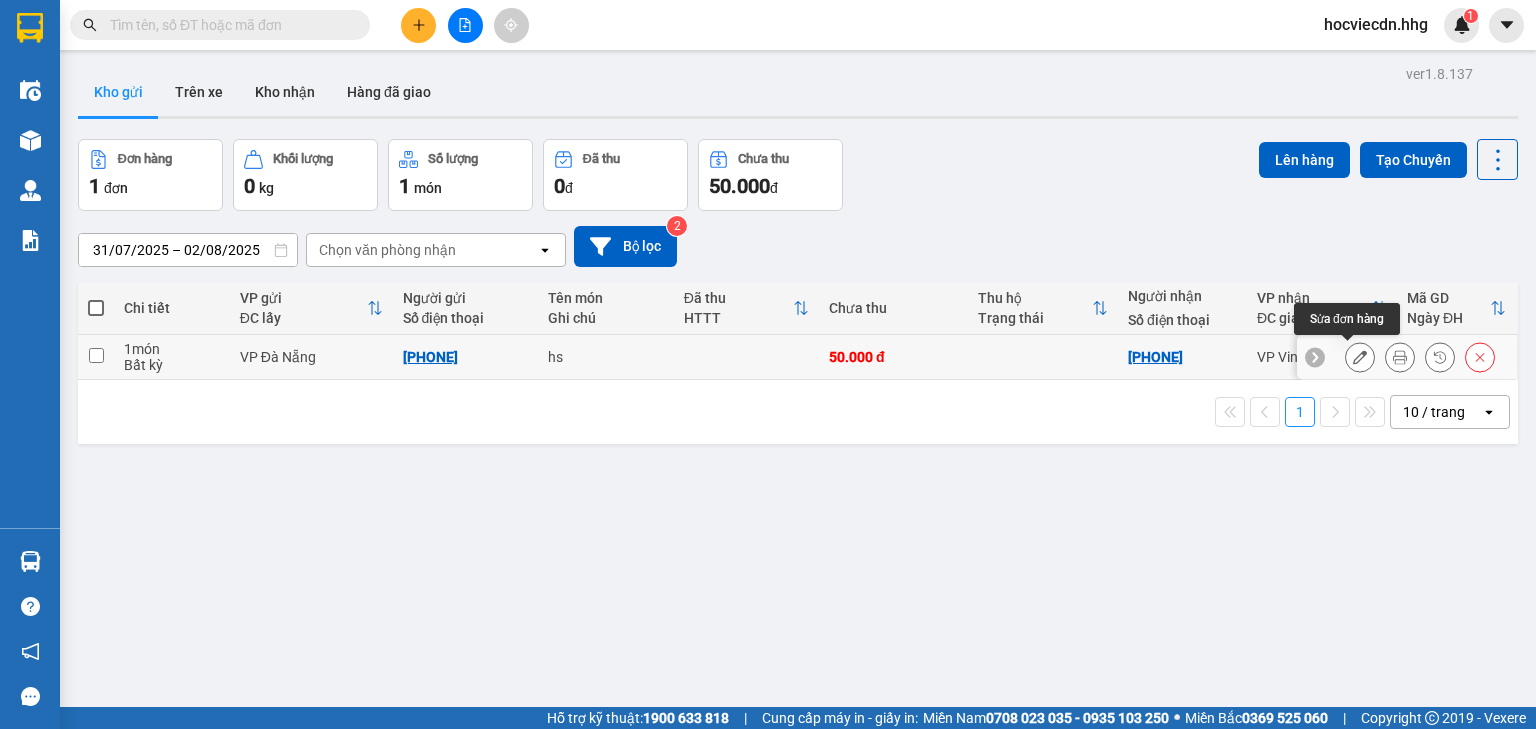 click 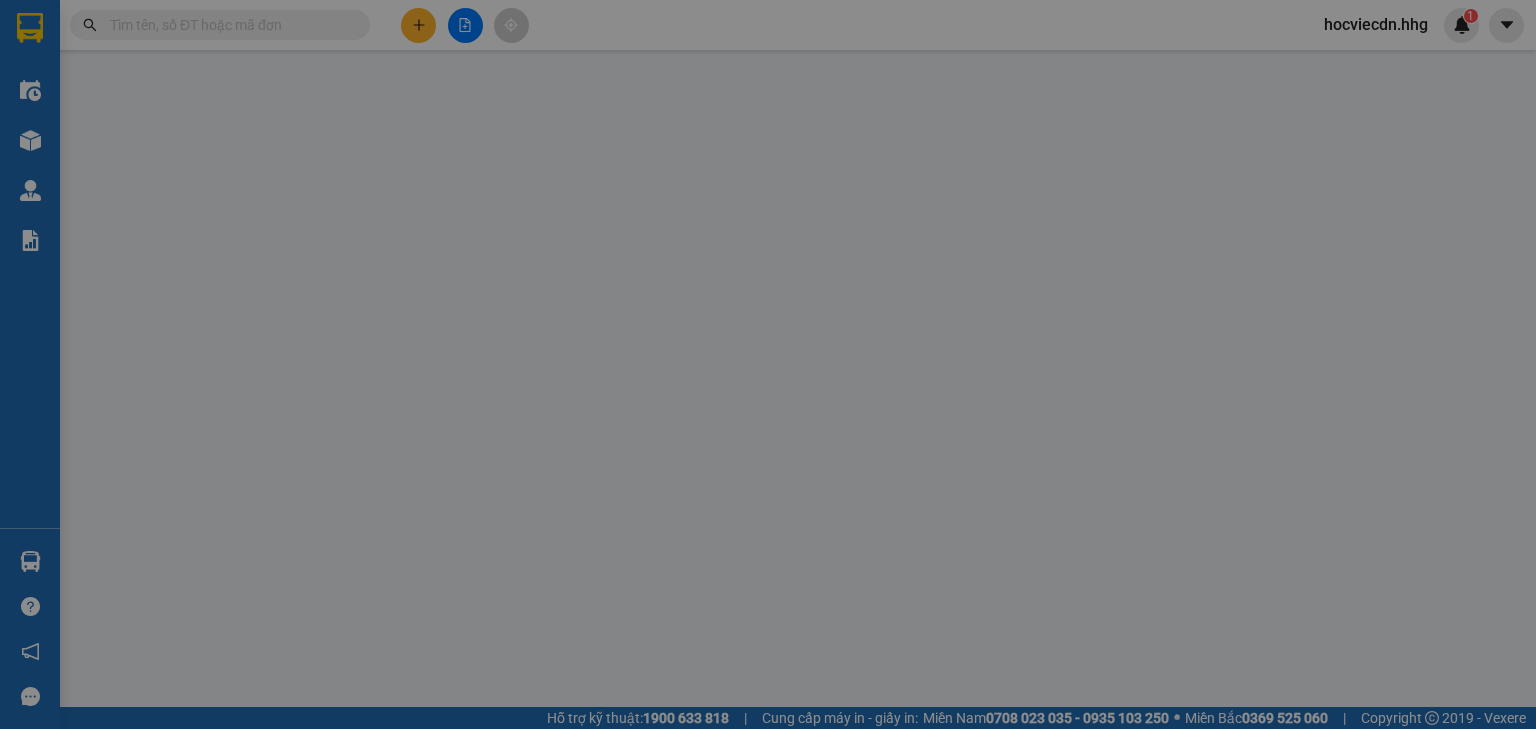 type on "[PHONE]" 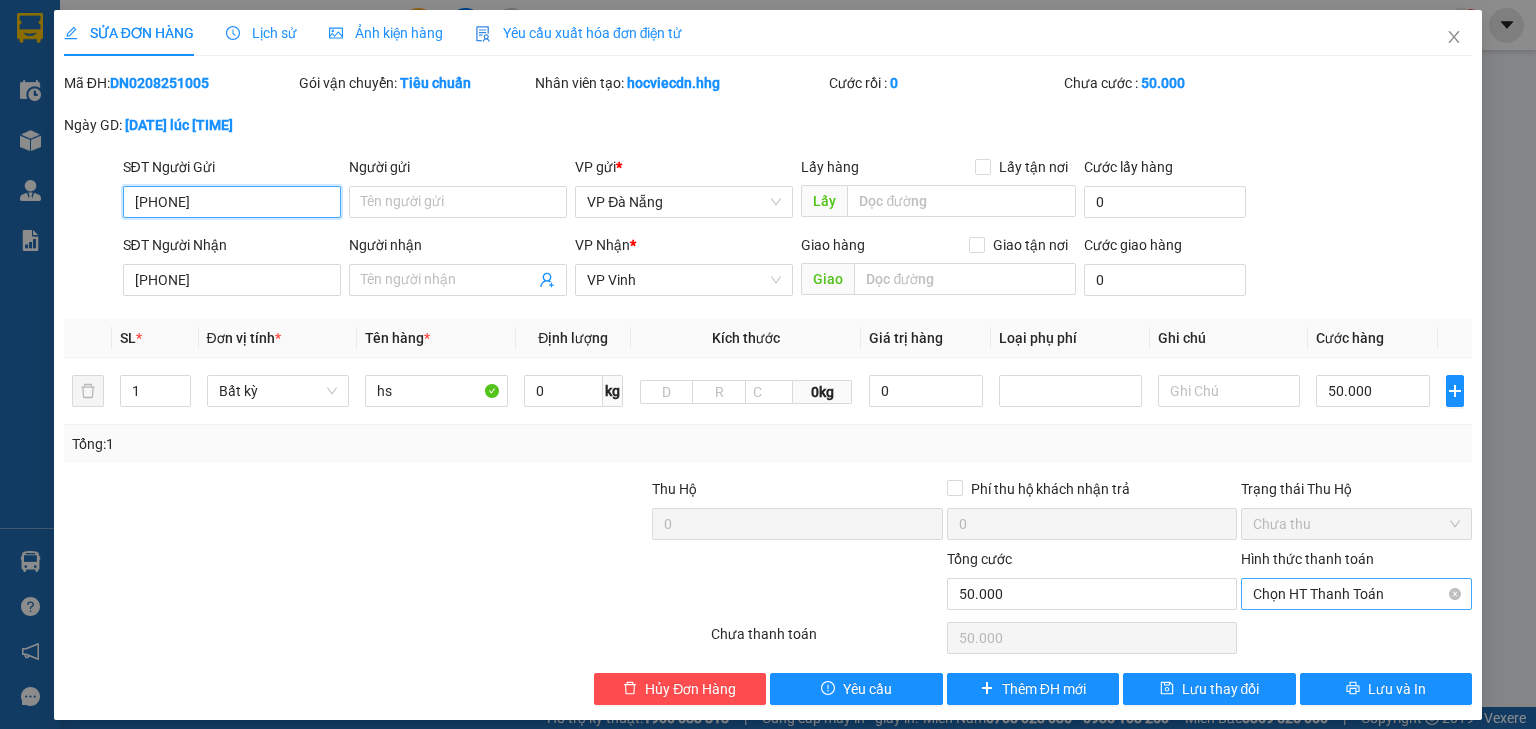 click on "Chọn HT Thanh Toán" at bounding box center [1356, 594] 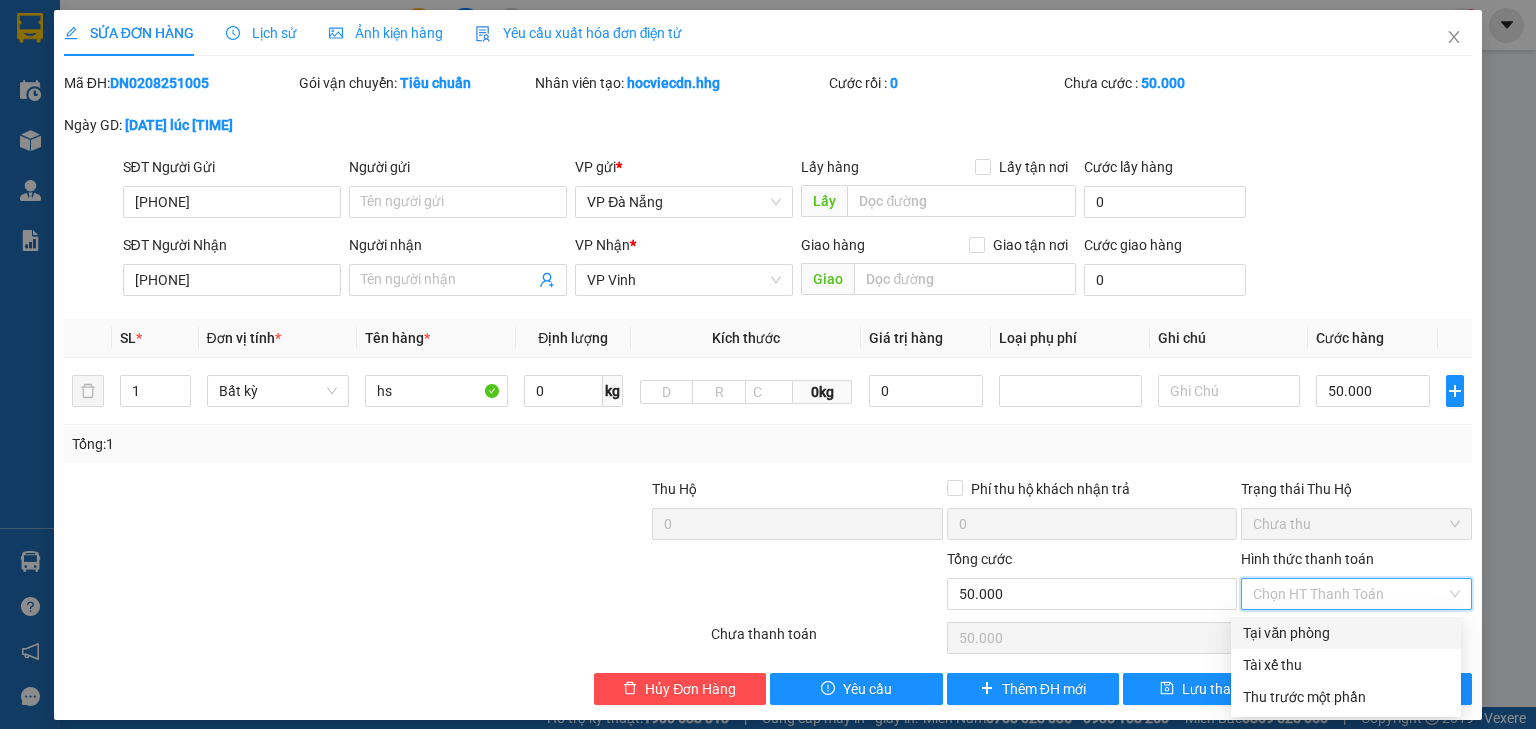 click on "Tại văn phòng" at bounding box center (1346, 633) 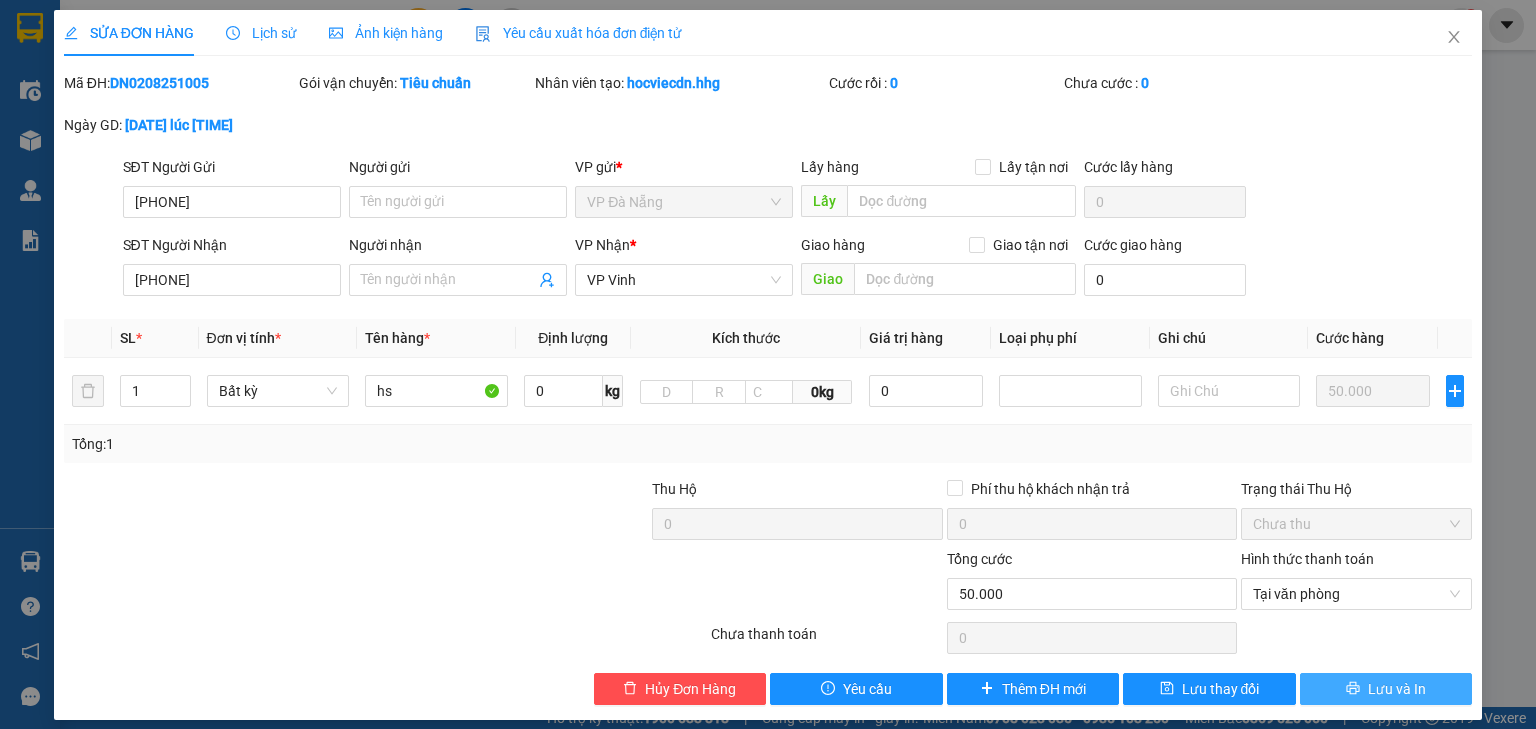 click on "Lưu và In" at bounding box center [1397, 689] 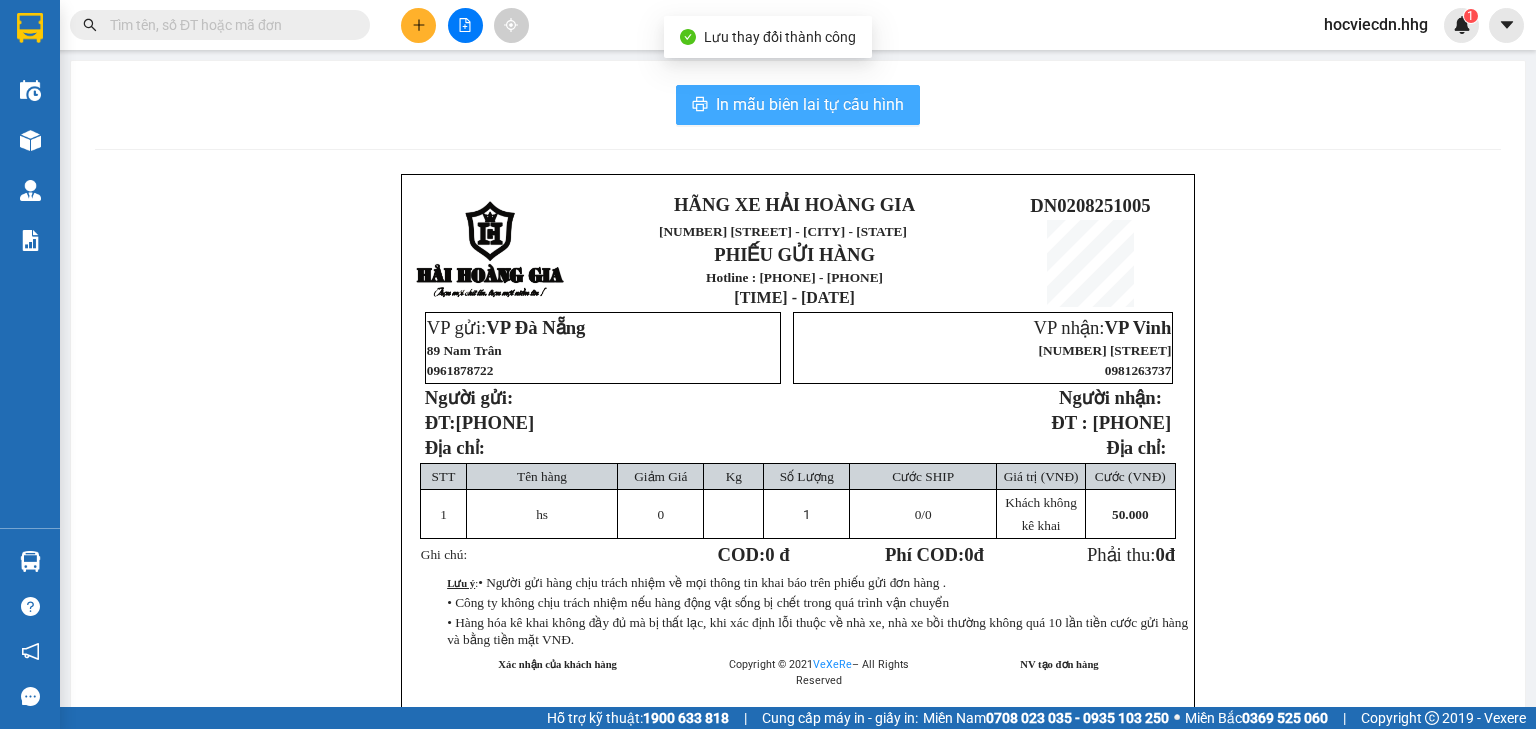 click on "In mẫu biên lai tự cấu hình" at bounding box center (810, 104) 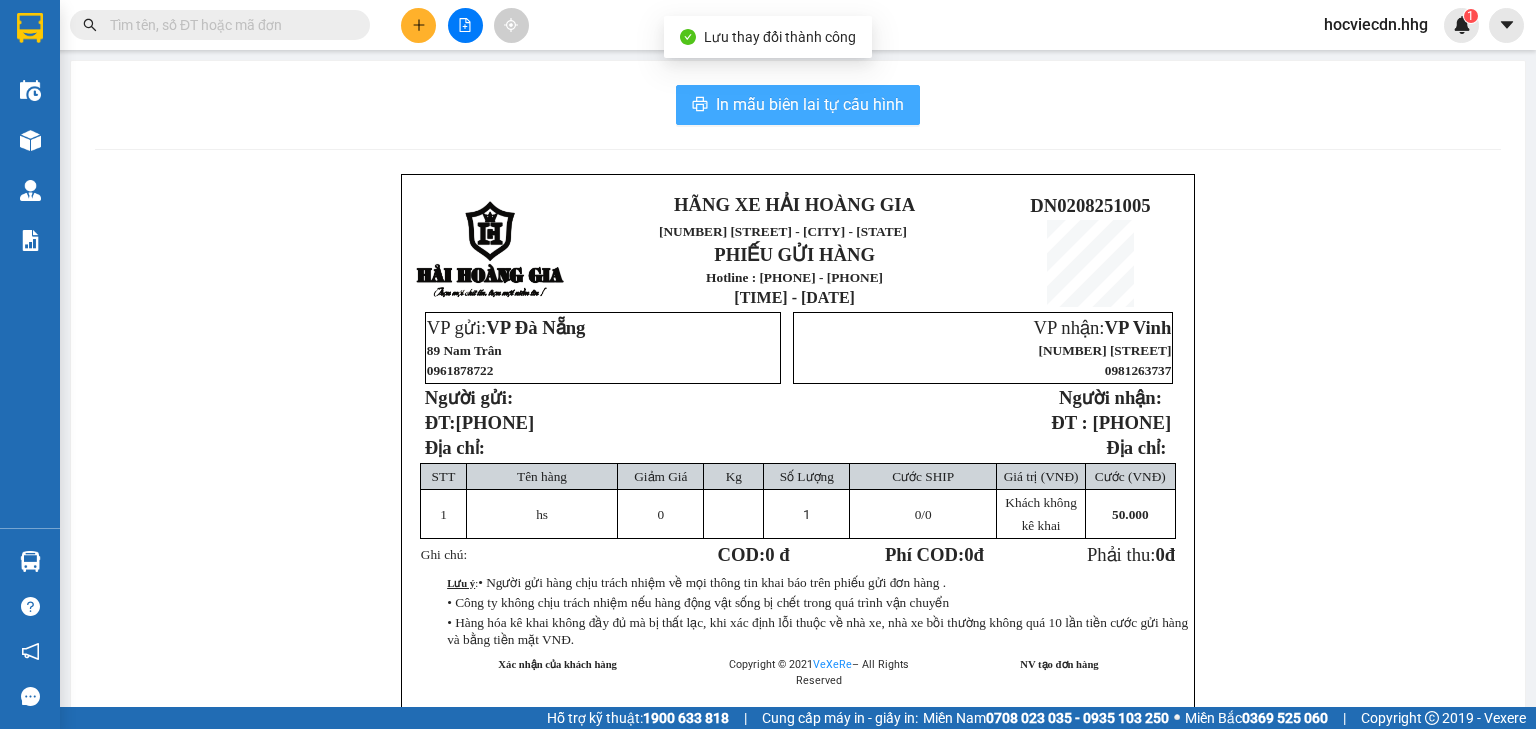 scroll, scrollTop: 0, scrollLeft: 0, axis: both 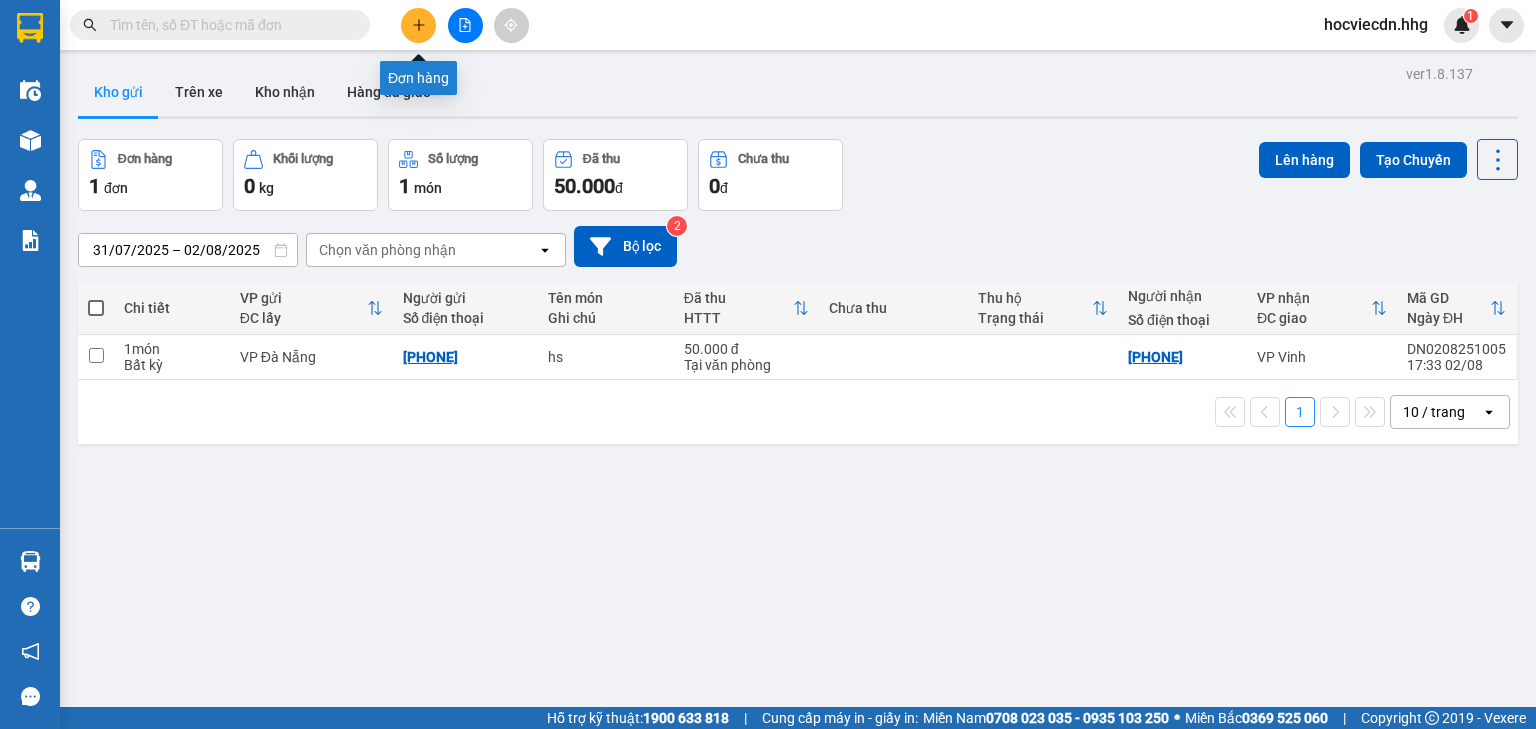 click at bounding box center (418, 25) 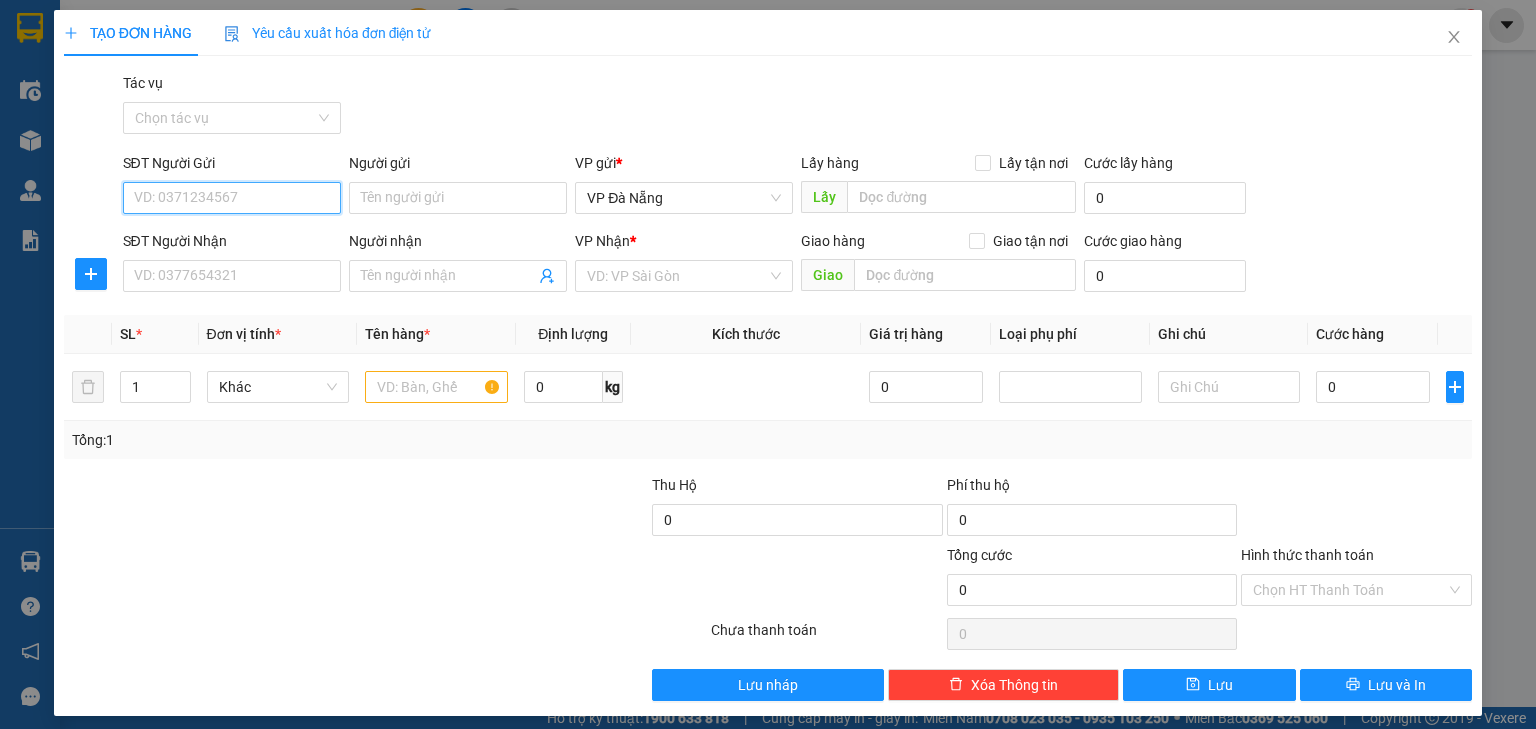 click on "SĐT Người Gửi" at bounding box center (232, 198) 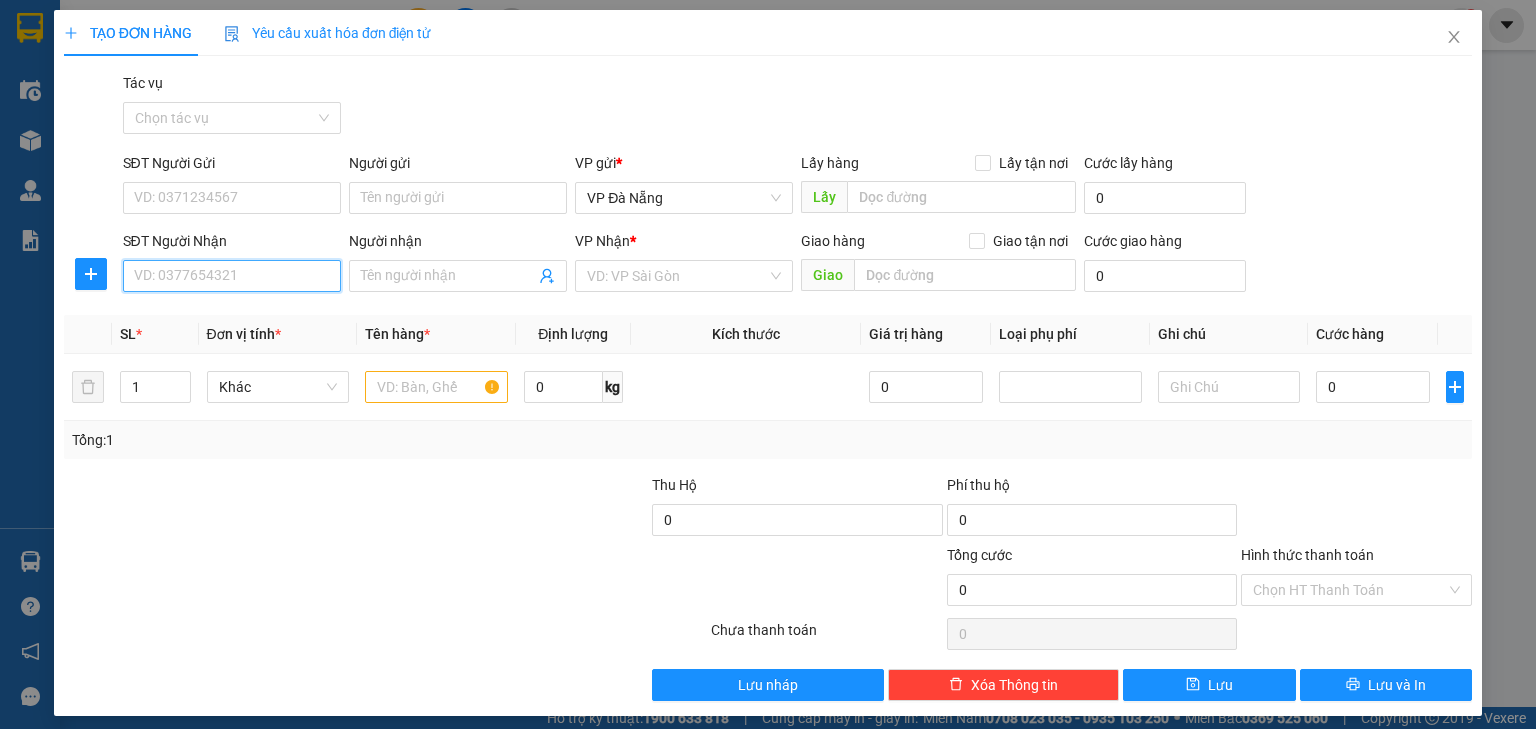 click on "SĐT Người Nhận" at bounding box center (232, 276) 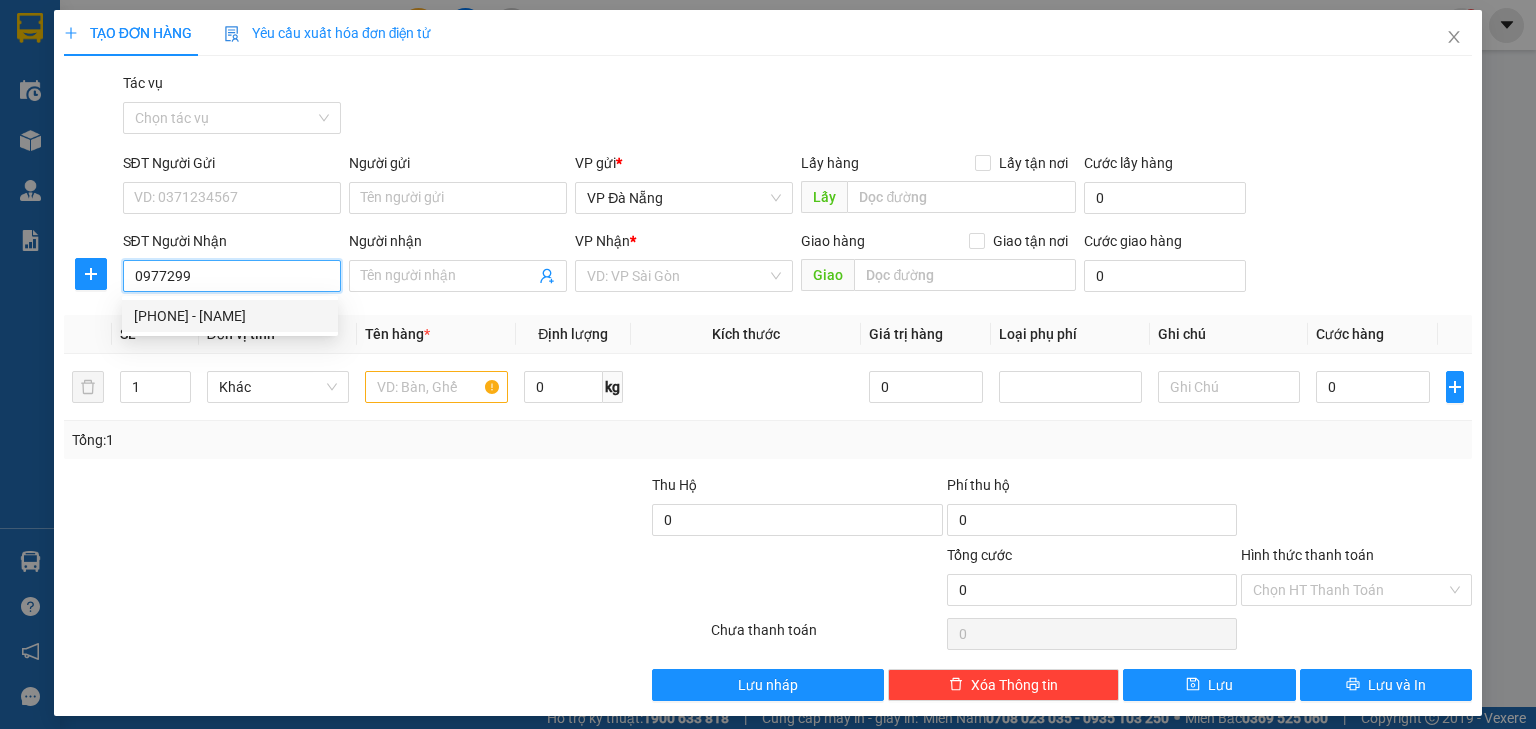 click on "[PHONE] - [NAME]" at bounding box center [230, 316] 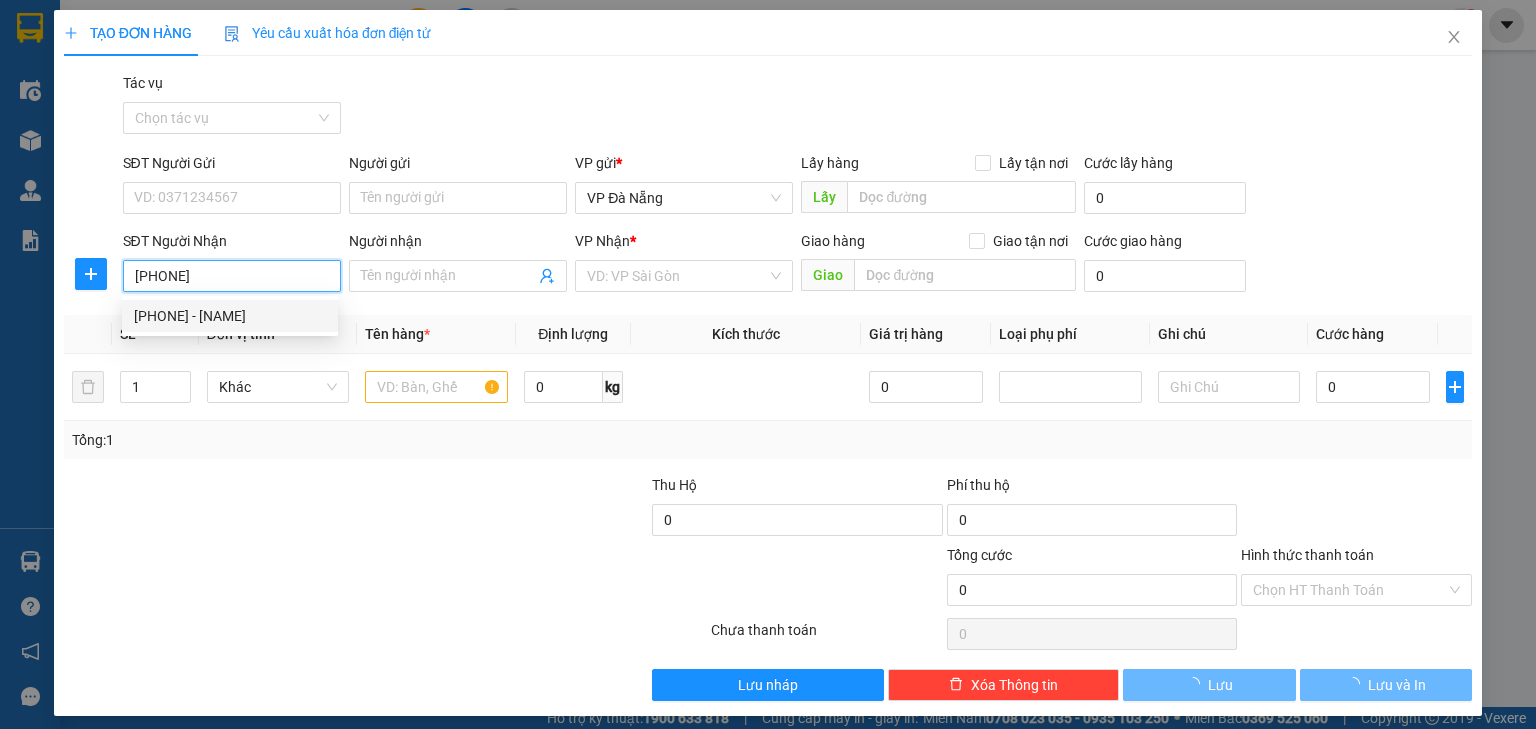 type on "Anh Dự" 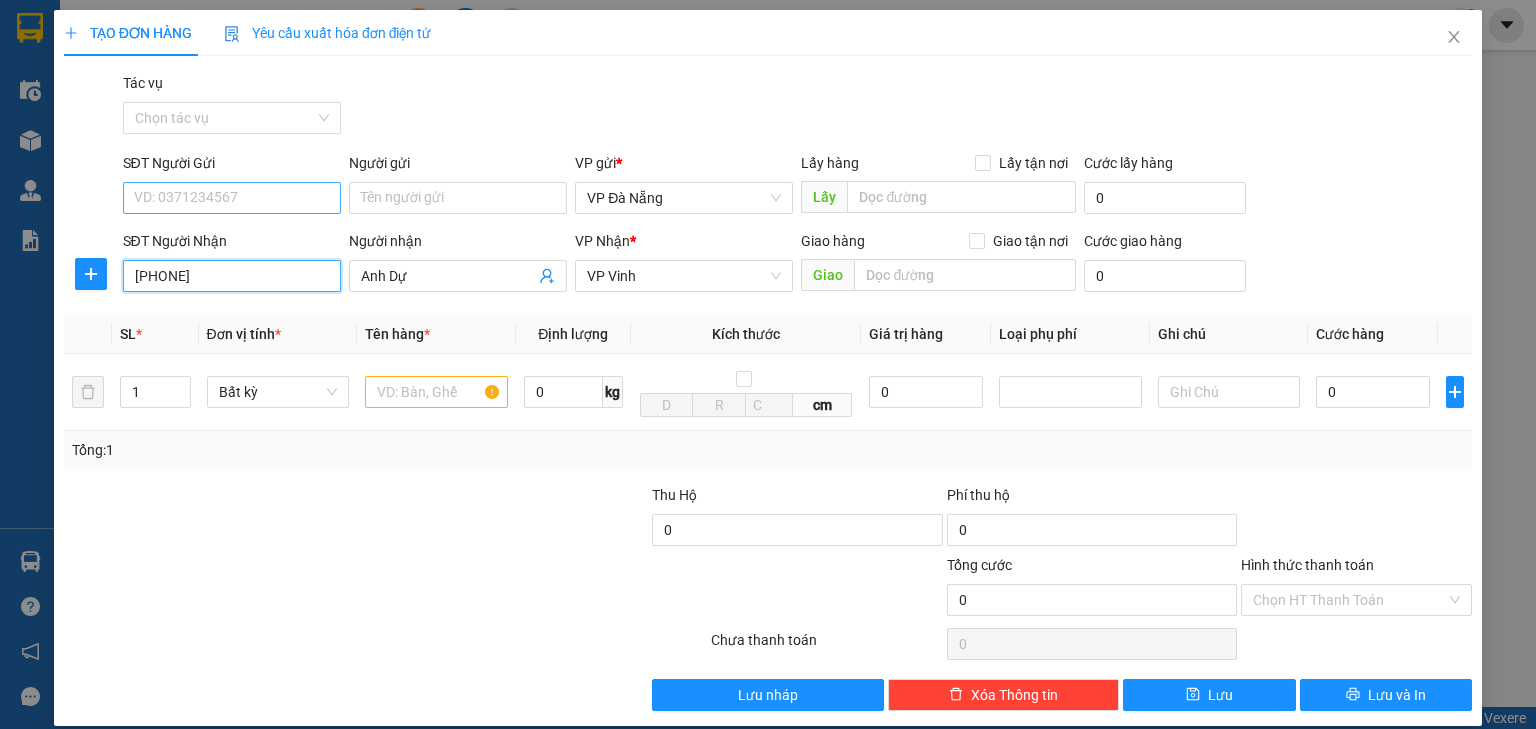 type on "[PHONE]" 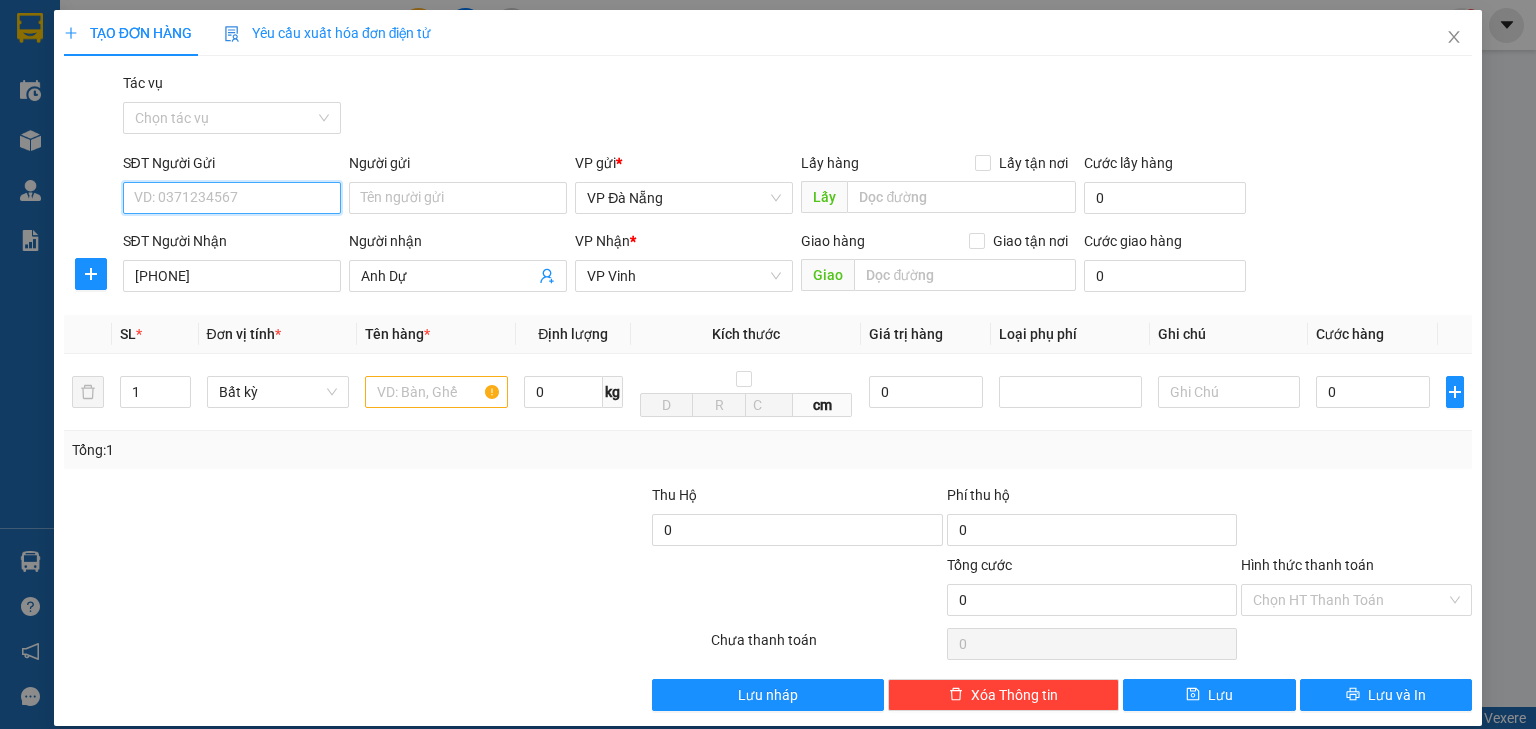 click on "SĐT Người Gửi" at bounding box center (232, 198) 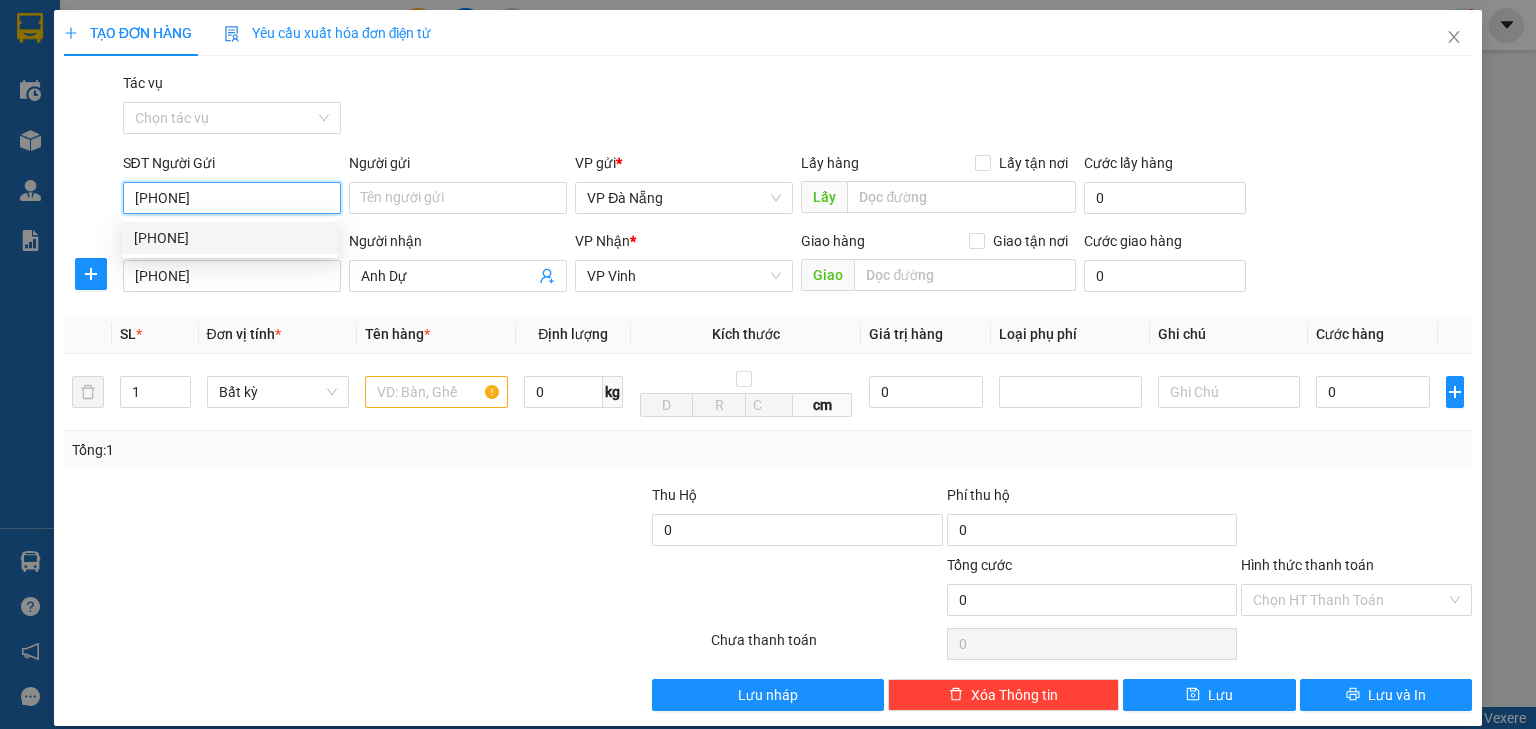click on "[PHONE]" at bounding box center (230, 238) 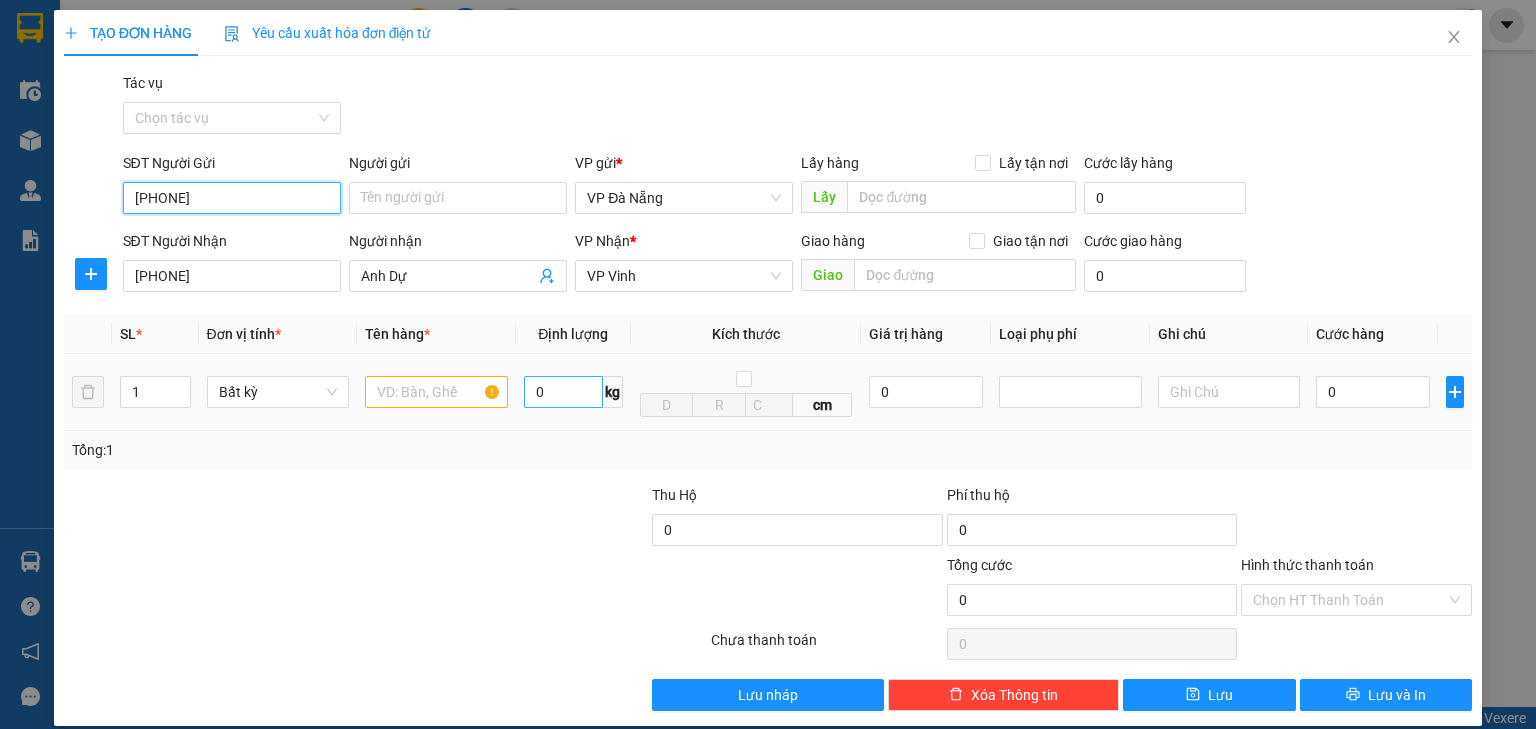 type on "[PHONE]" 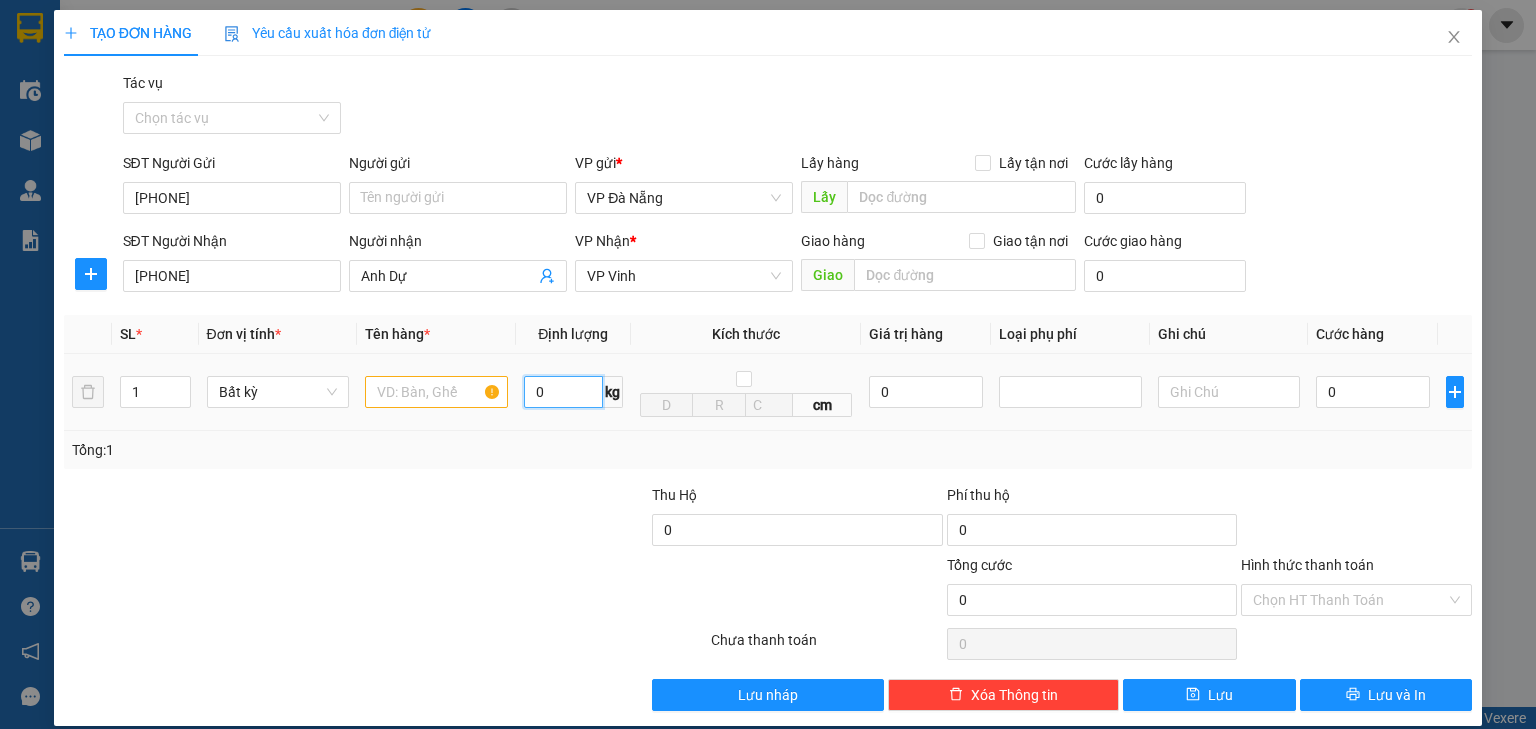 click on "0" at bounding box center (563, 392) 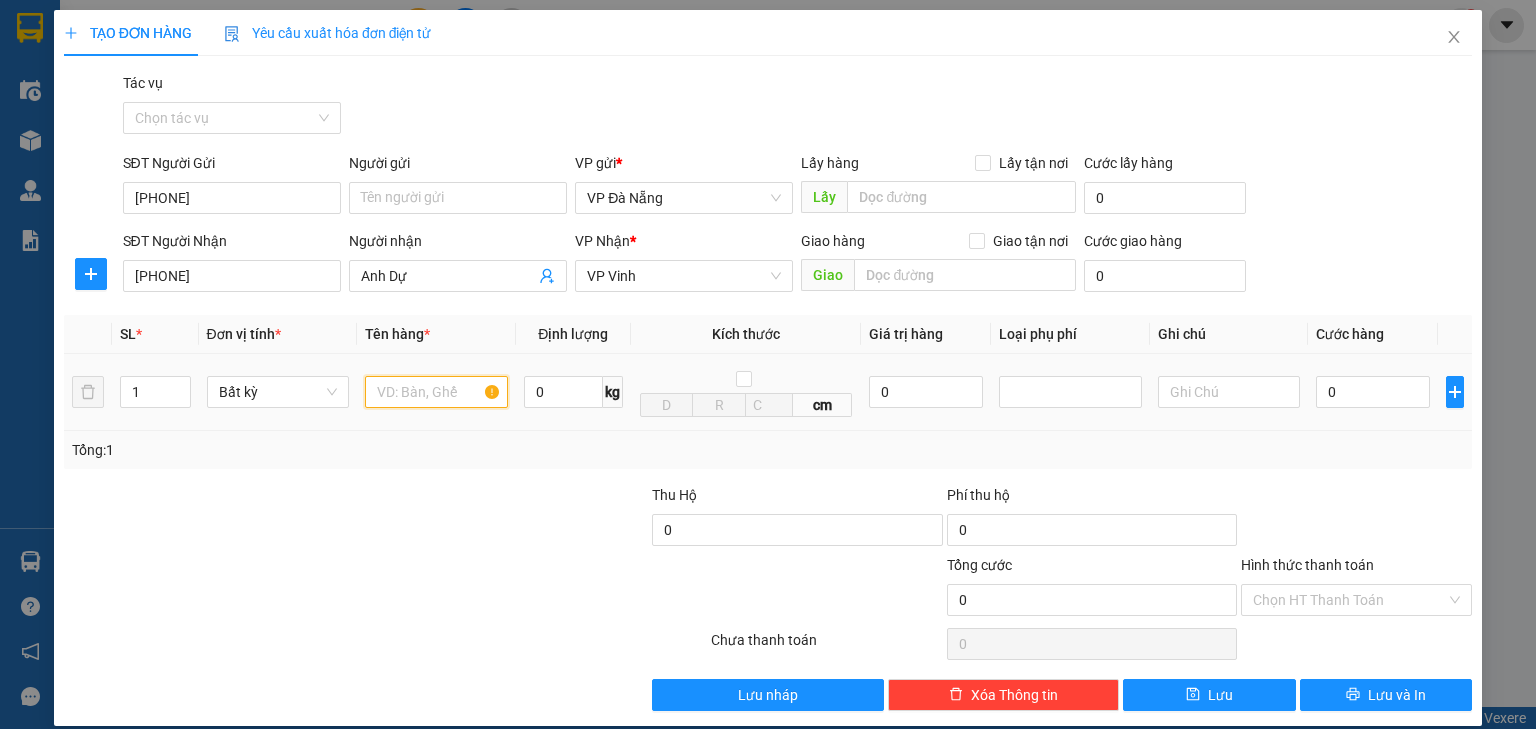 click at bounding box center (436, 392) 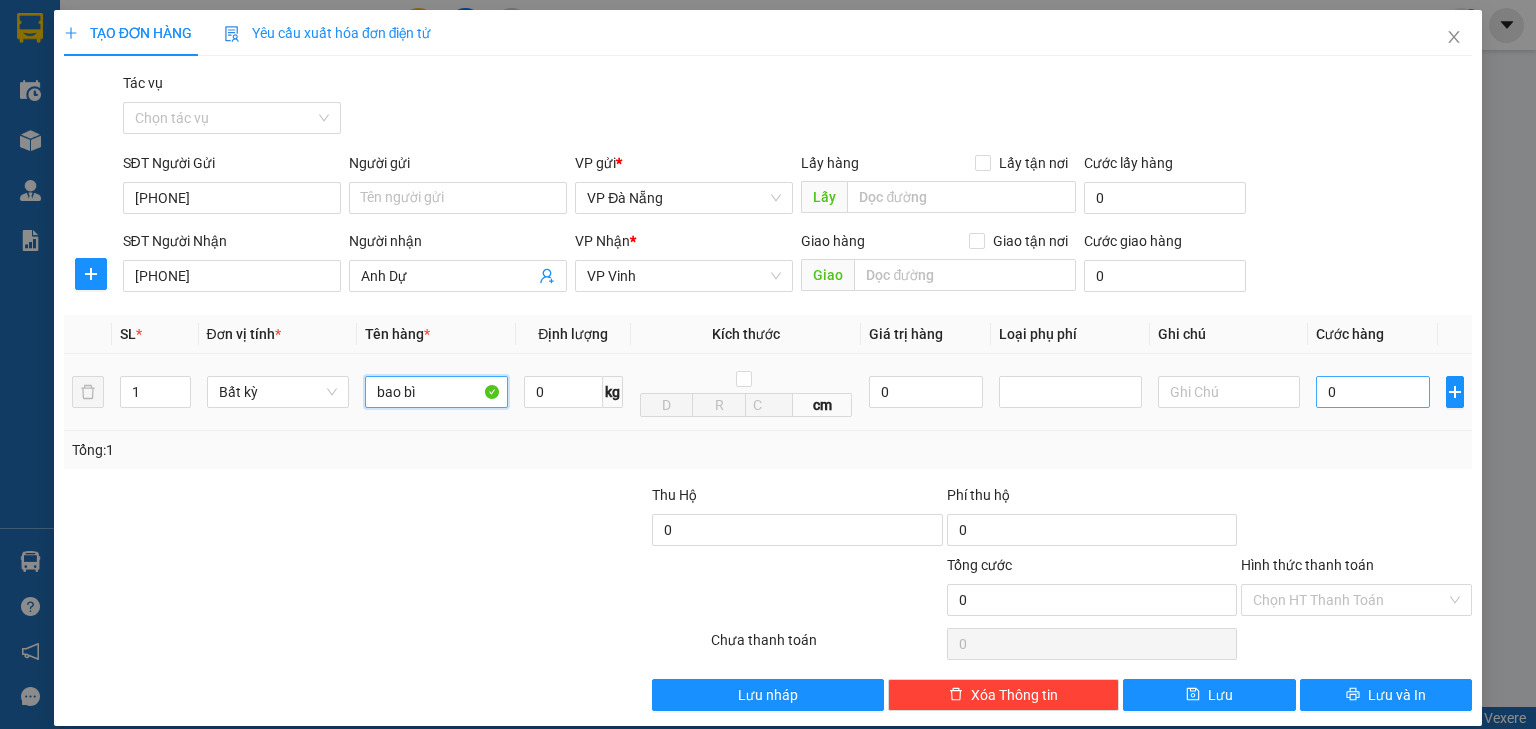 type on "bao bì" 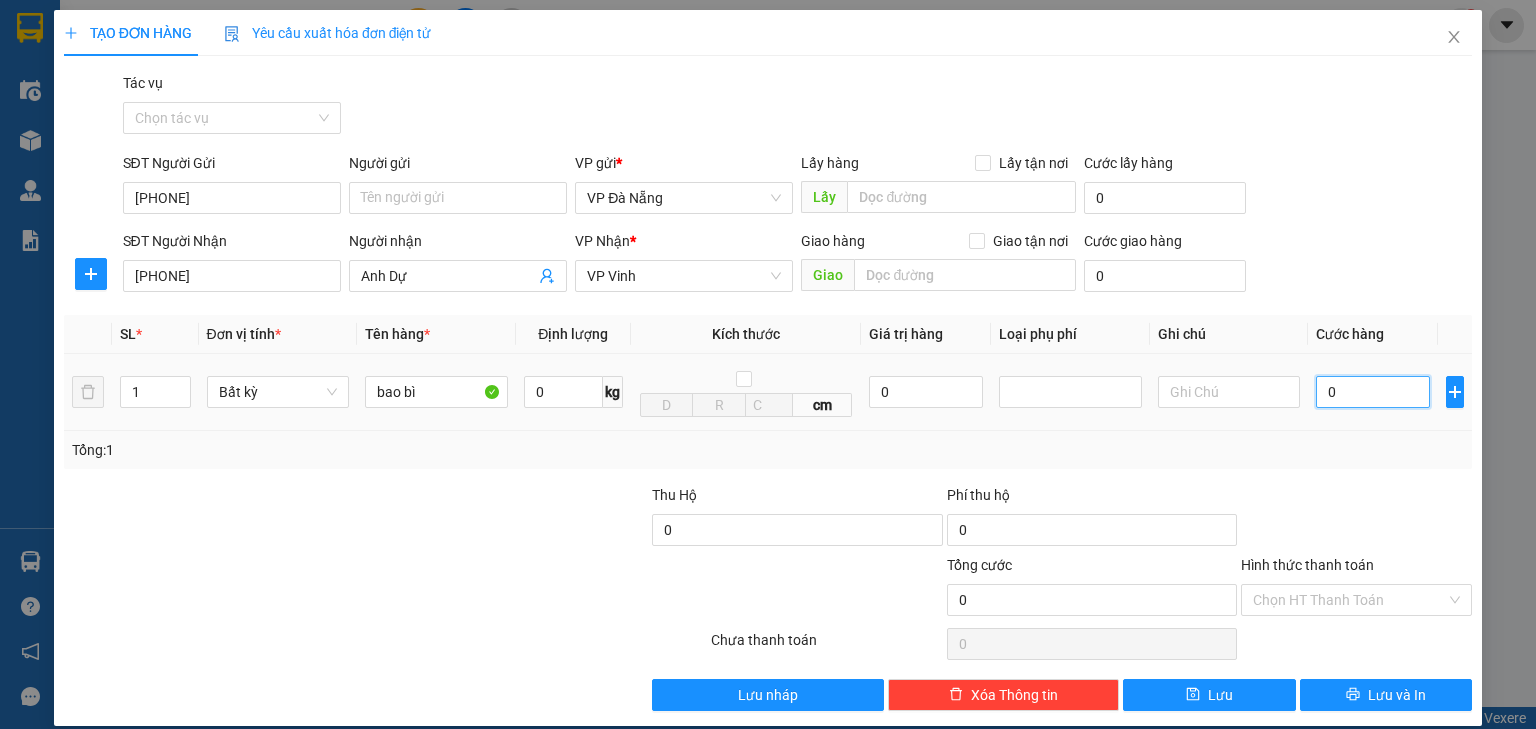 click on "0" at bounding box center (1373, 392) 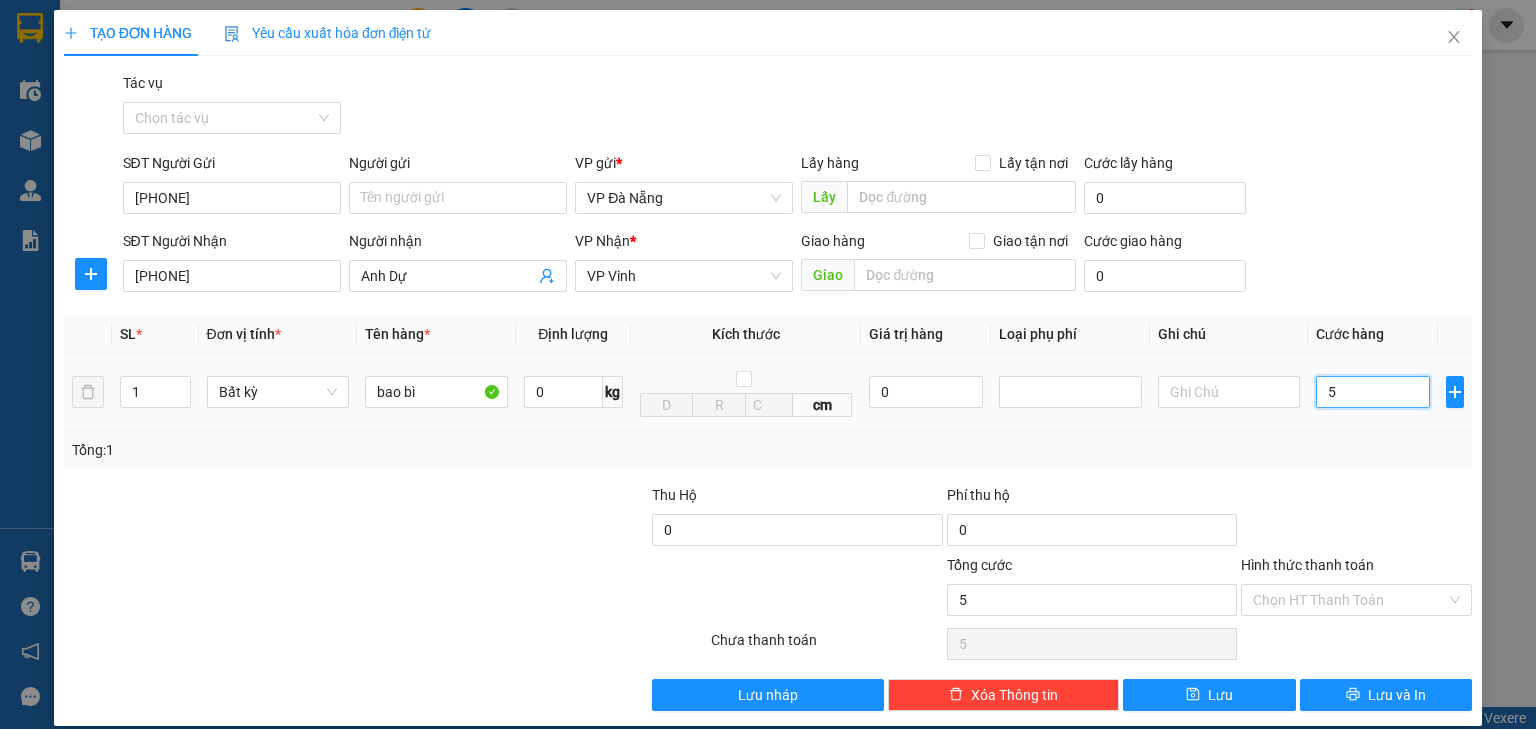 type on "50" 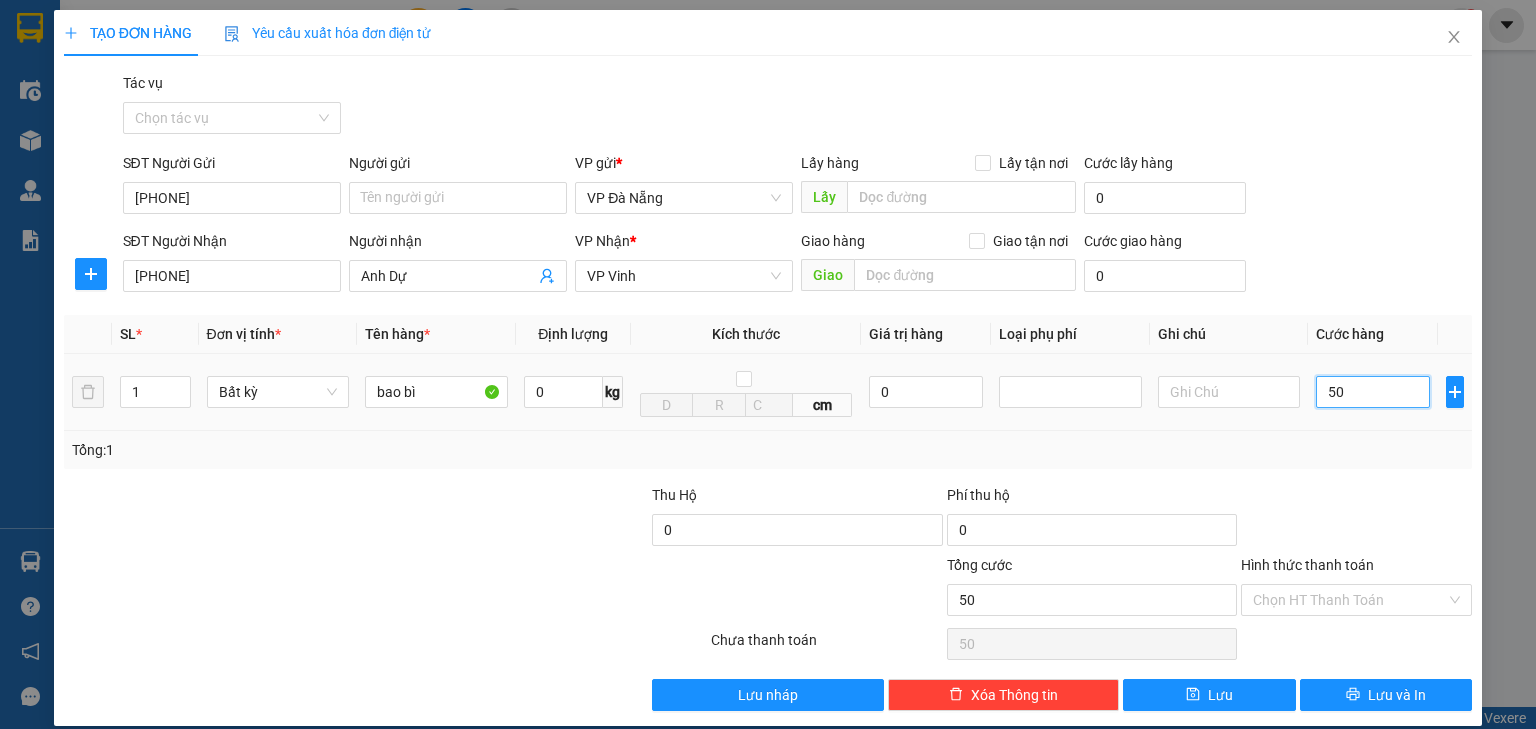 type on "500" 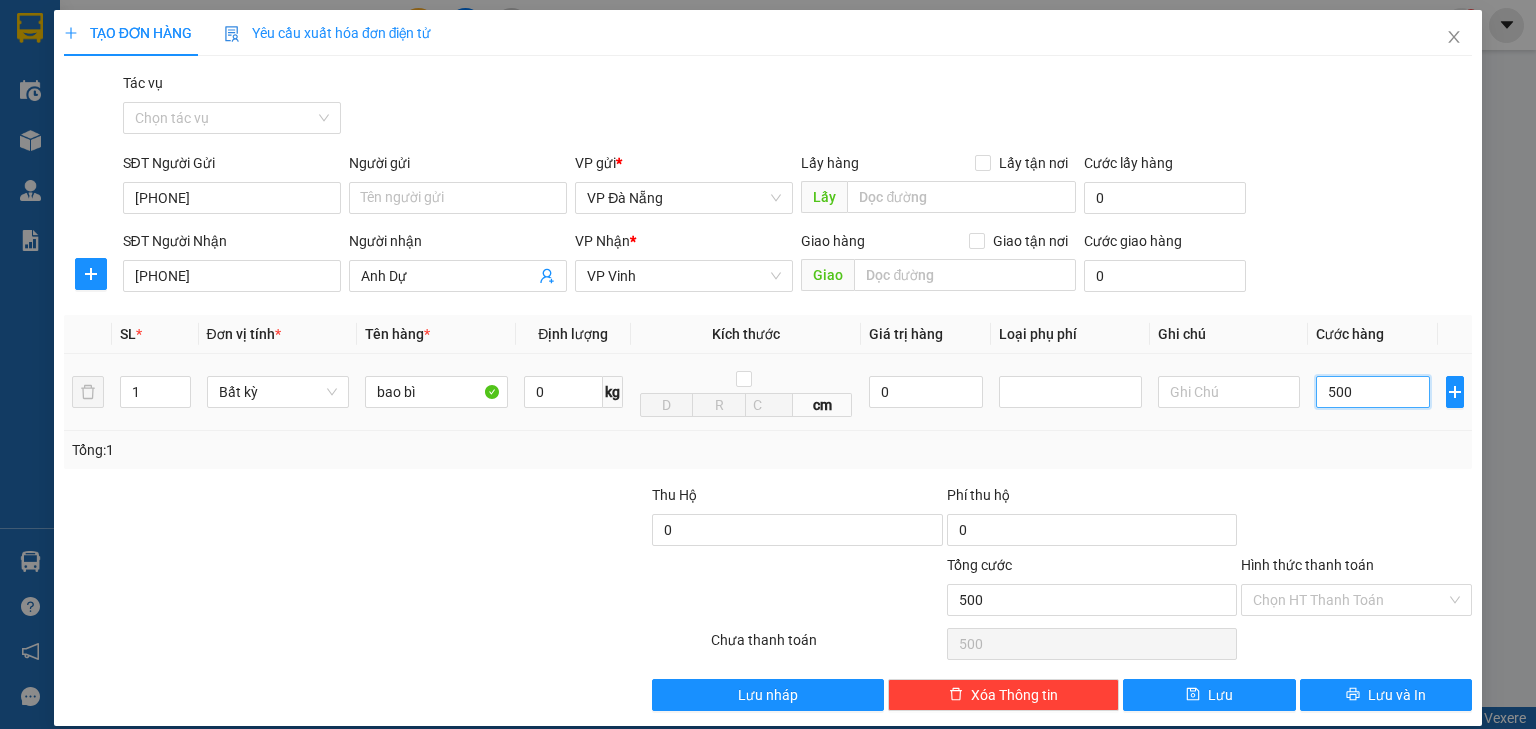 type on "5.000" 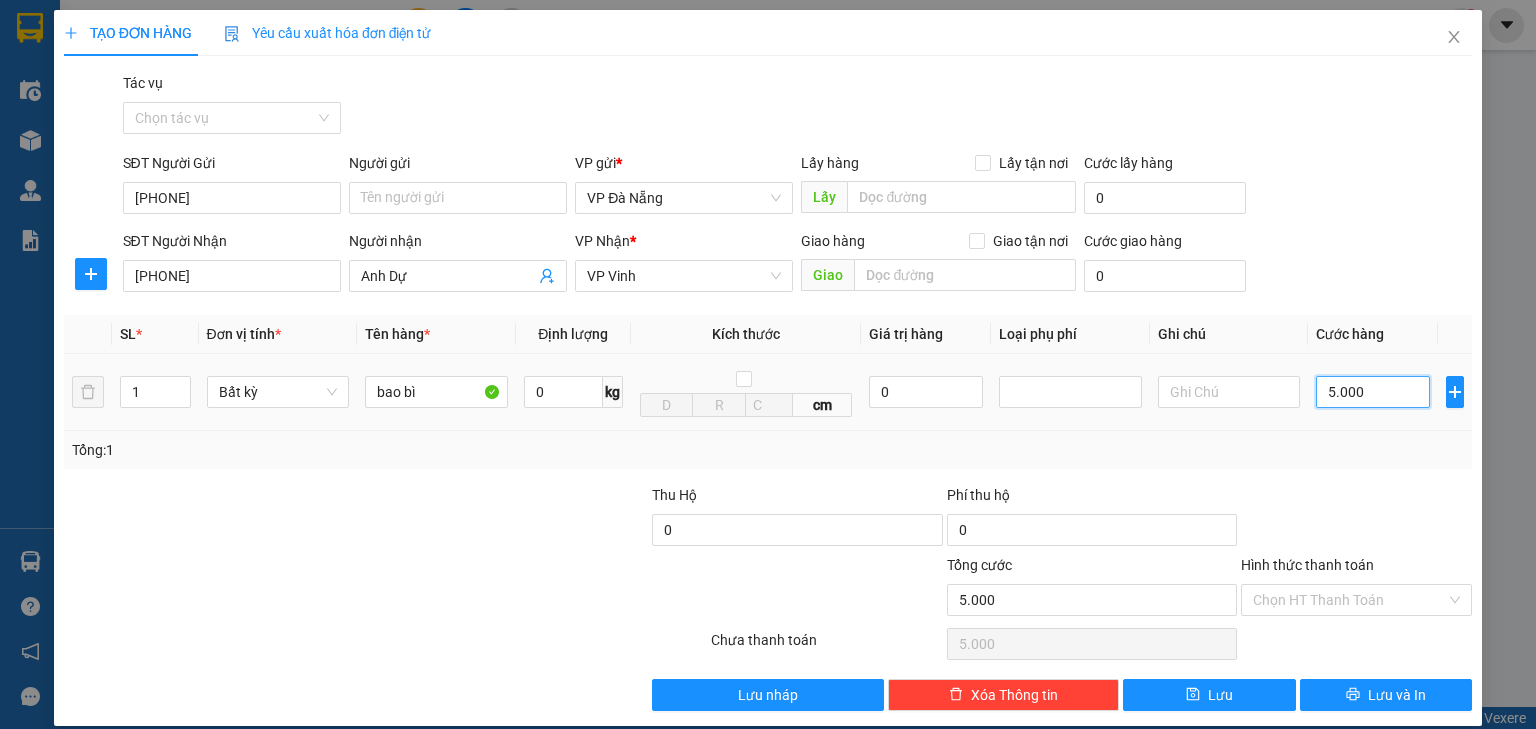 type on "50.000" 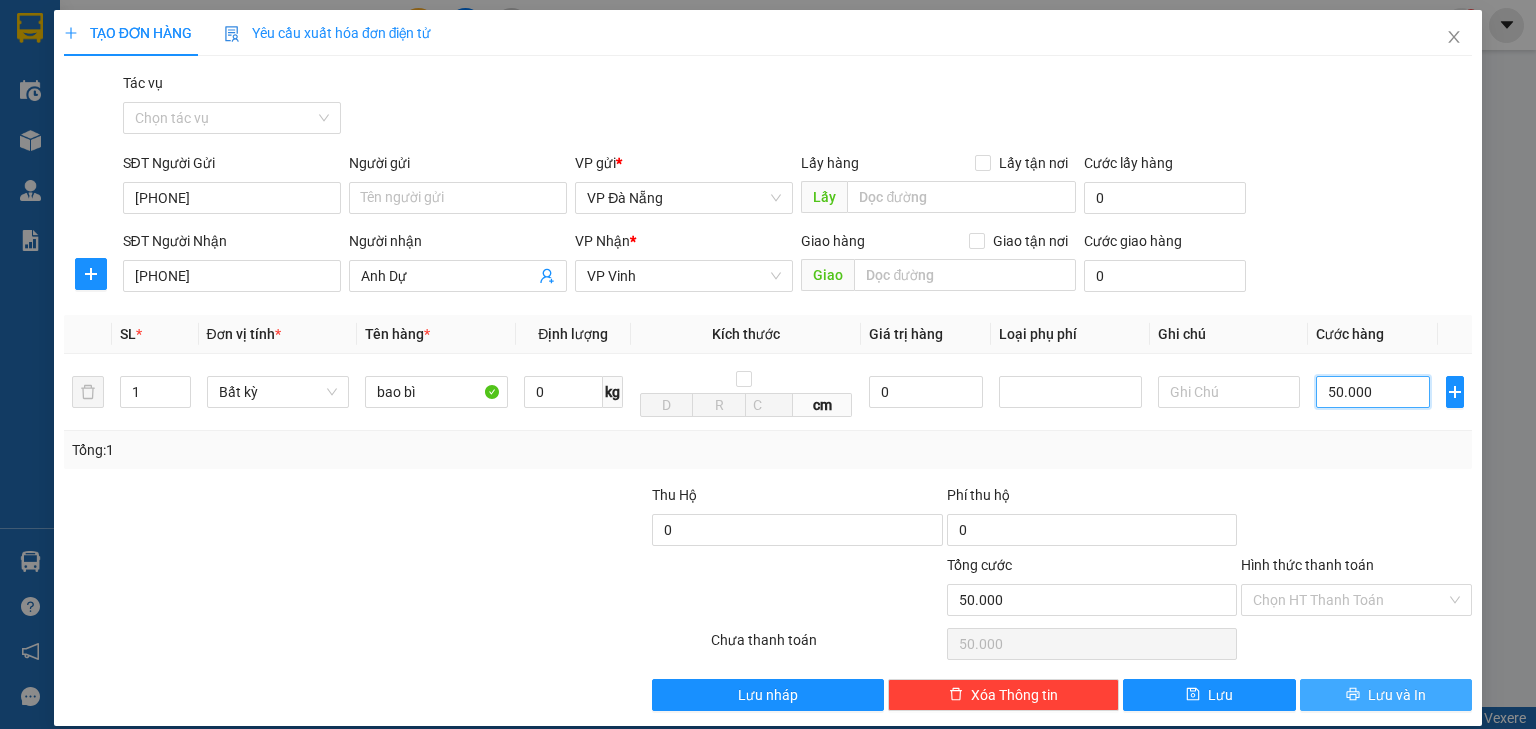 type on "50.000" 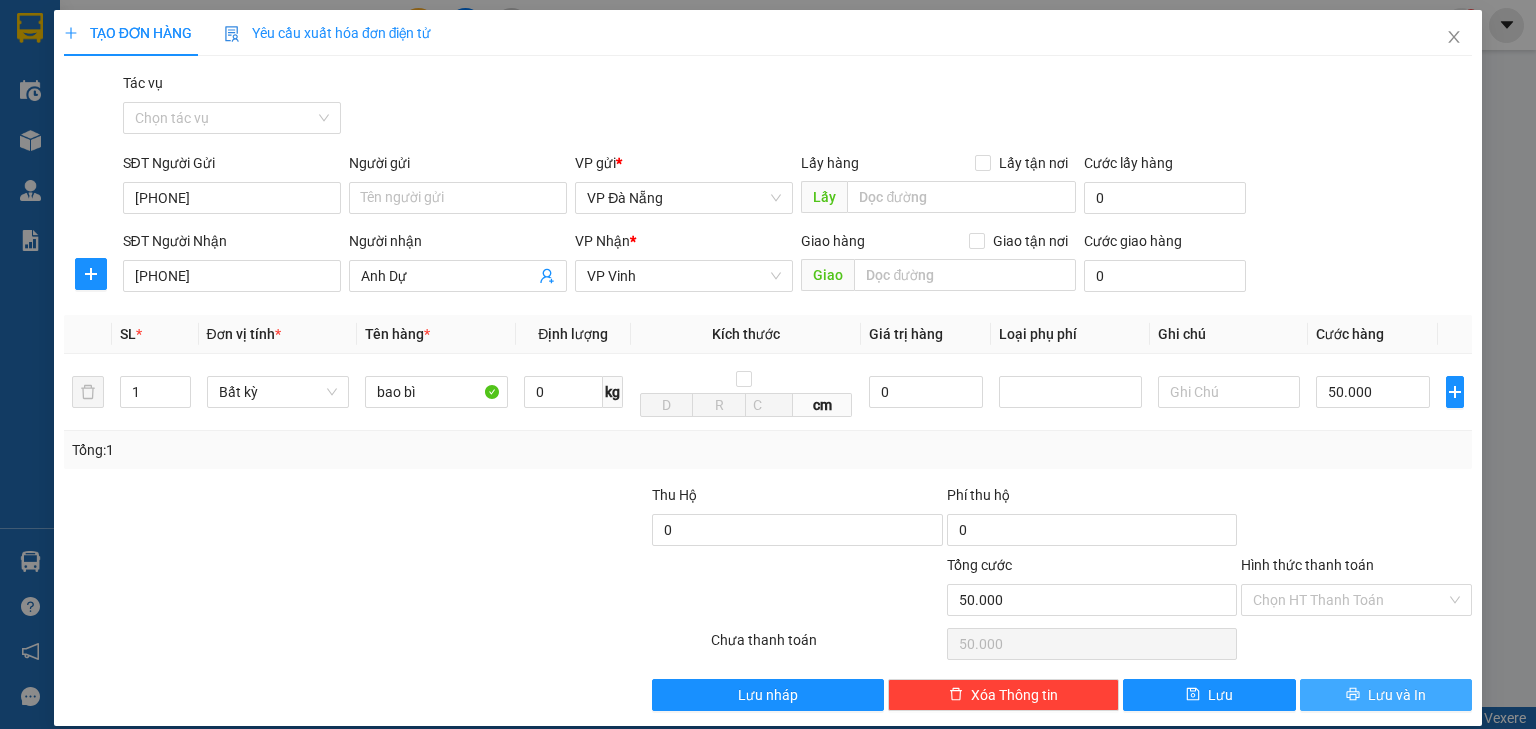 click on "Lưu và In" at bounding box center (1397, 695) 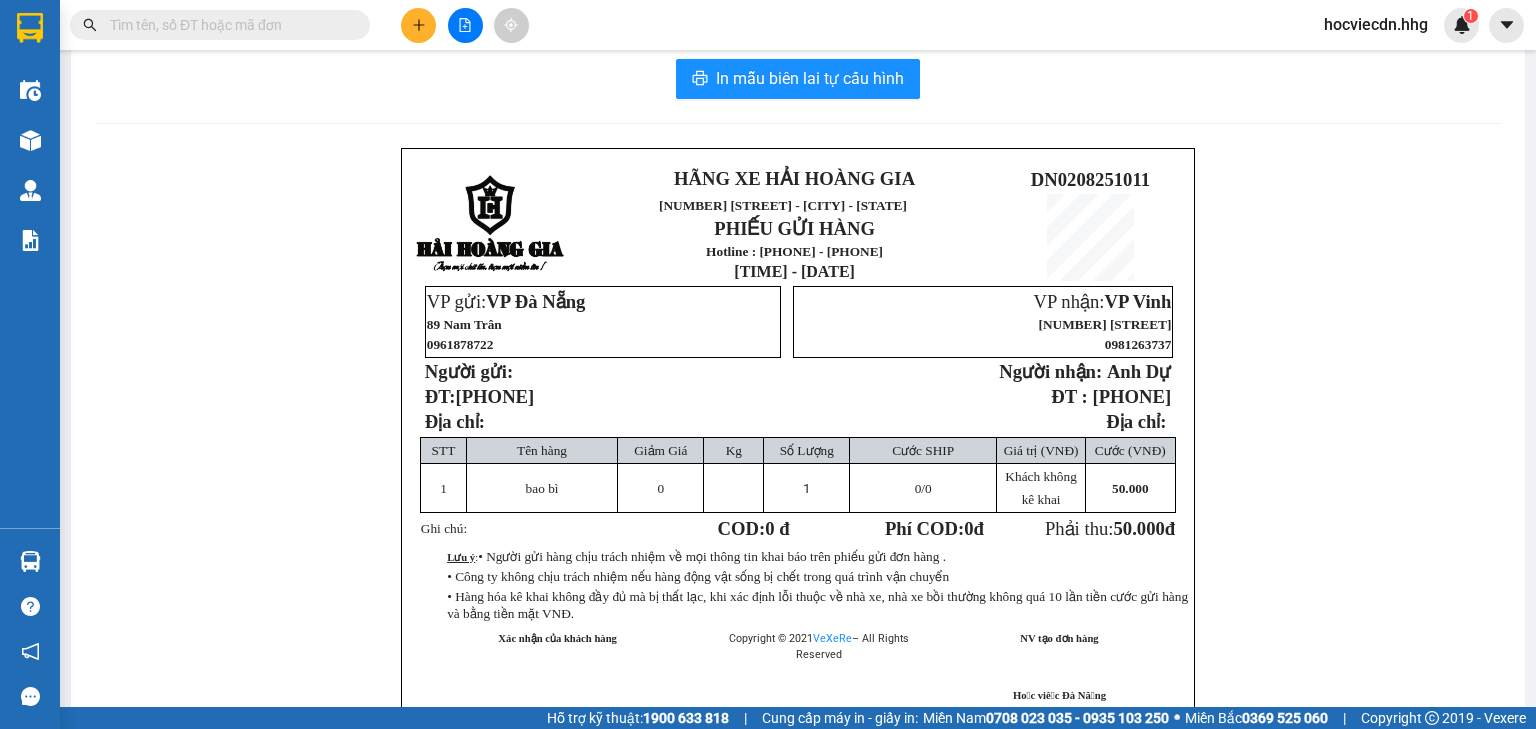 scroll, scrollTop: 0, scrollLeft: 0, axis: both 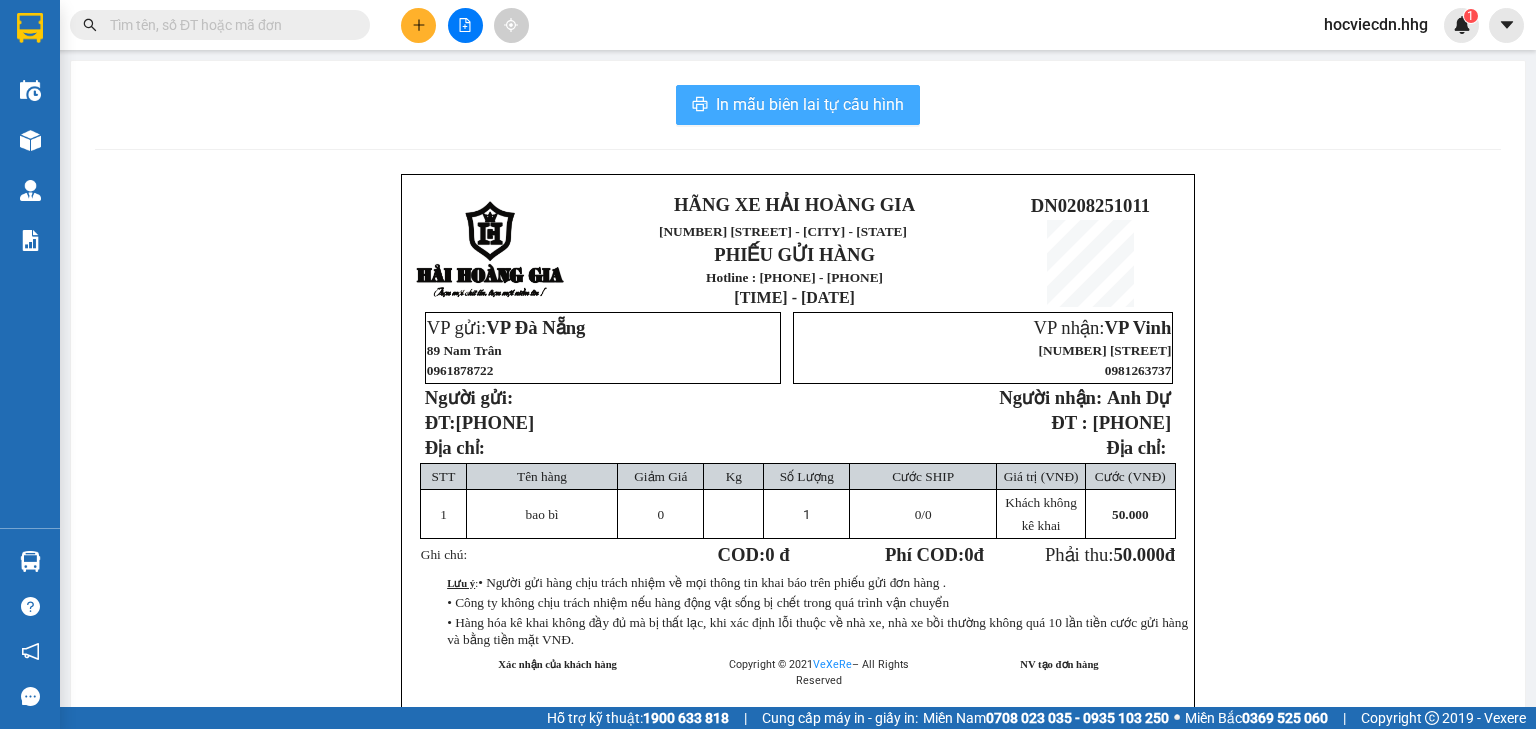 click on "In mẫu biên lai tự cấu hình" at bounding box center [810, 104] 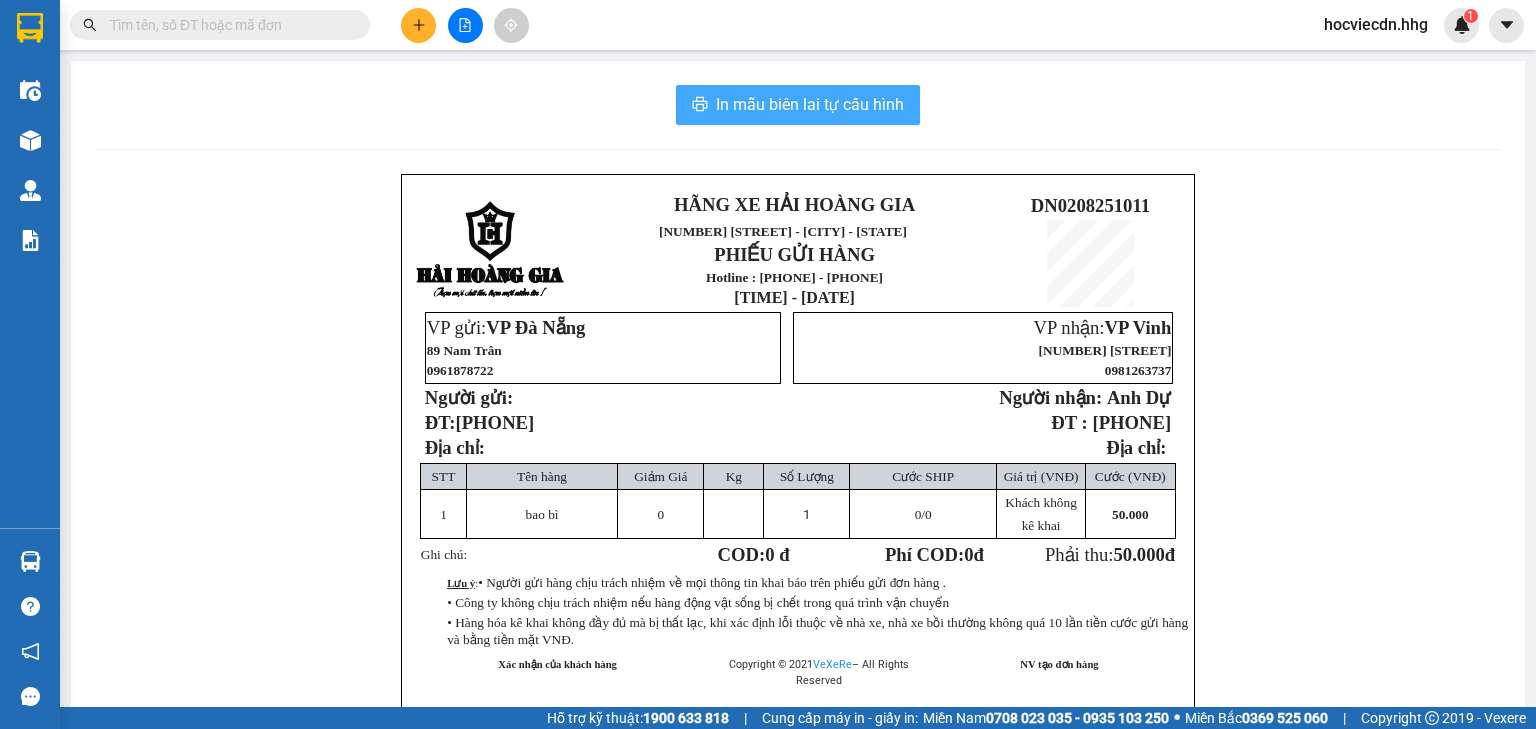 scroll, scrollTop: 0, scrollLeft: 0, axis: both 